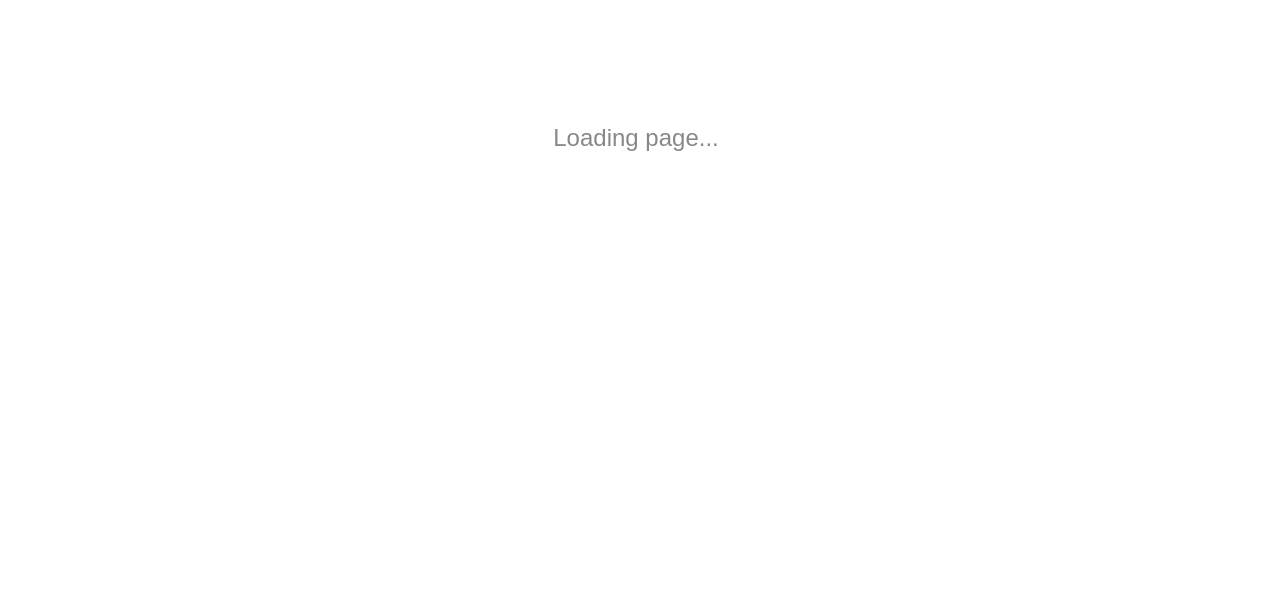 scroll, scrollTop: 0, scrollLeft: 0, axis: both 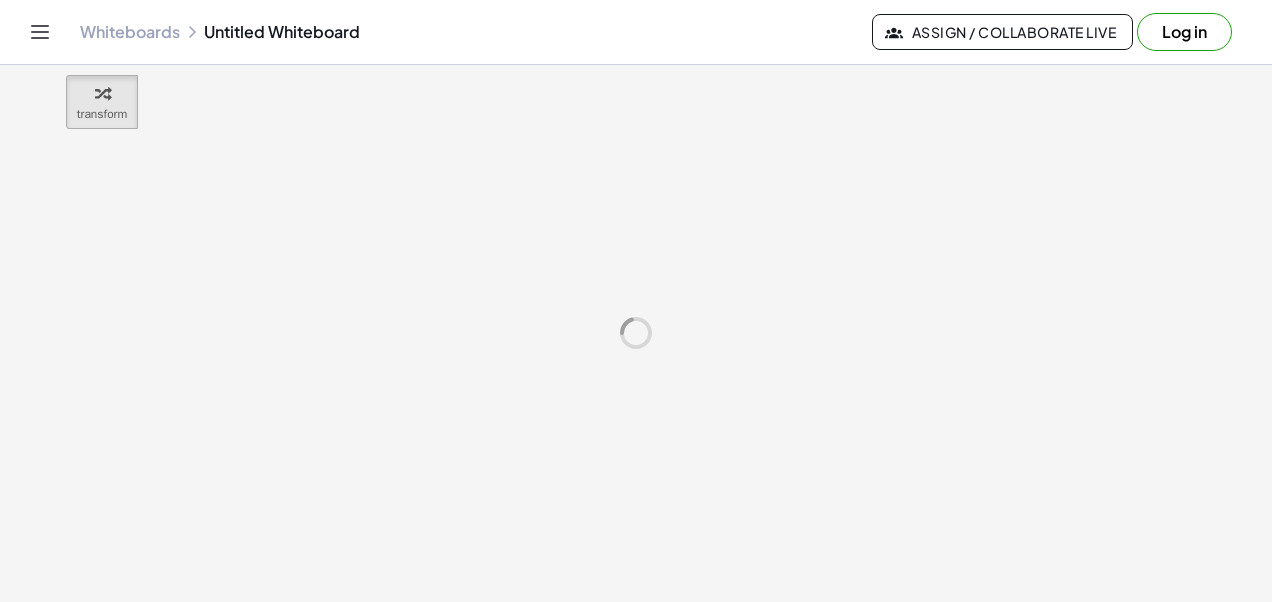 click on "Whiteboards" 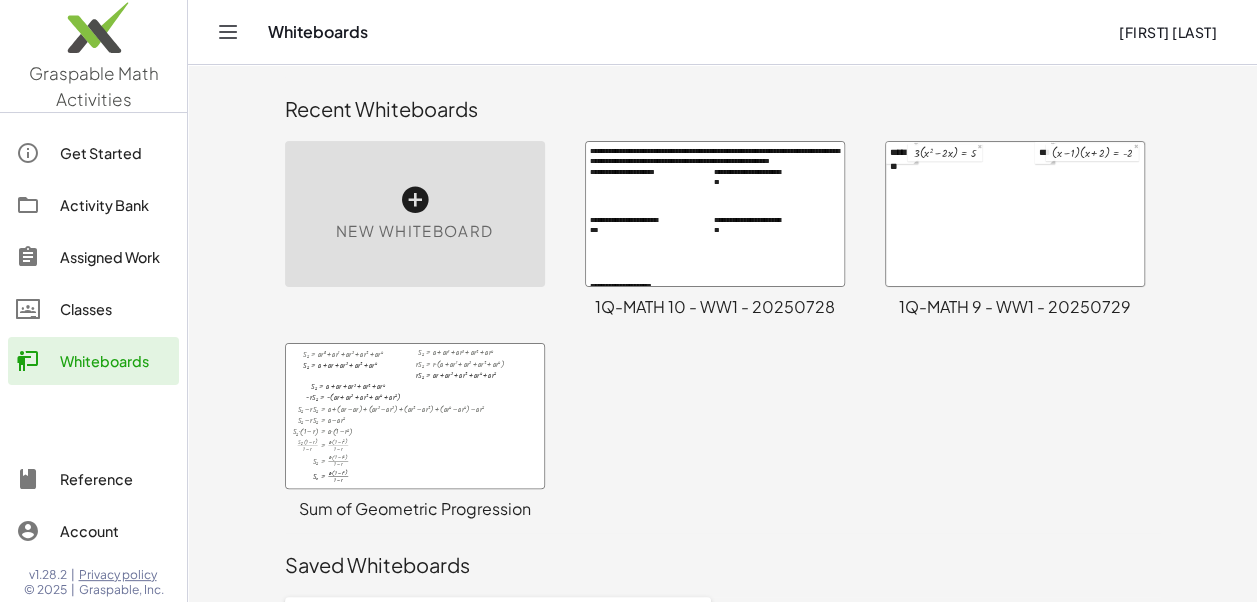 click at bounding box center [715, 214] 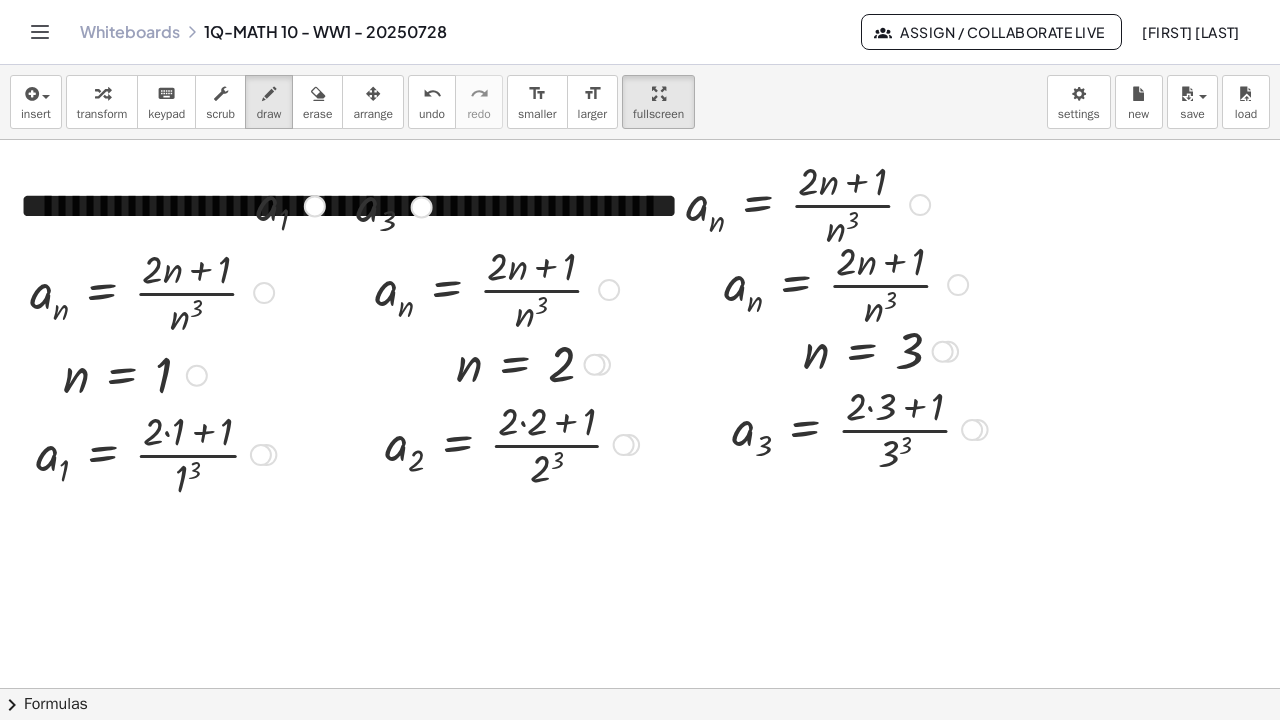 scroll, scrollTop: 1400, scrollLeft: 0, axis: vertical 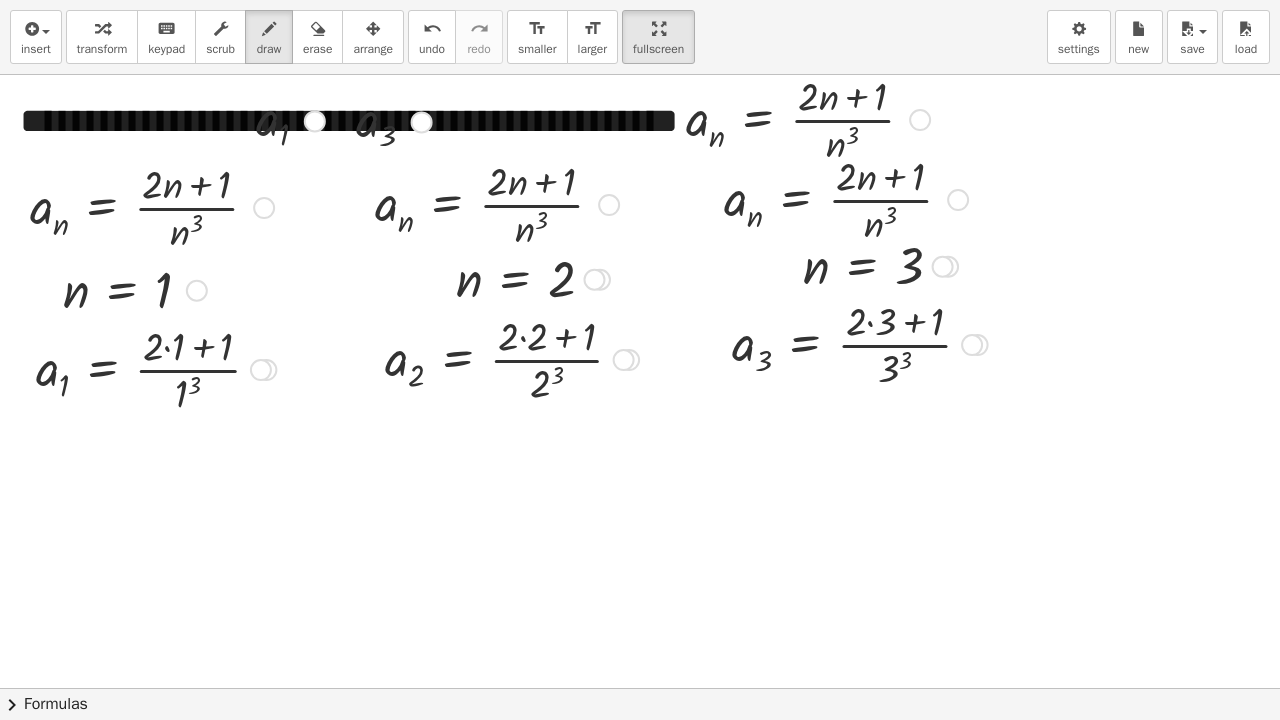 click at bounding box center [968, 2356] 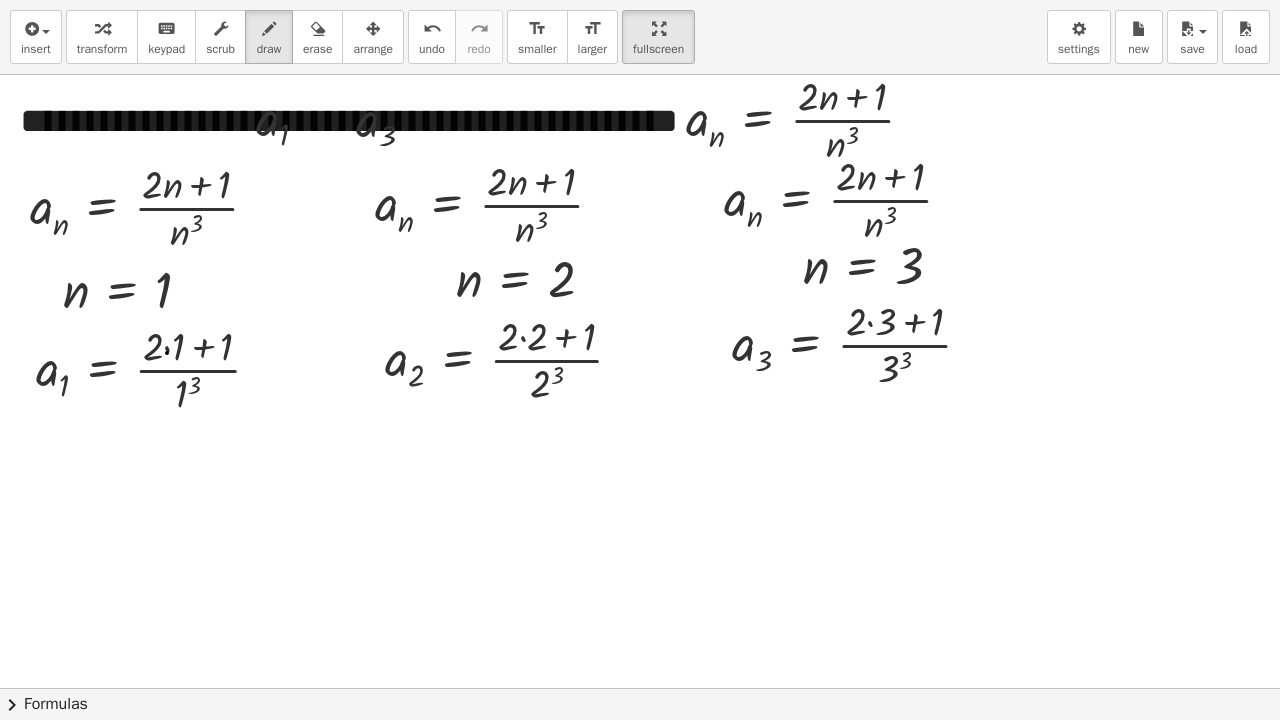 click at bounding box center (968, 2356) 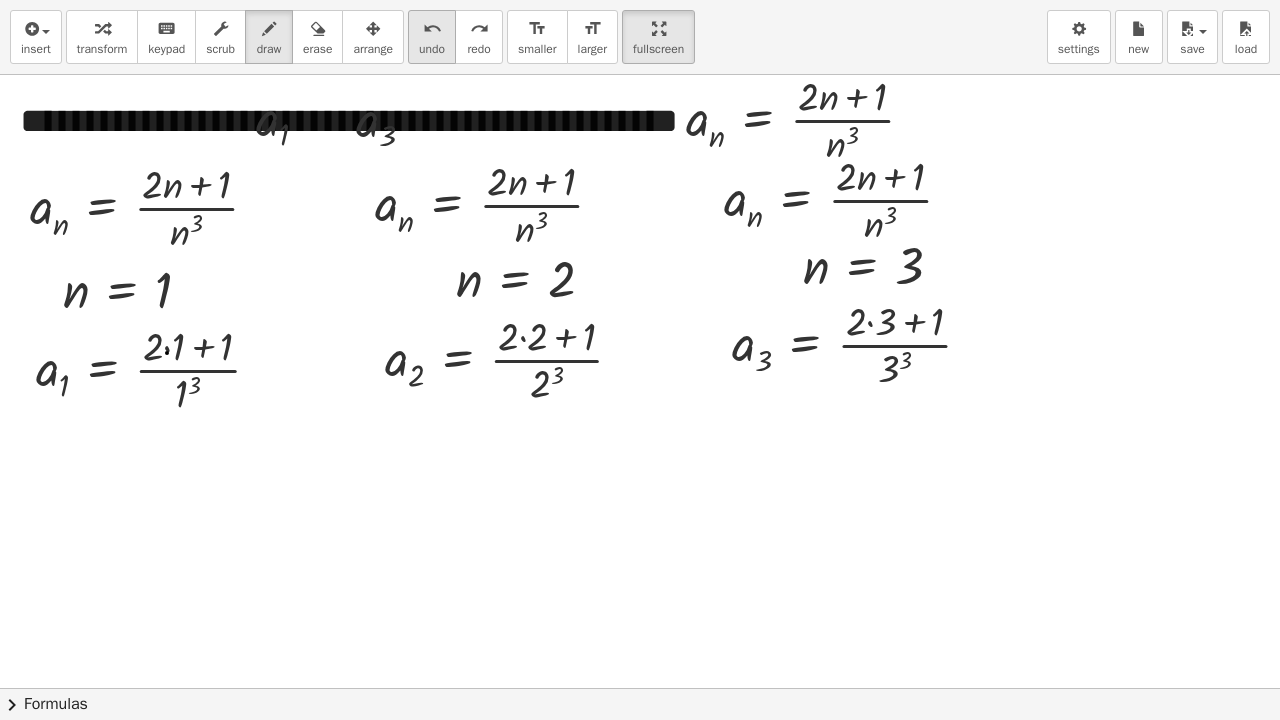 click on "undo undo" at bounding box center [432, 37] 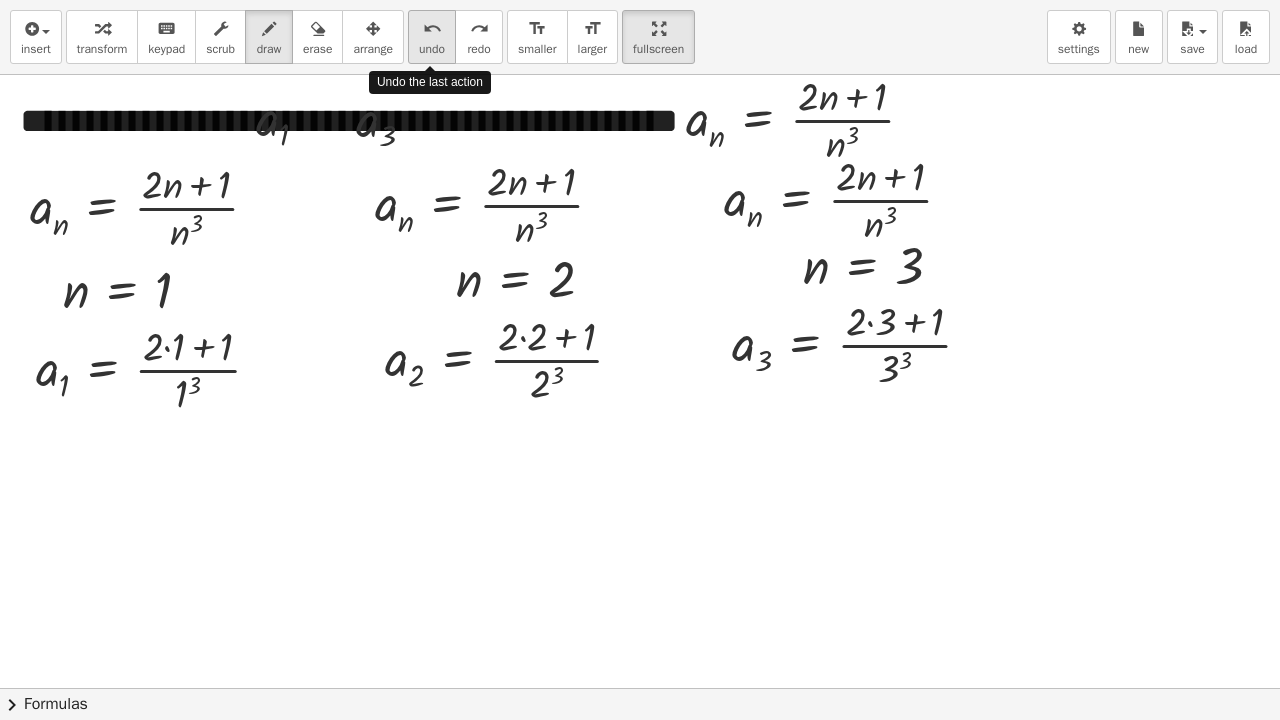 click on "undo undo" at bounding box center [432, 37] 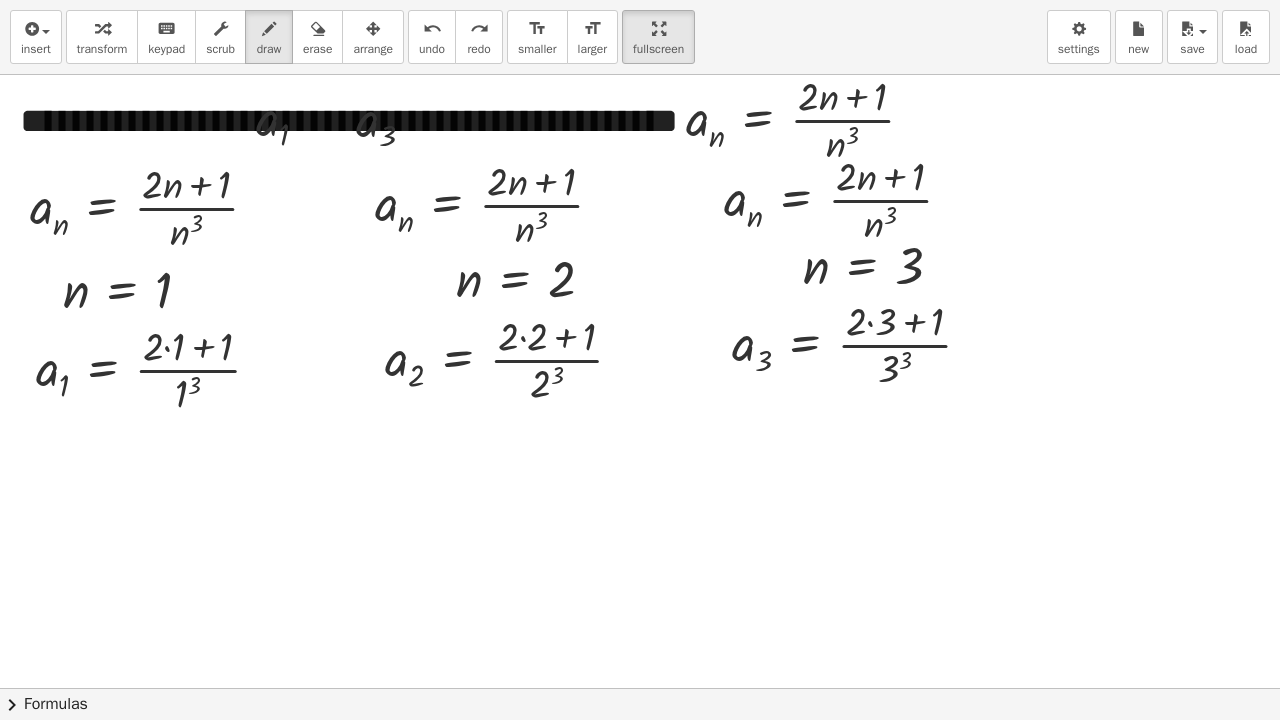 click at bounding box center (102, 29) 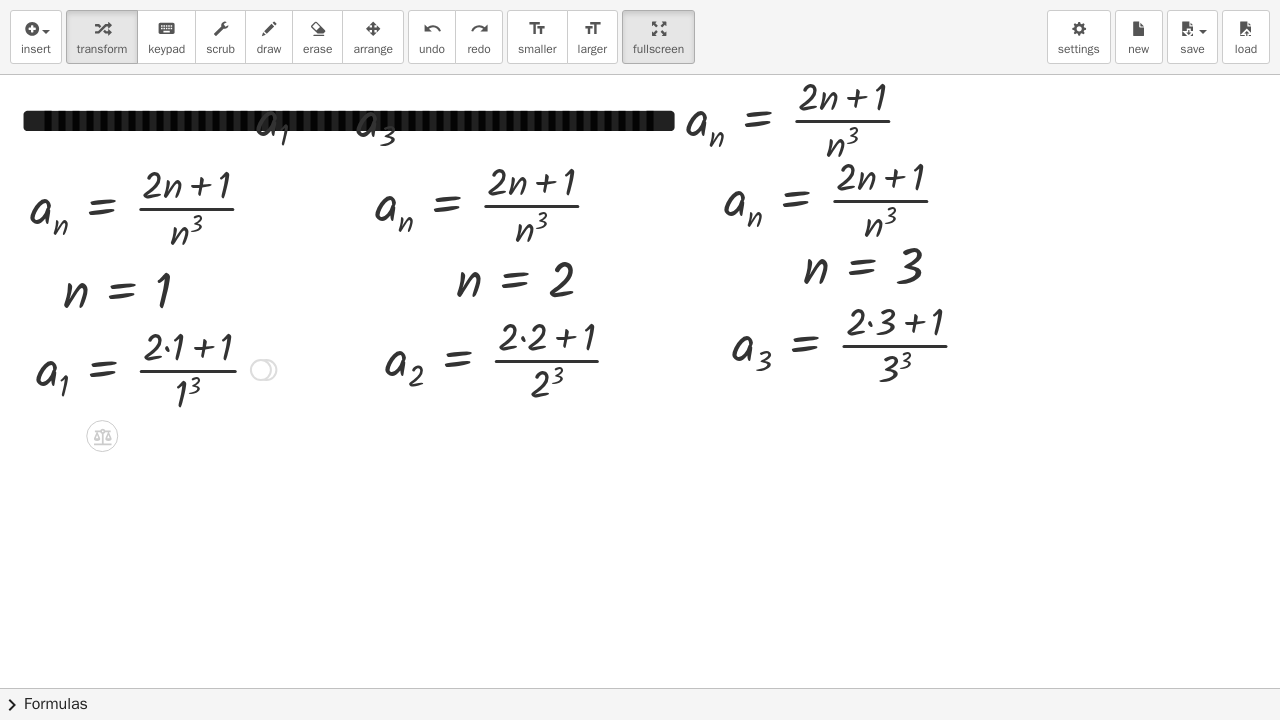 click at bounding box center (156, 368) 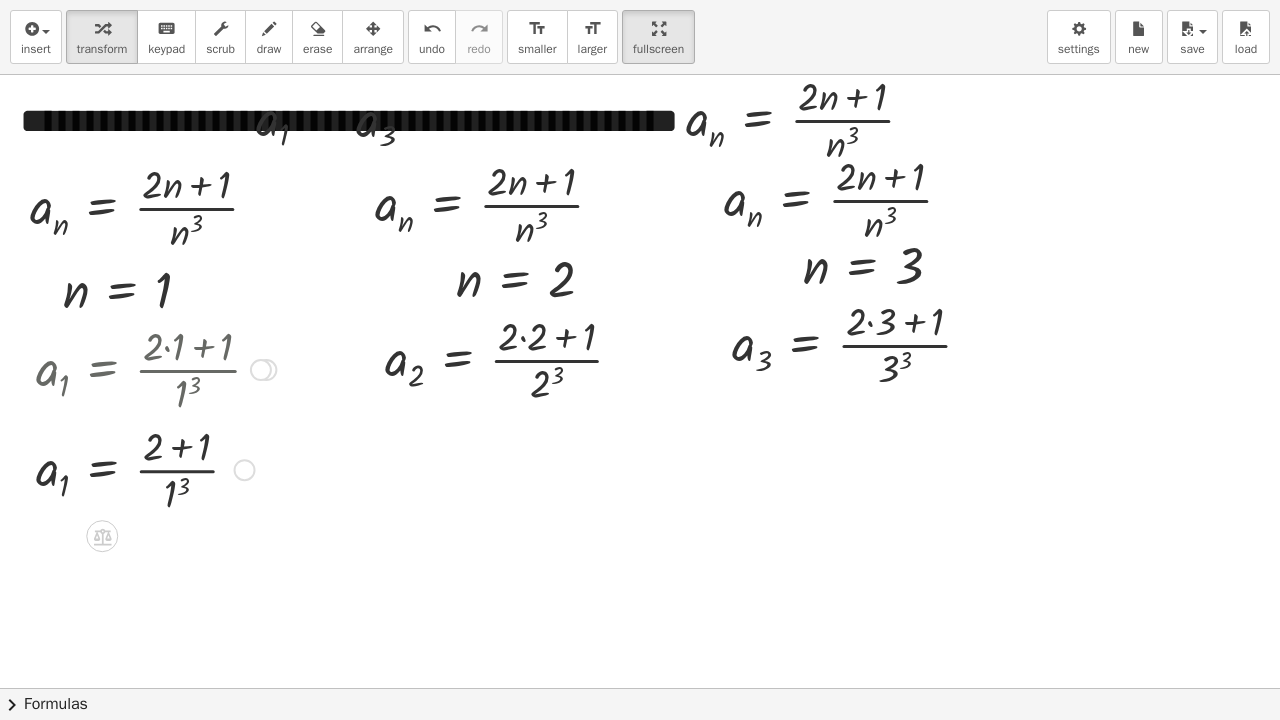 click at bounding box center (156, 468) 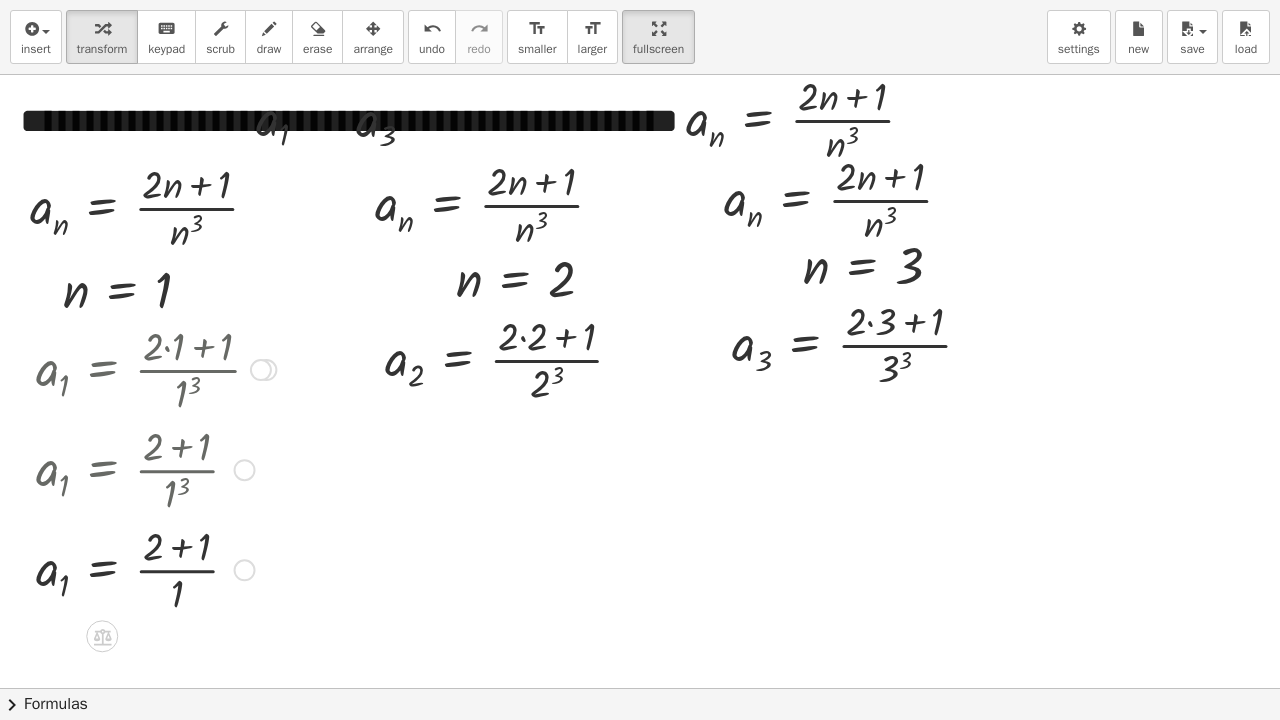 click at bounding box center (156, 568) 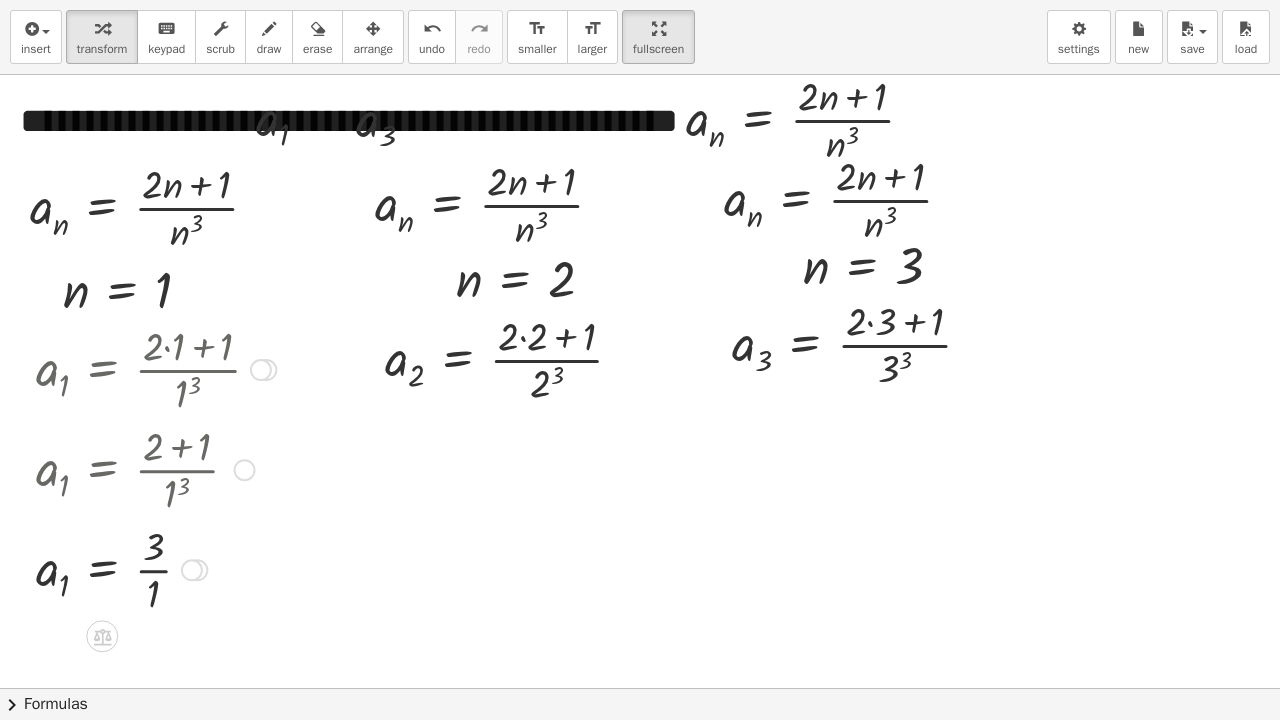 drag, startPoint x: 156, startPoint y: 566, endPoint x: 220, endPoint y: 564, distance: 64.03124 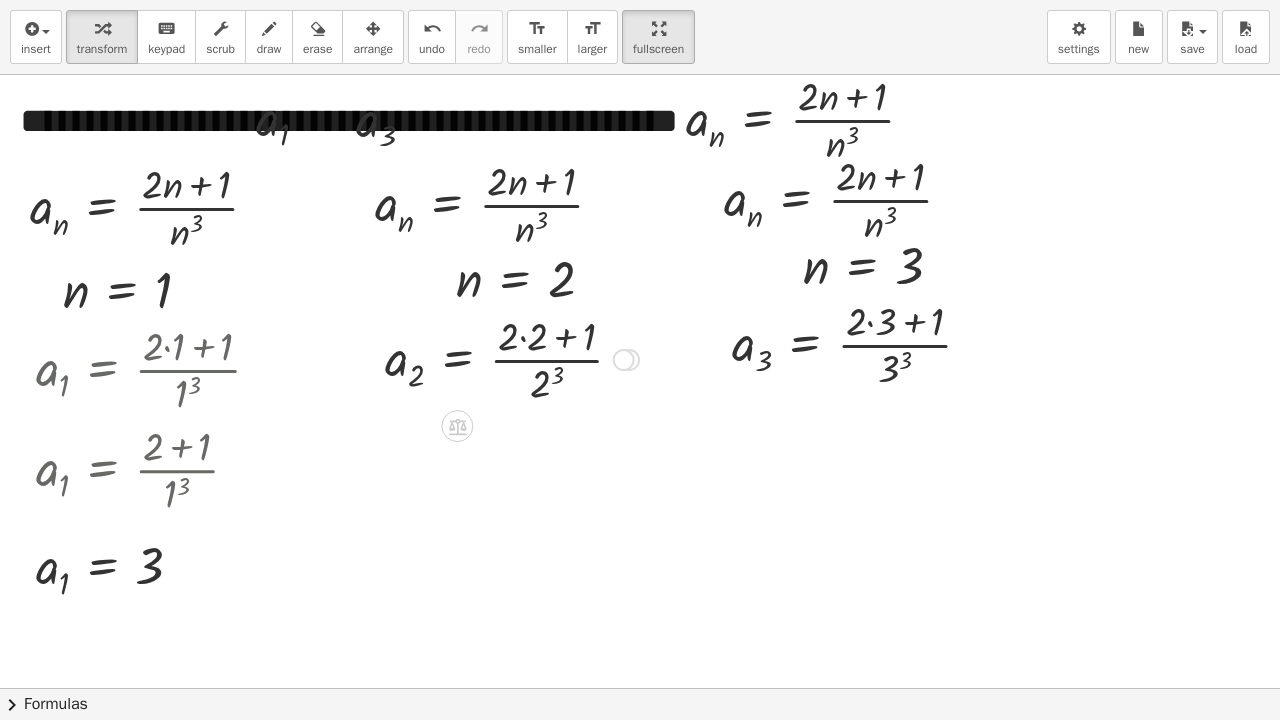 click at bounding box center [512, 358] 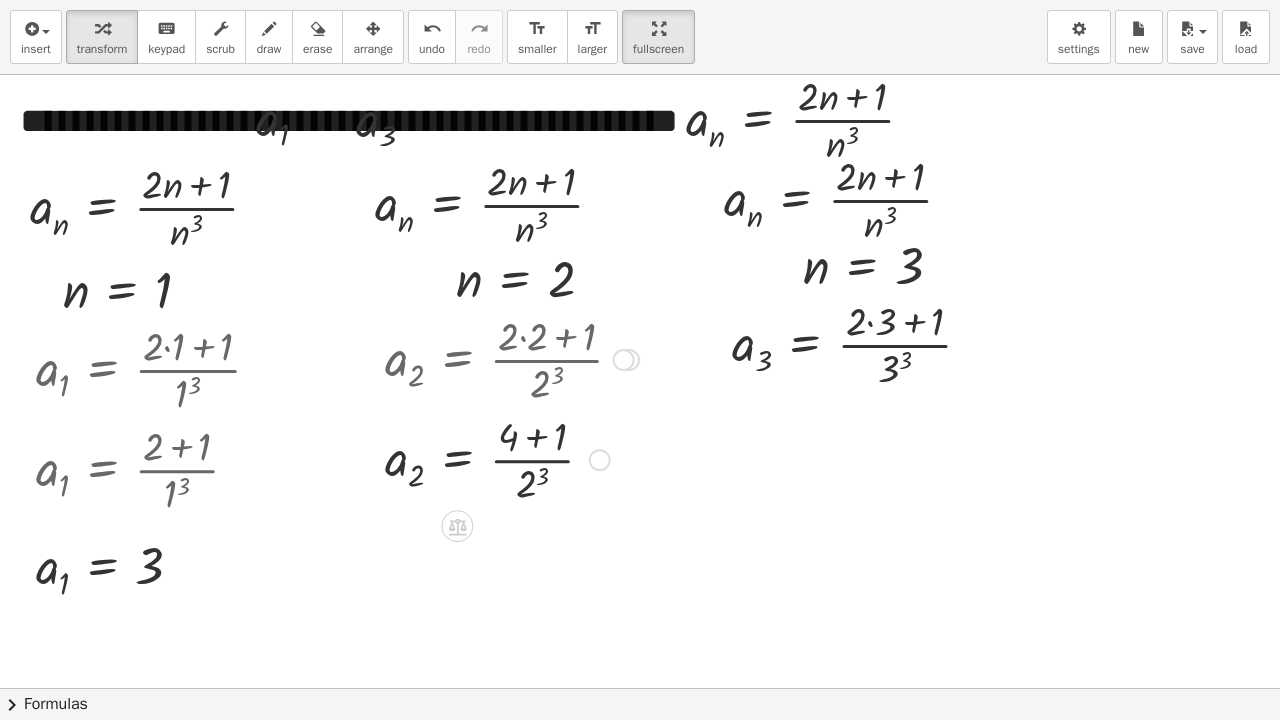 click at bounding box center (512, 458) 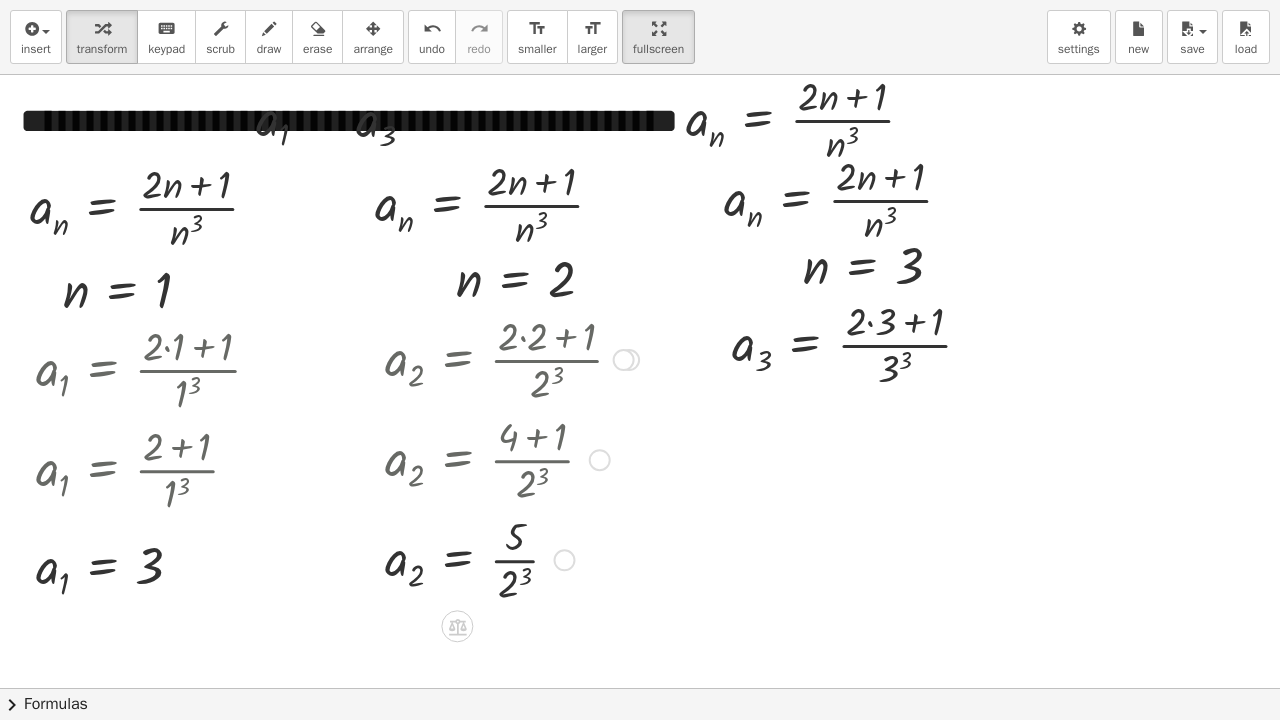 click at bounding box center [512, 558] 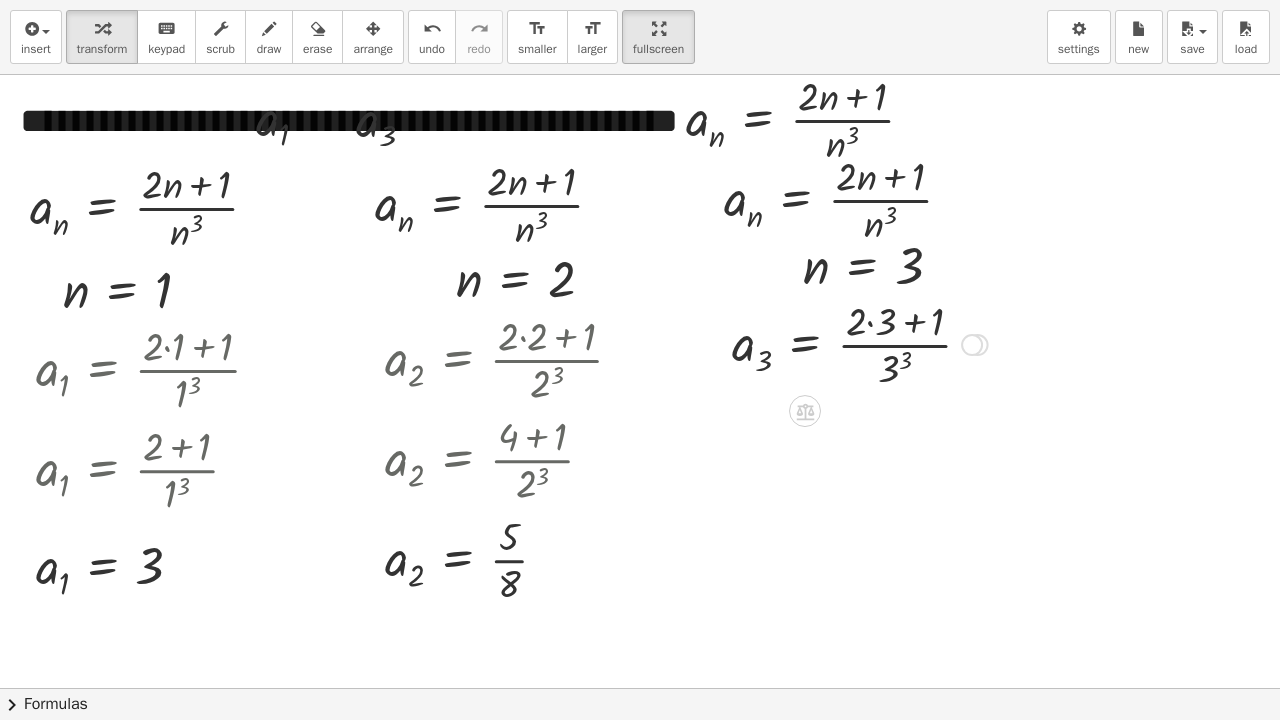 click at bounding box center (860, 343) 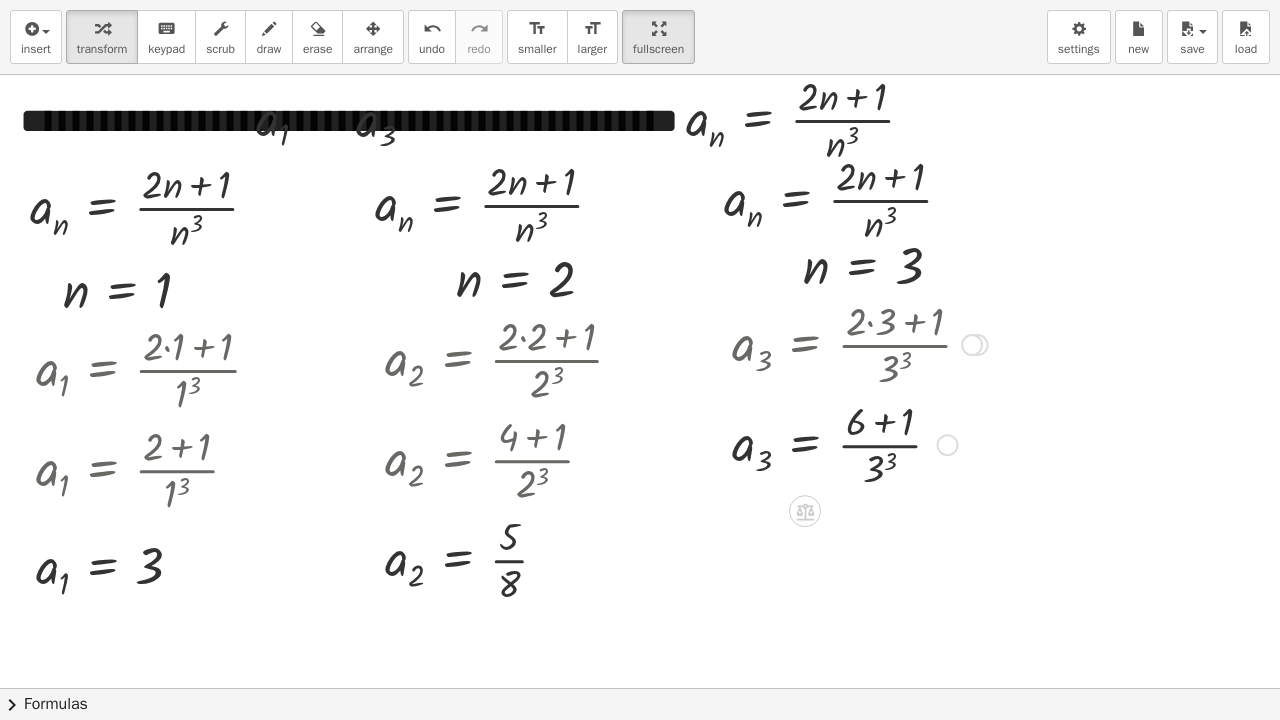 click at bounding box center (860, 443) 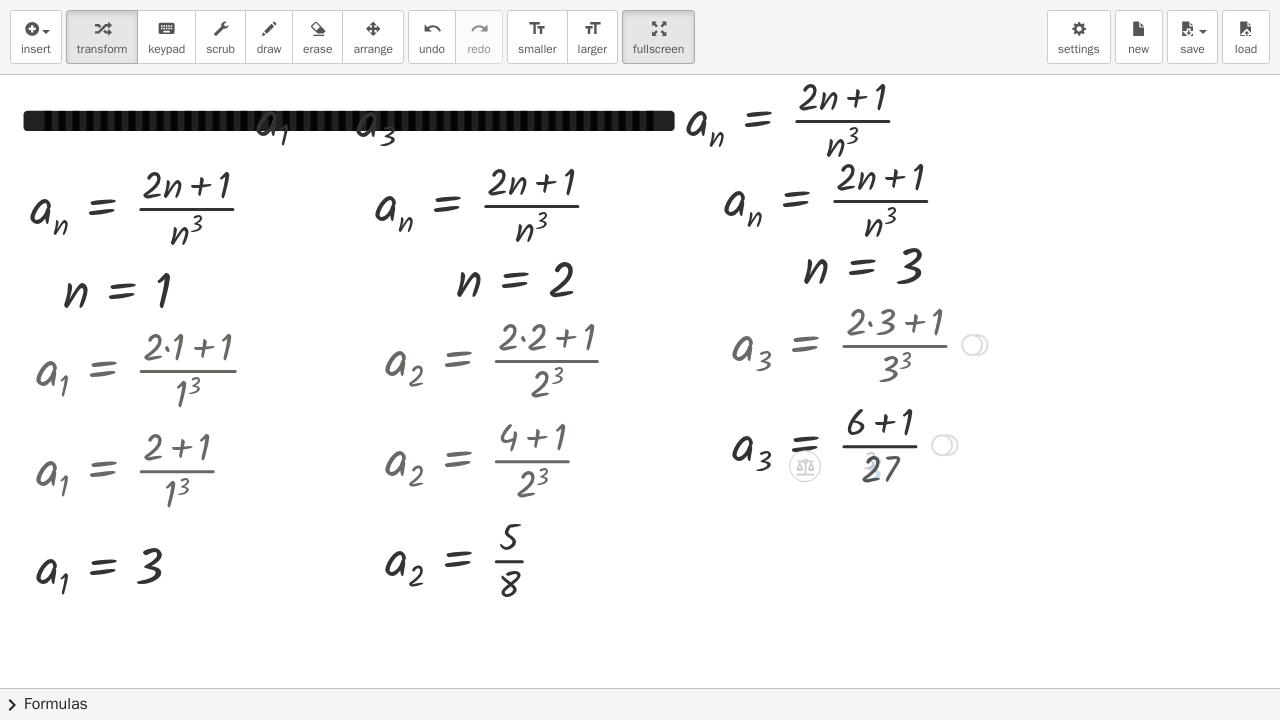 click at bounding box center [860, 443] 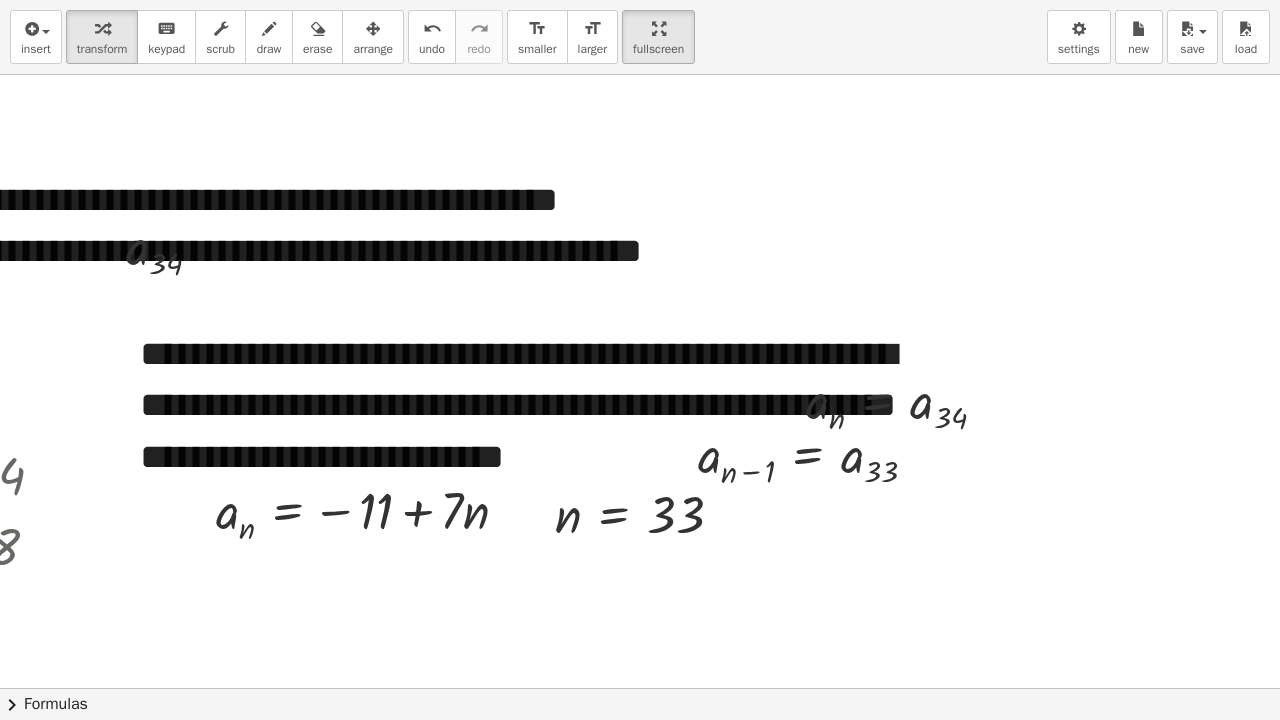 scroll, scrollTop: 2240, scrollLeft: 281, axis: both 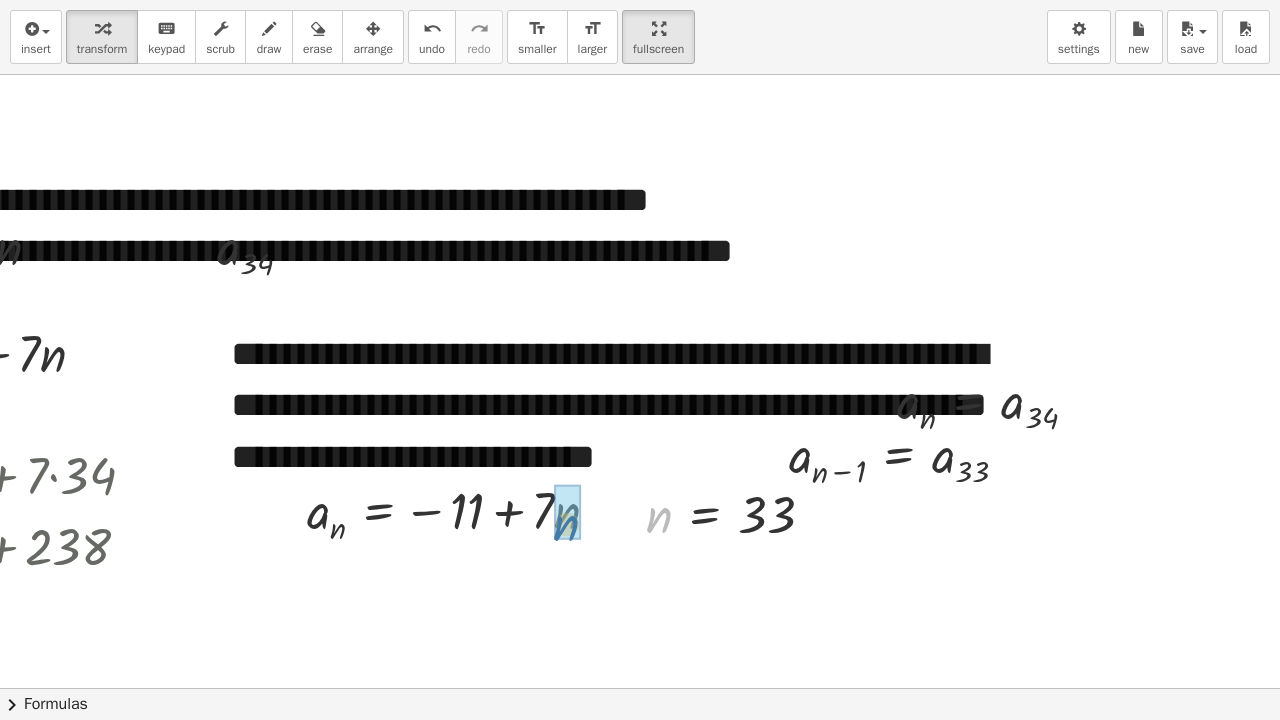 drag, startPoint x: 661, startPoint y: 522, endPoint x: 562, endPoint y: 530, distance: 99.32271 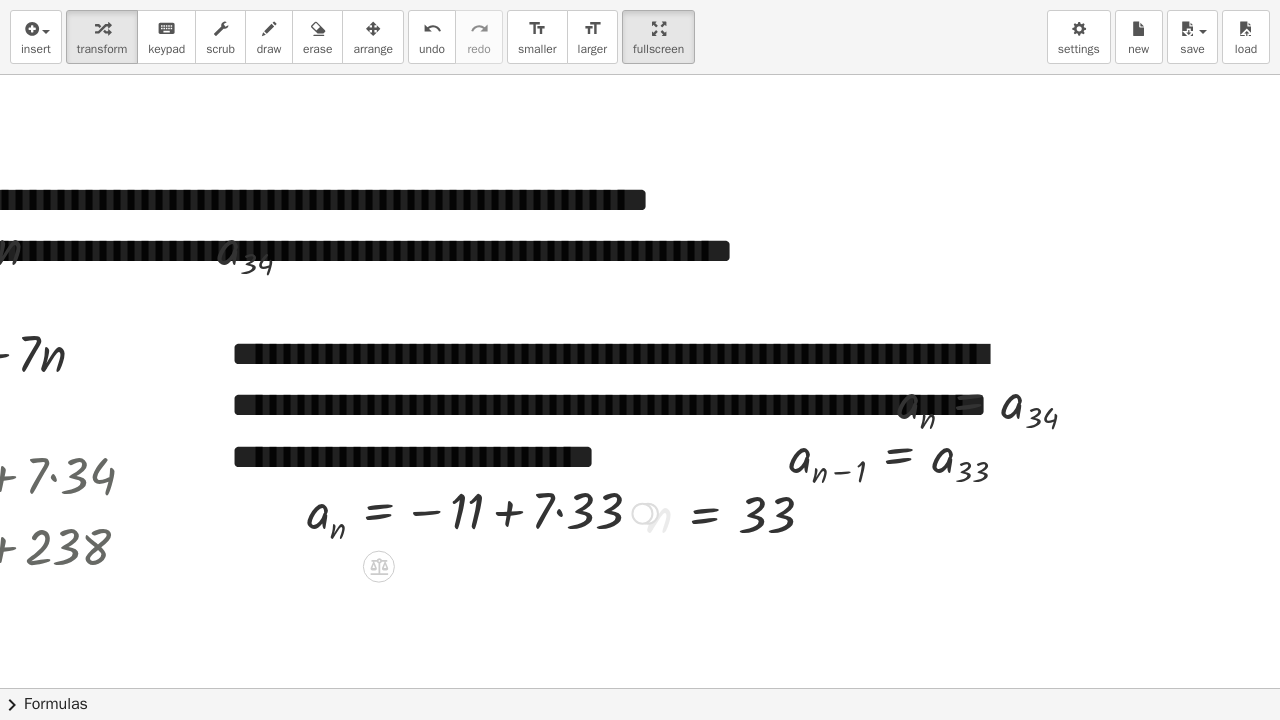 click at bounding box center (482, 511) 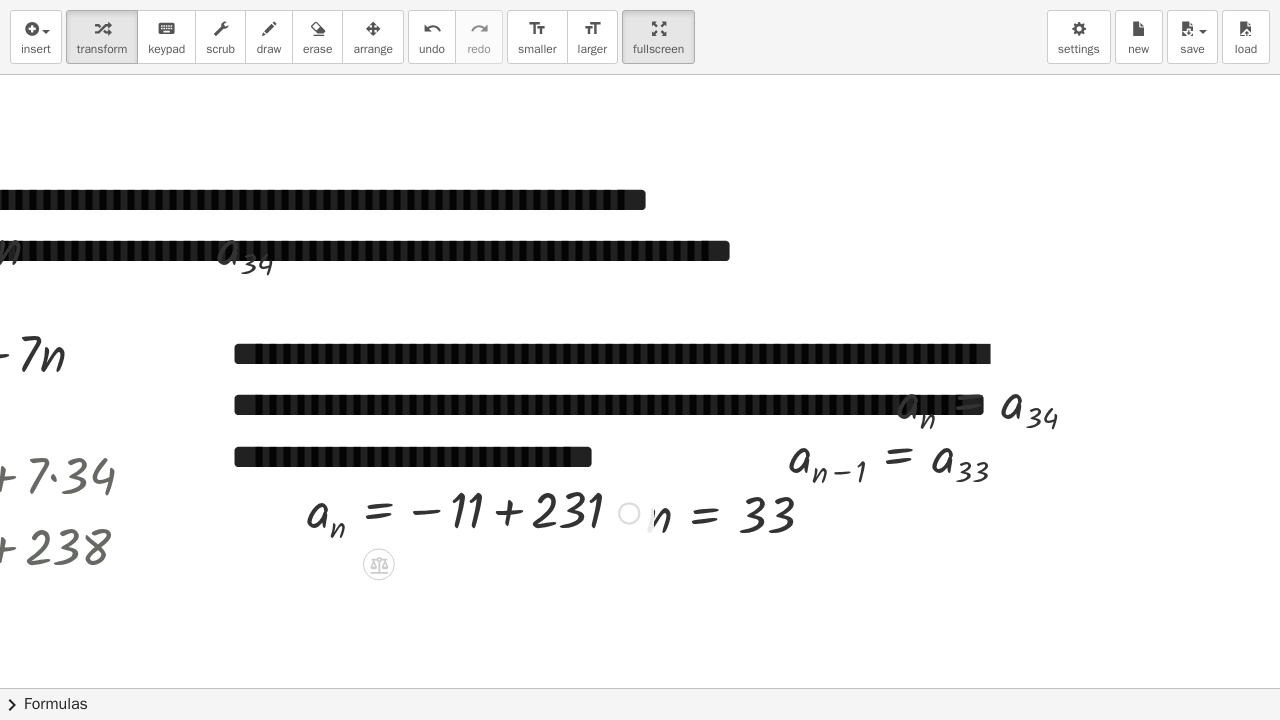 click at bounding box center [629, 513] 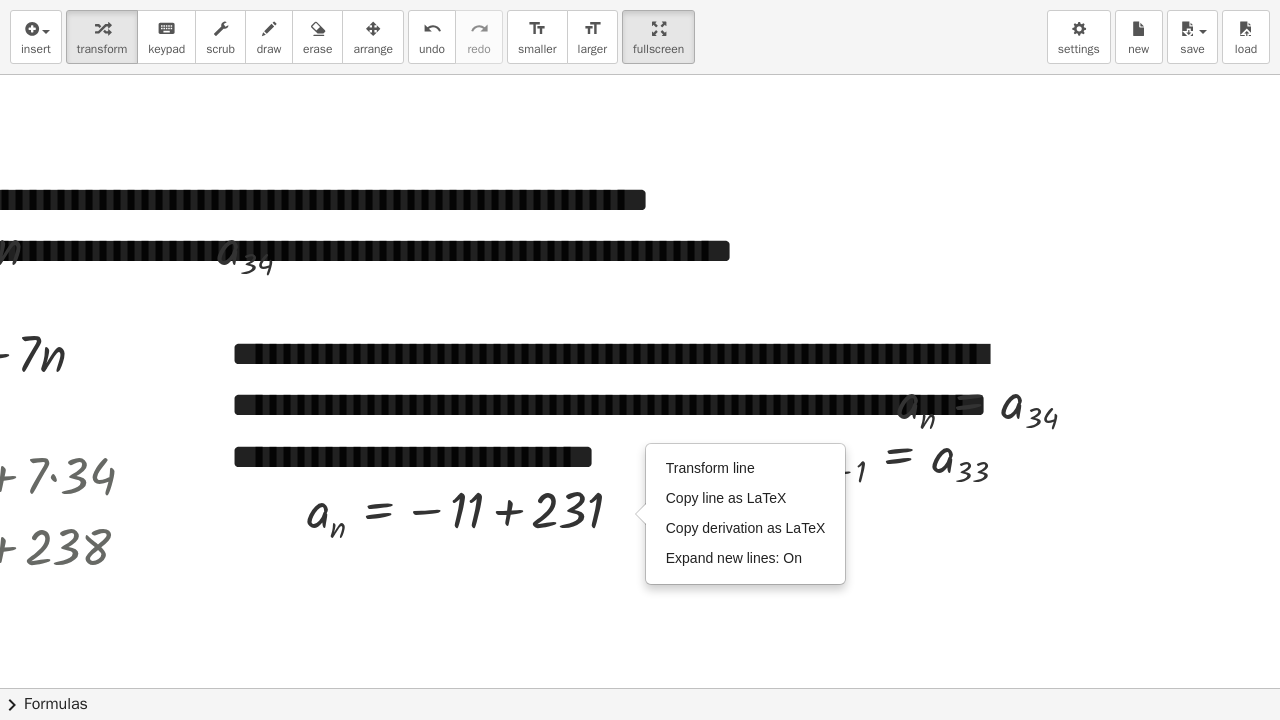 click at bounding box center (687, 1516) 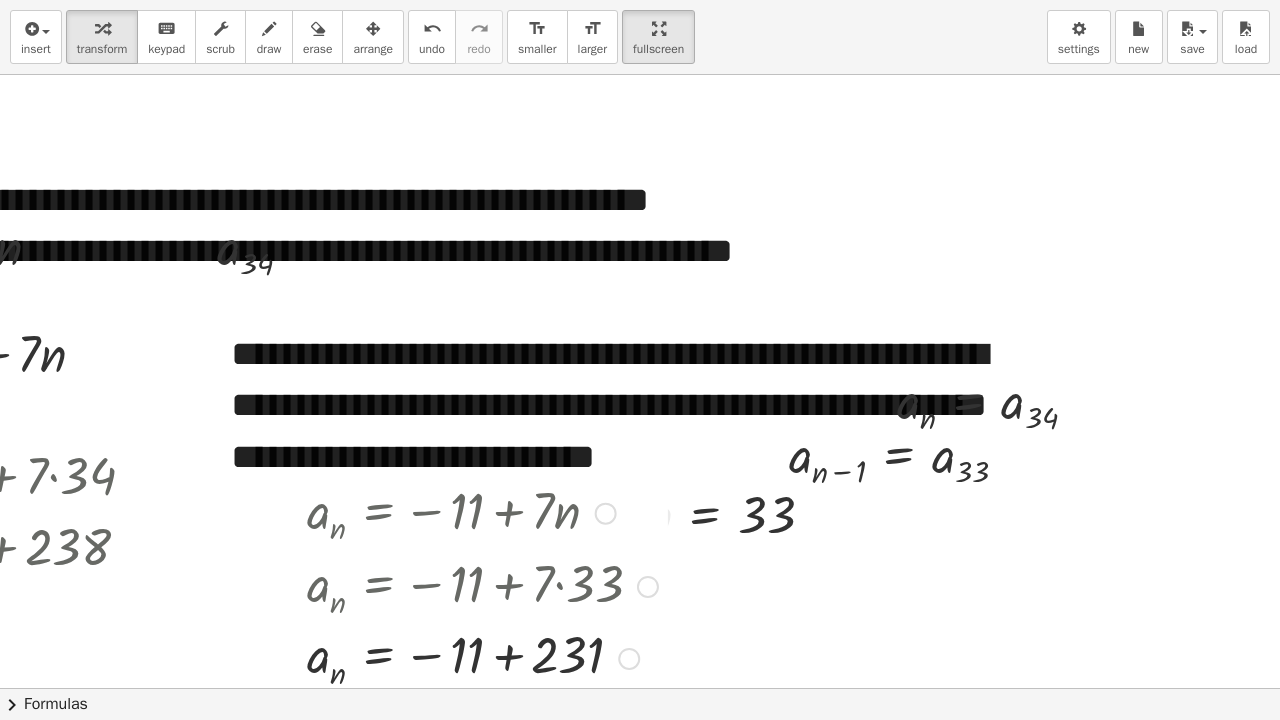 drag, startPoint x: 622, startPoint y: 510, endPoint x: 617, endPoint y: 692, distance: 182.06866 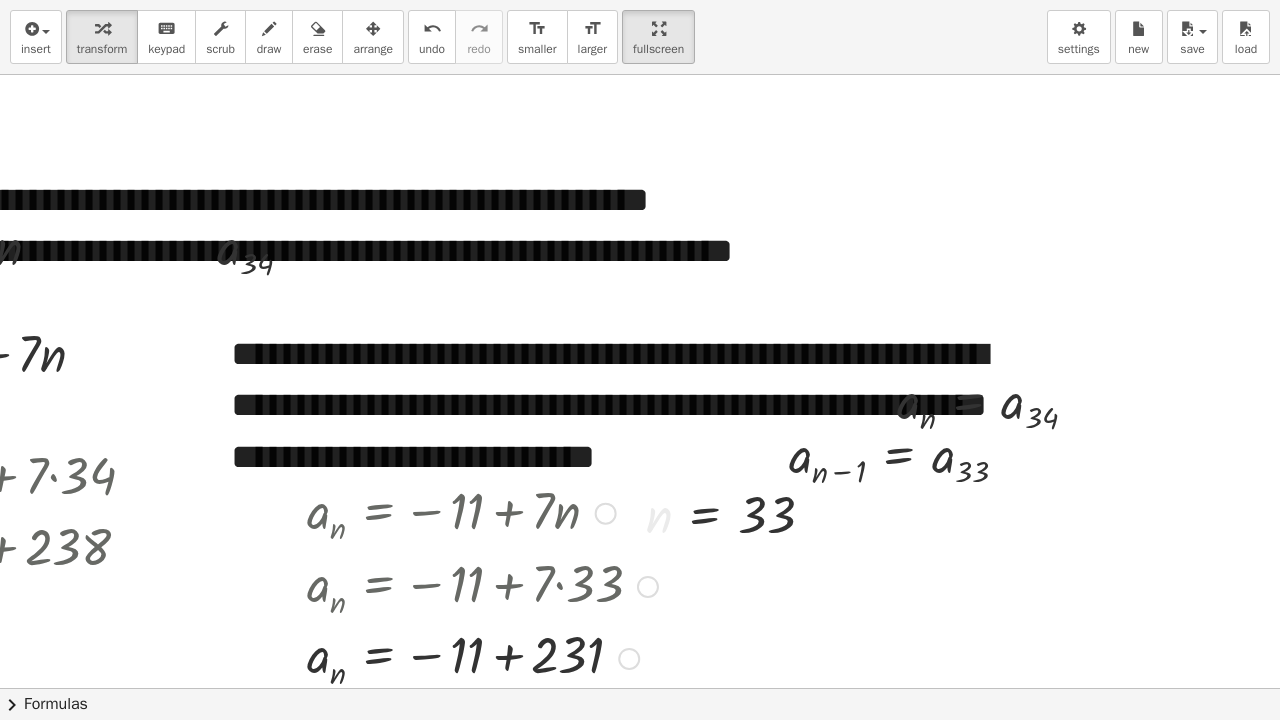 click at bounding box center [606, 514] 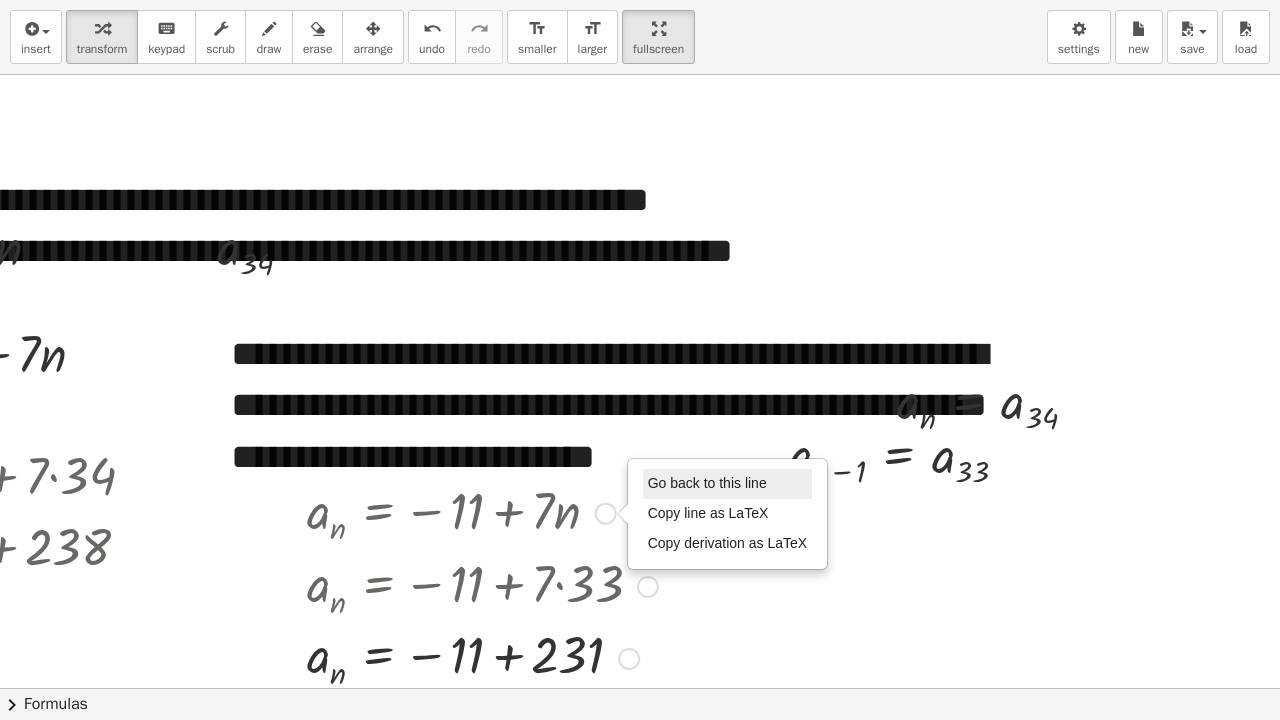 click on "Go back to this line" at bounding box center [707, 483] 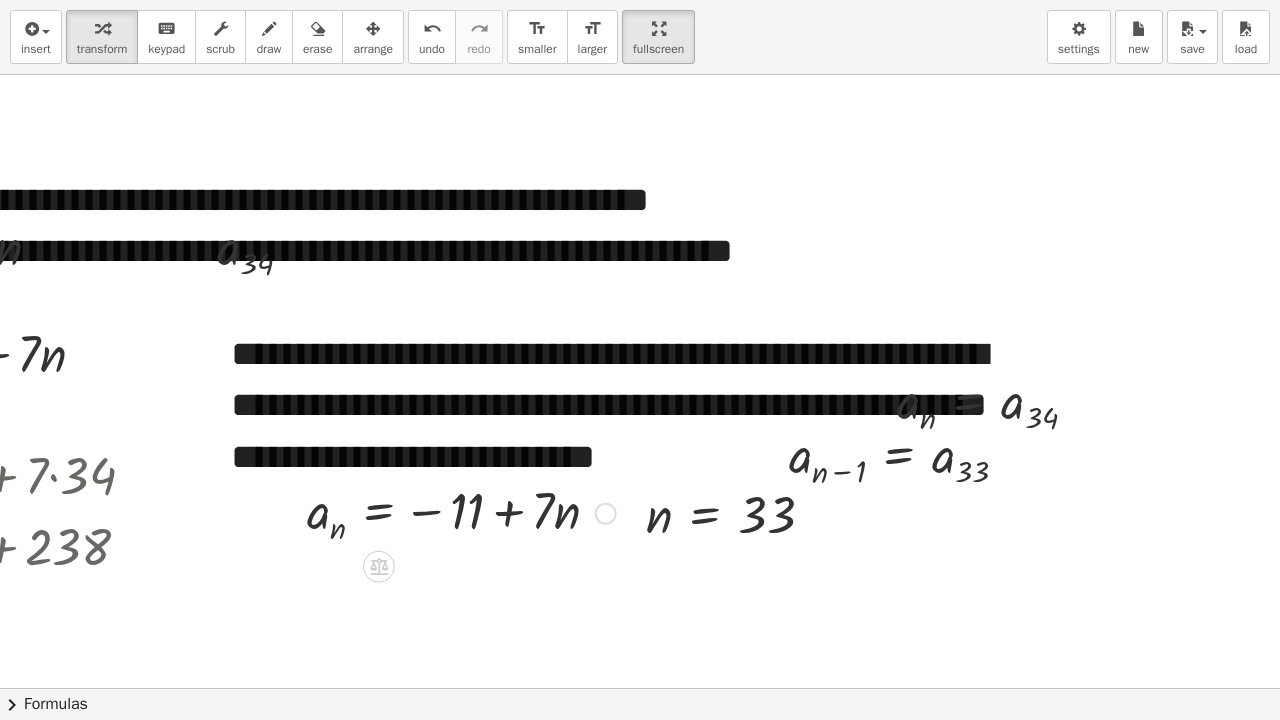 click on "Go back to this line Copy line as LaTeX Copy derivation as LaTeX" at bounding box center (606, 514) 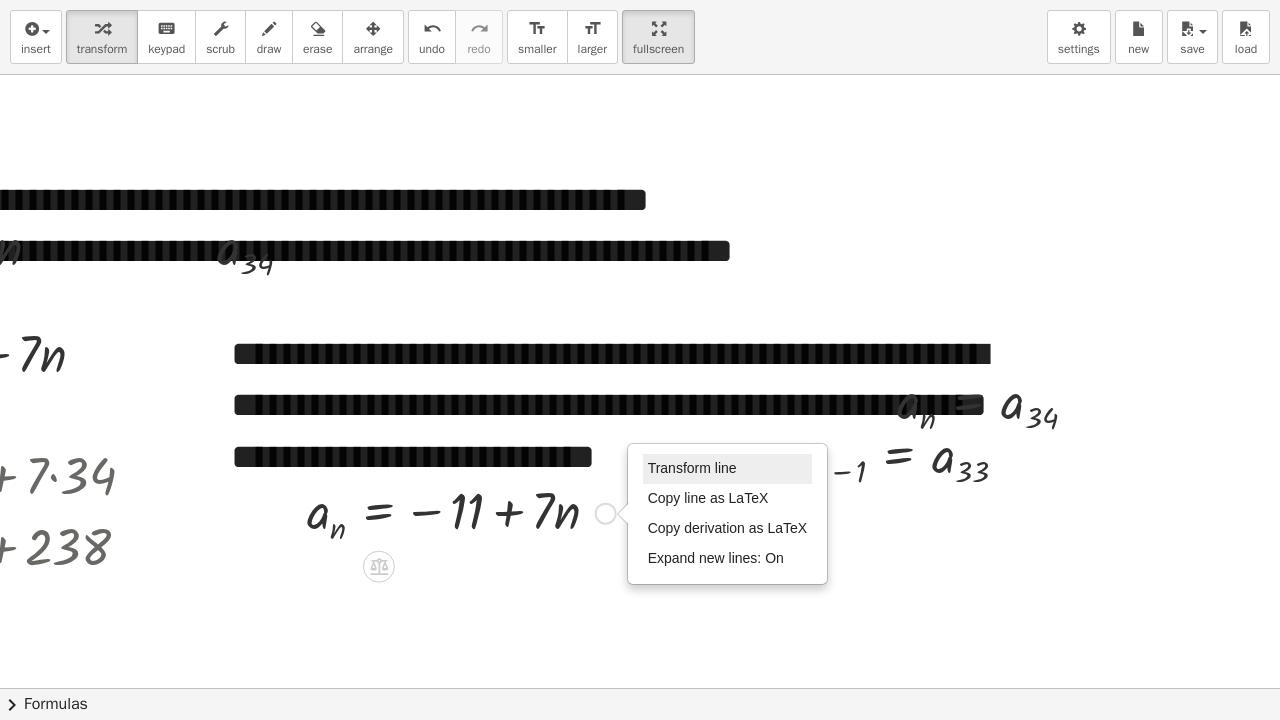 click on "Transform line" at bounding box center (692, 468) 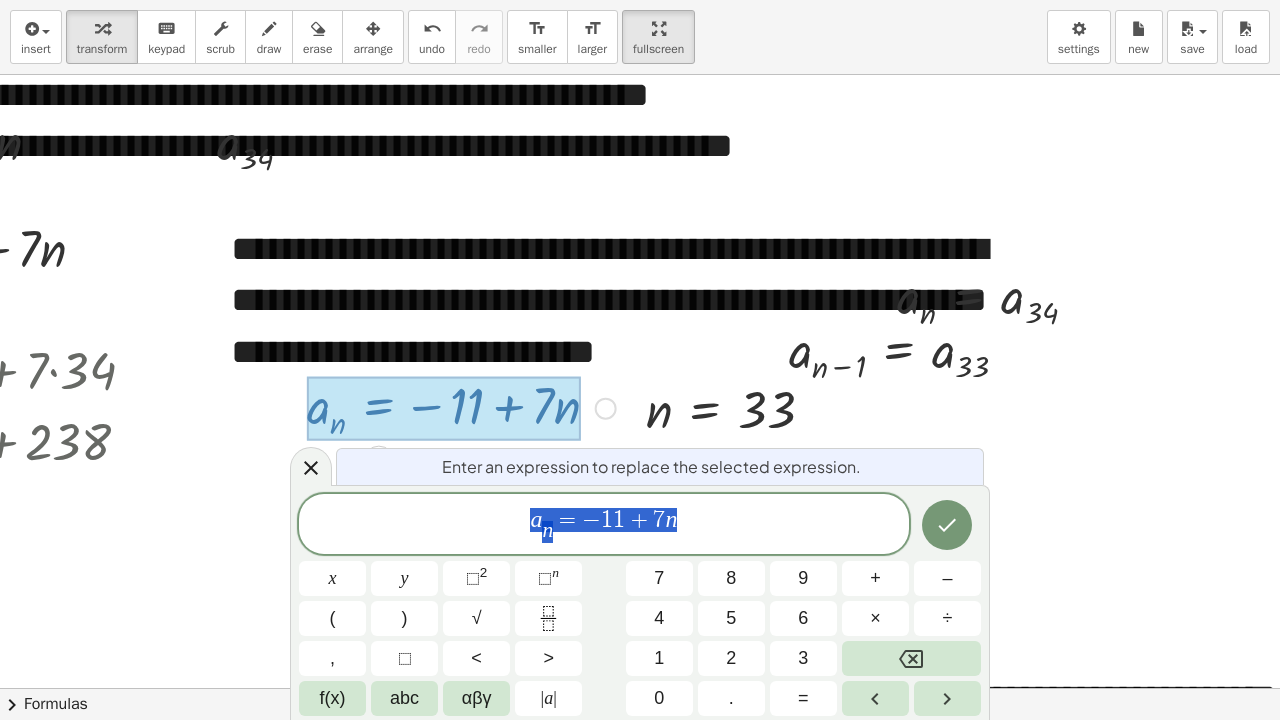 scroll, scrollTop: 2347, scrollLeft: 281, axis: both 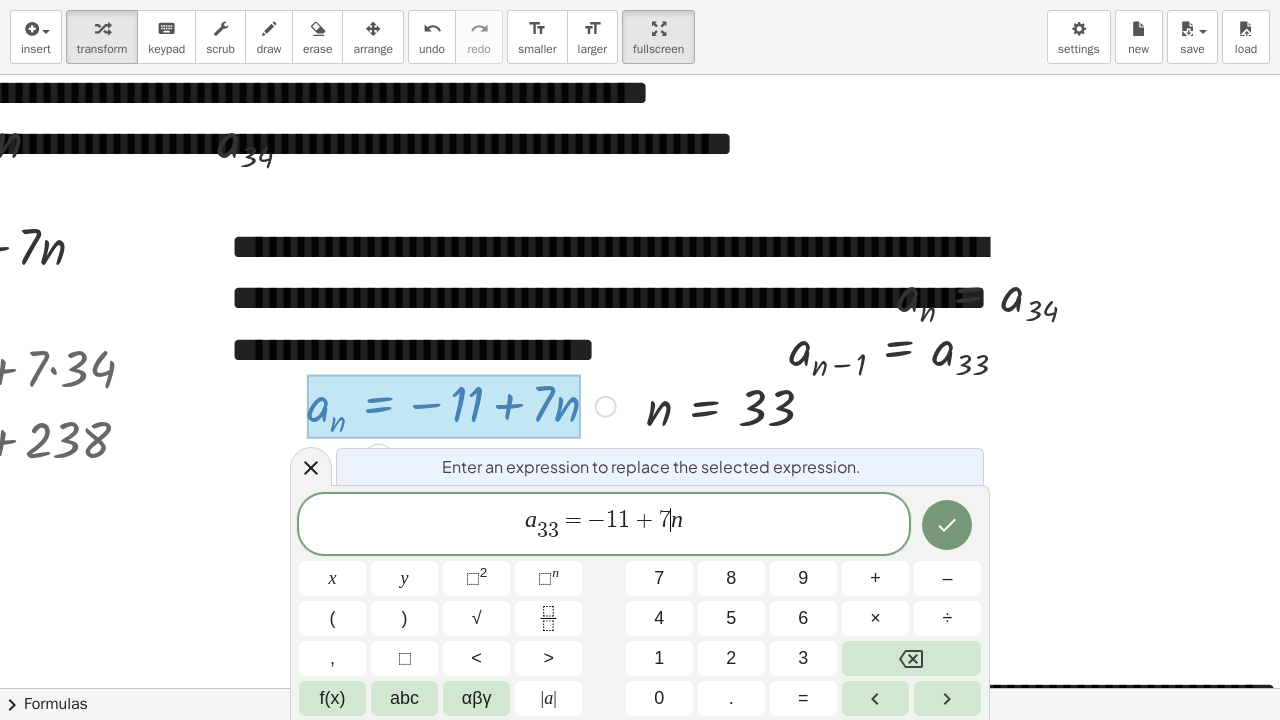 click on "a 3 3 ​ = − 1 1 + 7 ​ n" at bounding box center (604, 525) 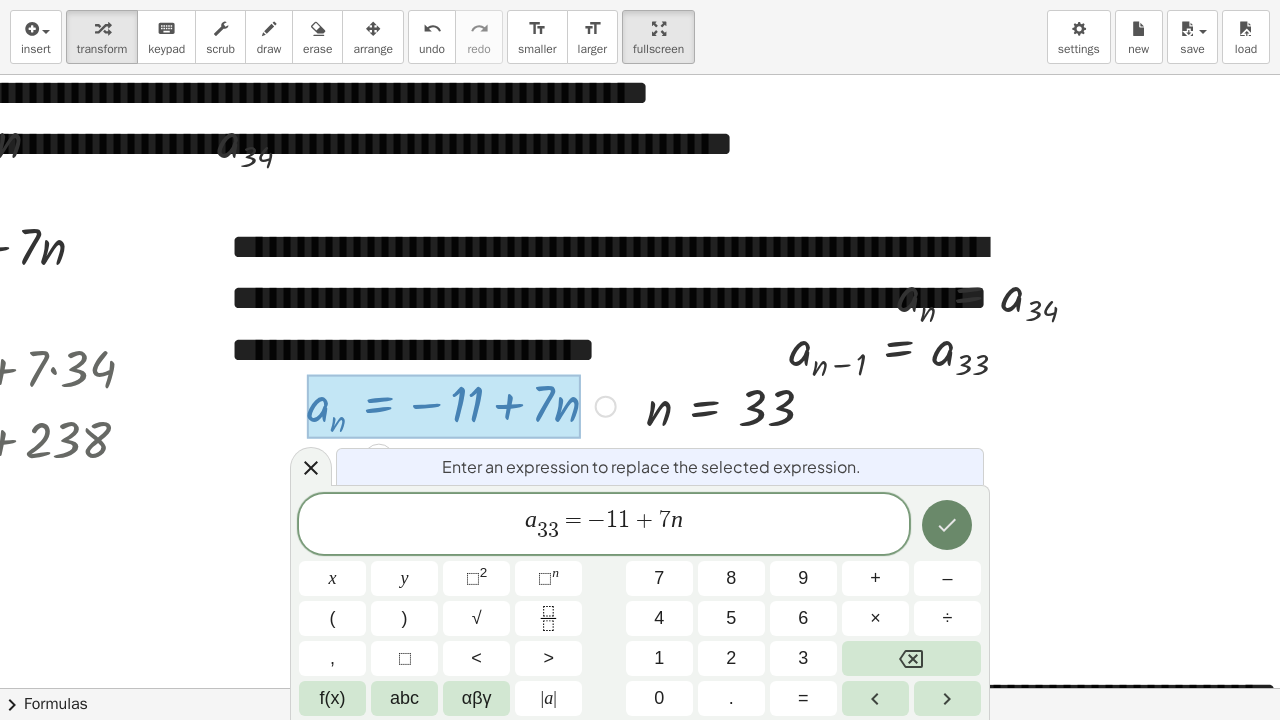 click 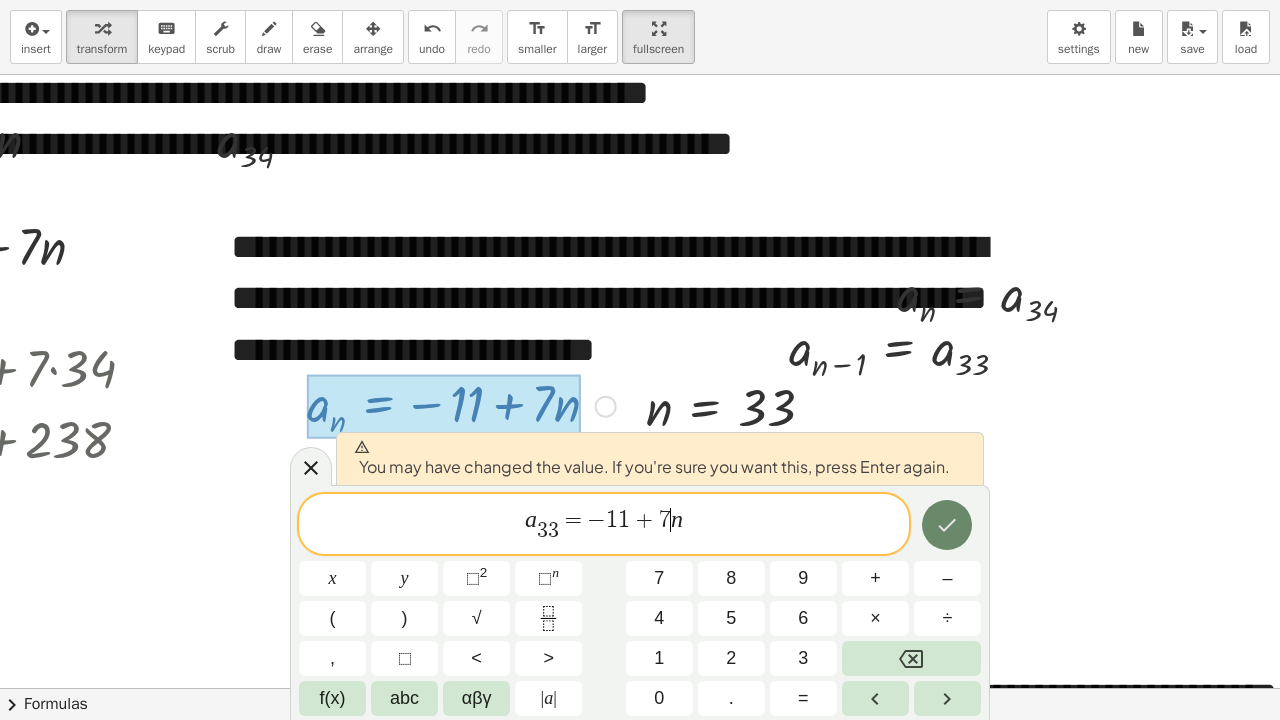 click 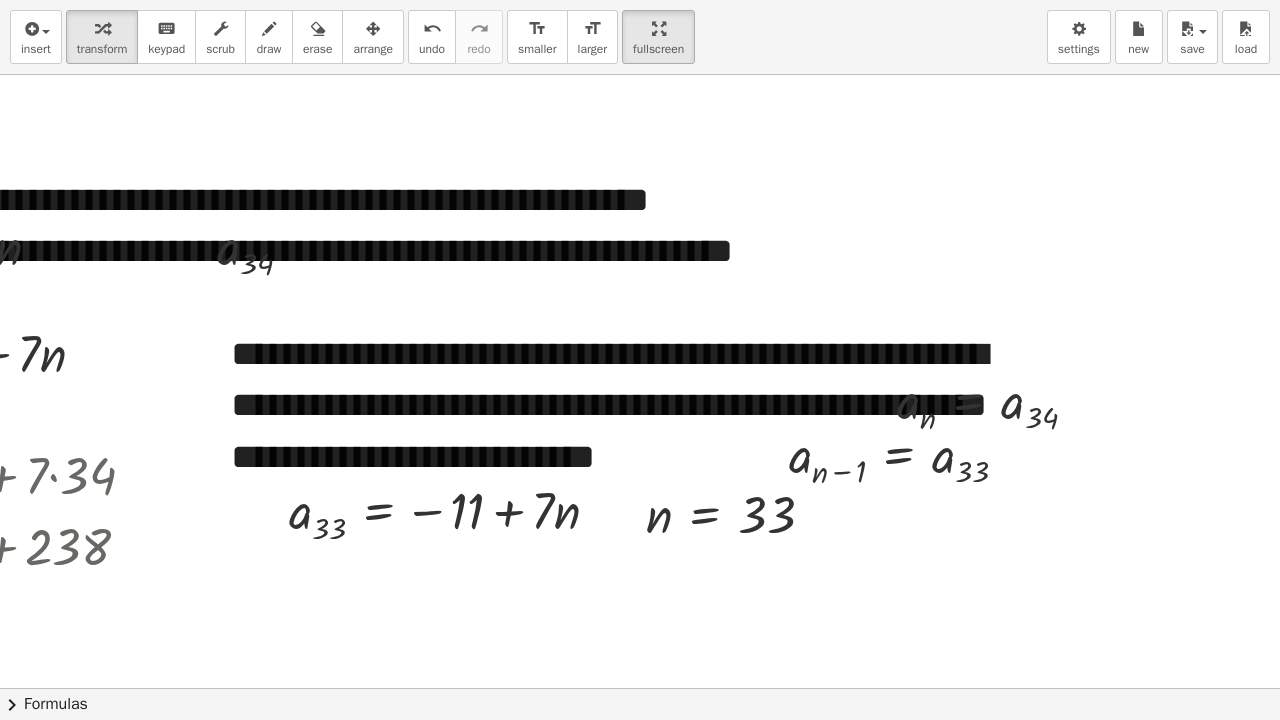 scroll, scrollTop: 2240, scrollLeft: 281, axis: both 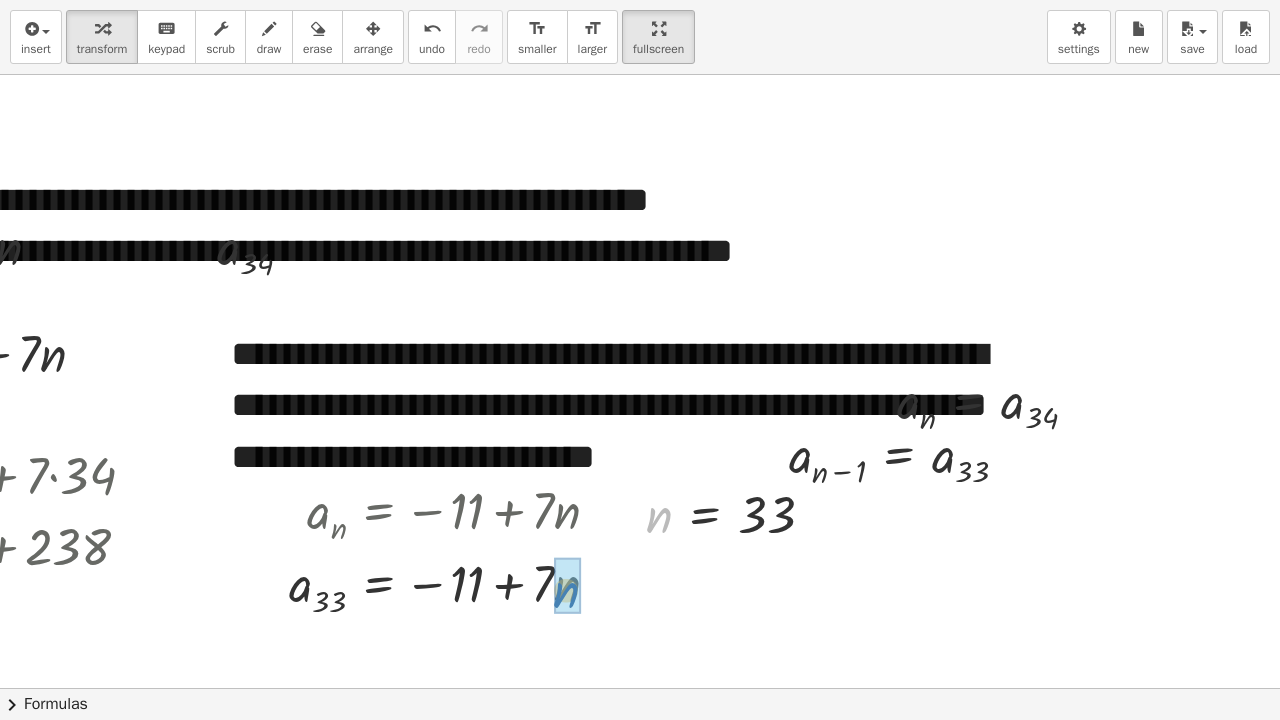 drag, startPoint x: 658, startPoint y: 520, endPoint x: 656, endPoint y: 603, distance: 83.02409 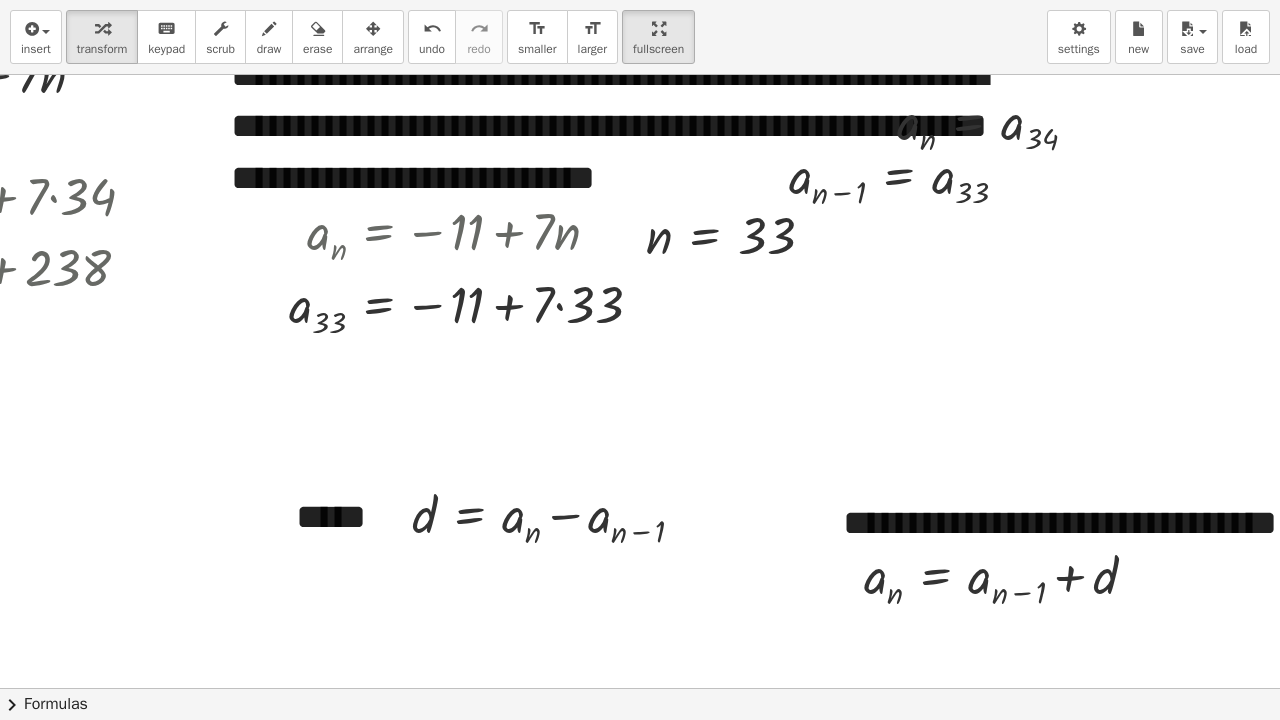 scroll, scrollTop: 2520, scrollLeft: 281, axis: both 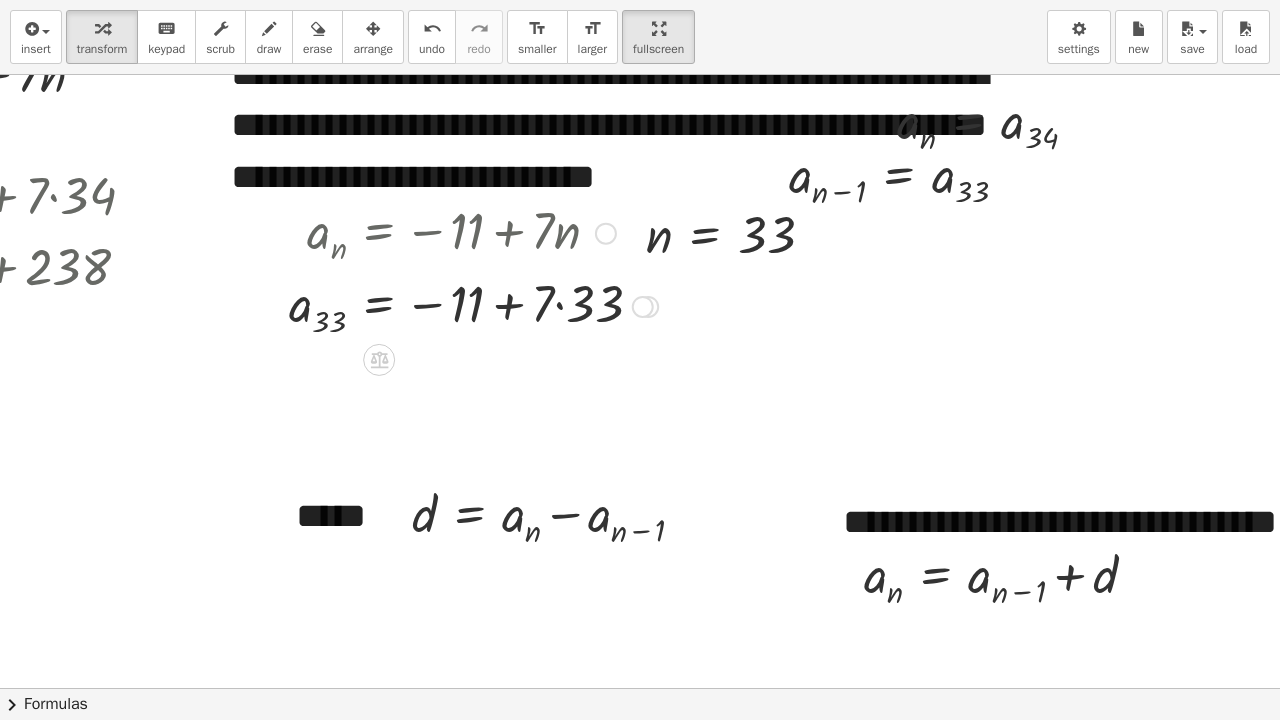 click at bounding box center [473, 304] 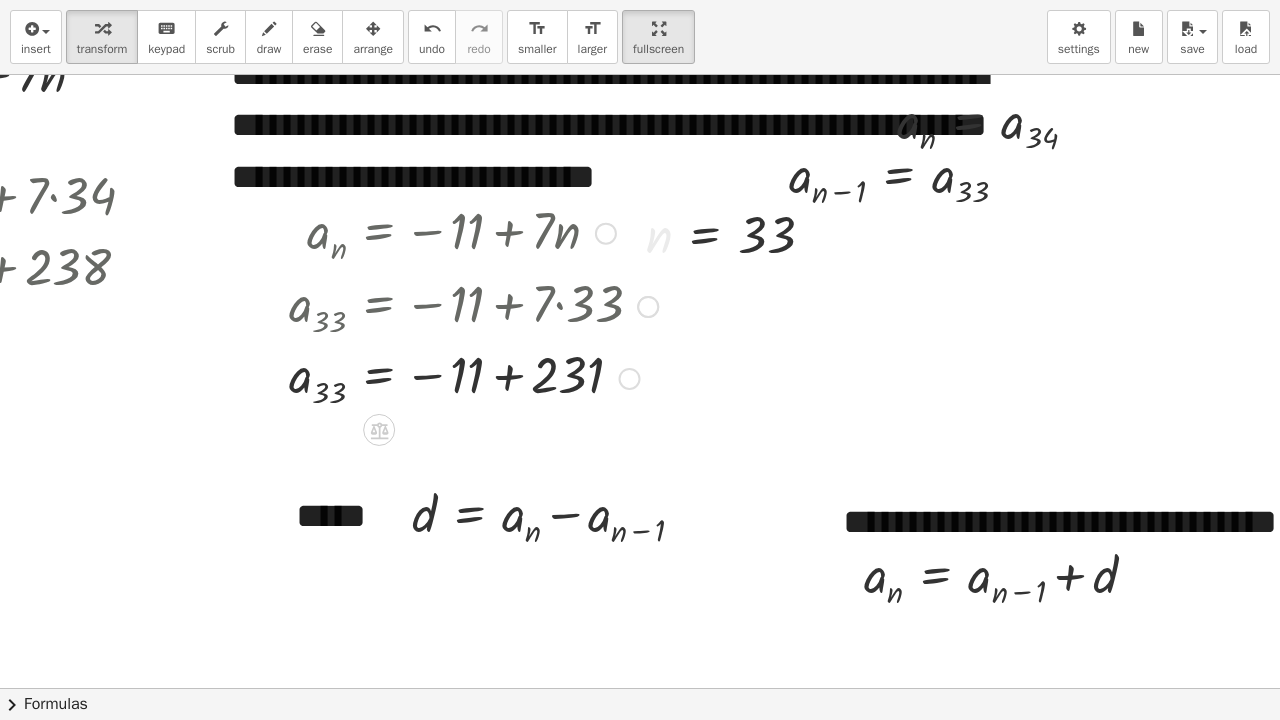 click at bounding box center (473, 377) 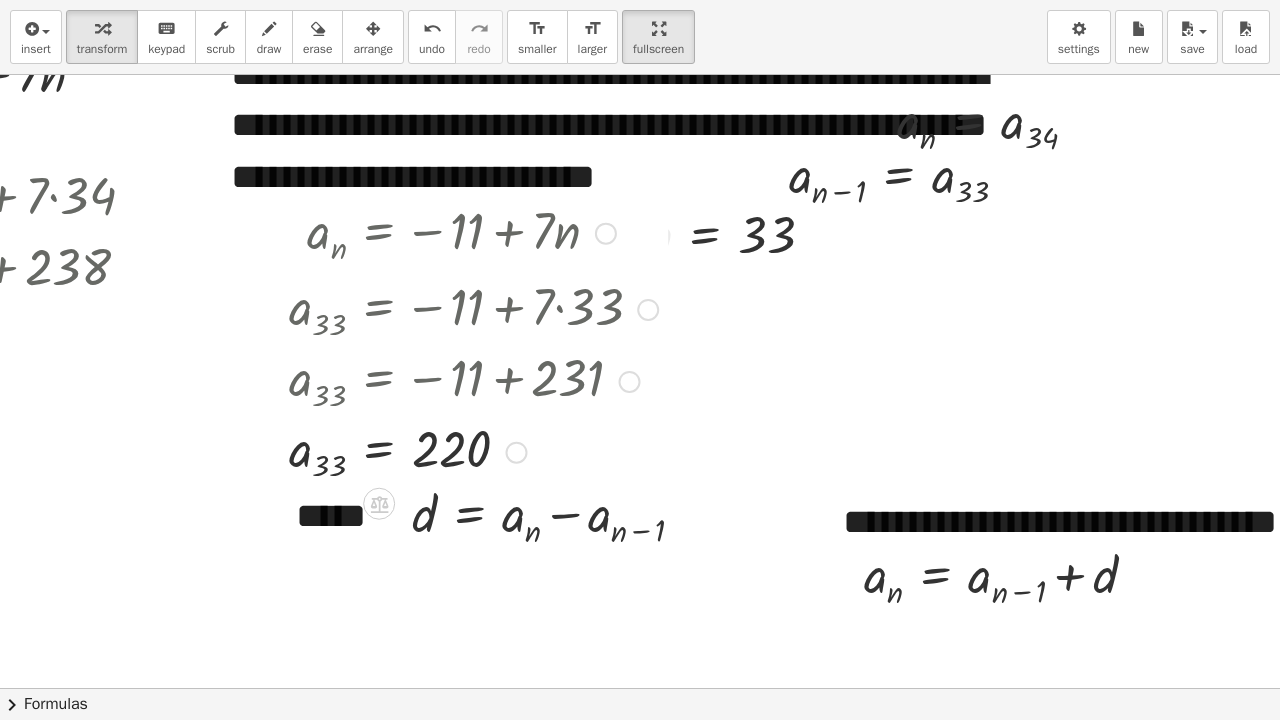 drag, startPoint x: 512, startPoint y: 377, endPoint x: 599, endPoint y: 470, distance: 127.349915 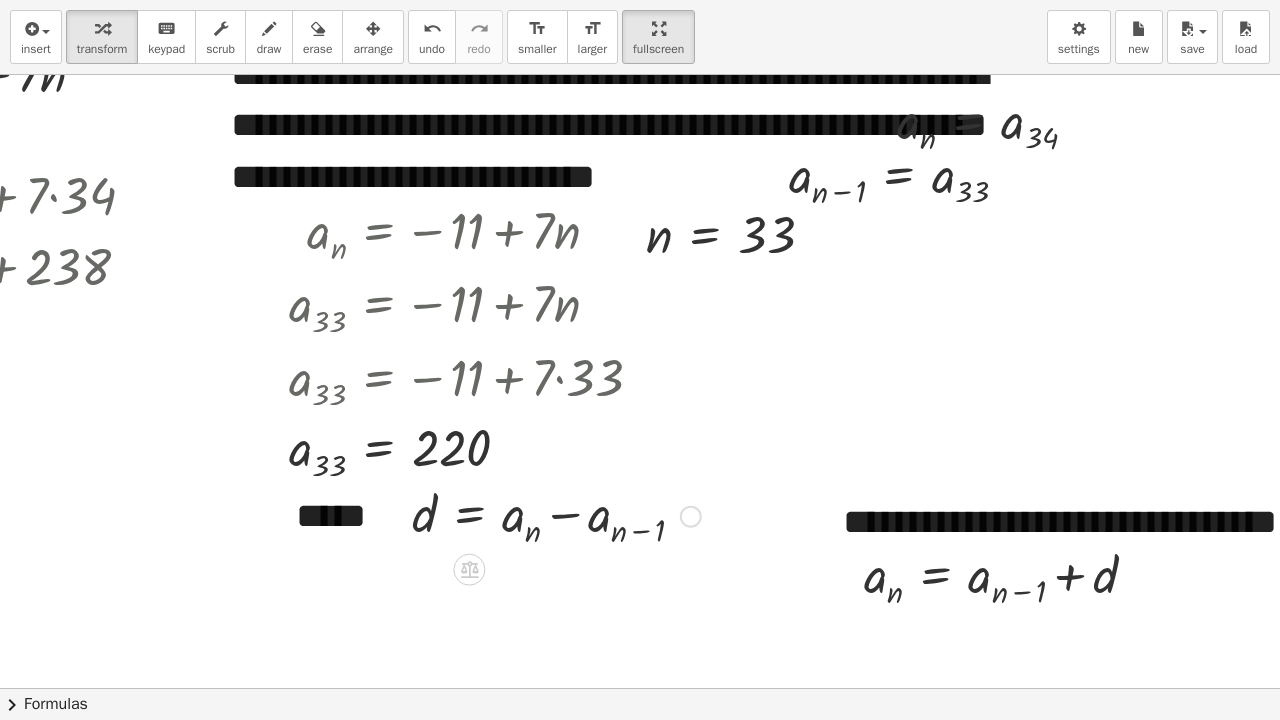 click at bounding box center (691, 517) 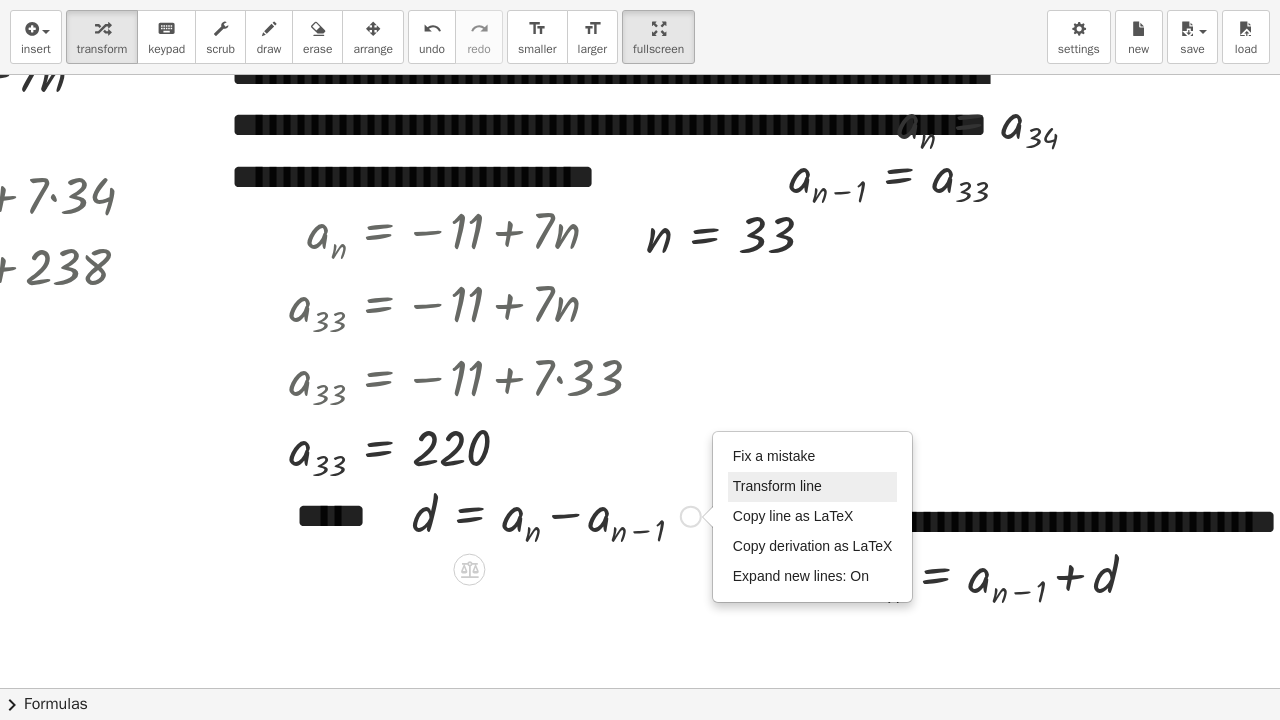 click on "Transform line" at bounding box center [777, 486] 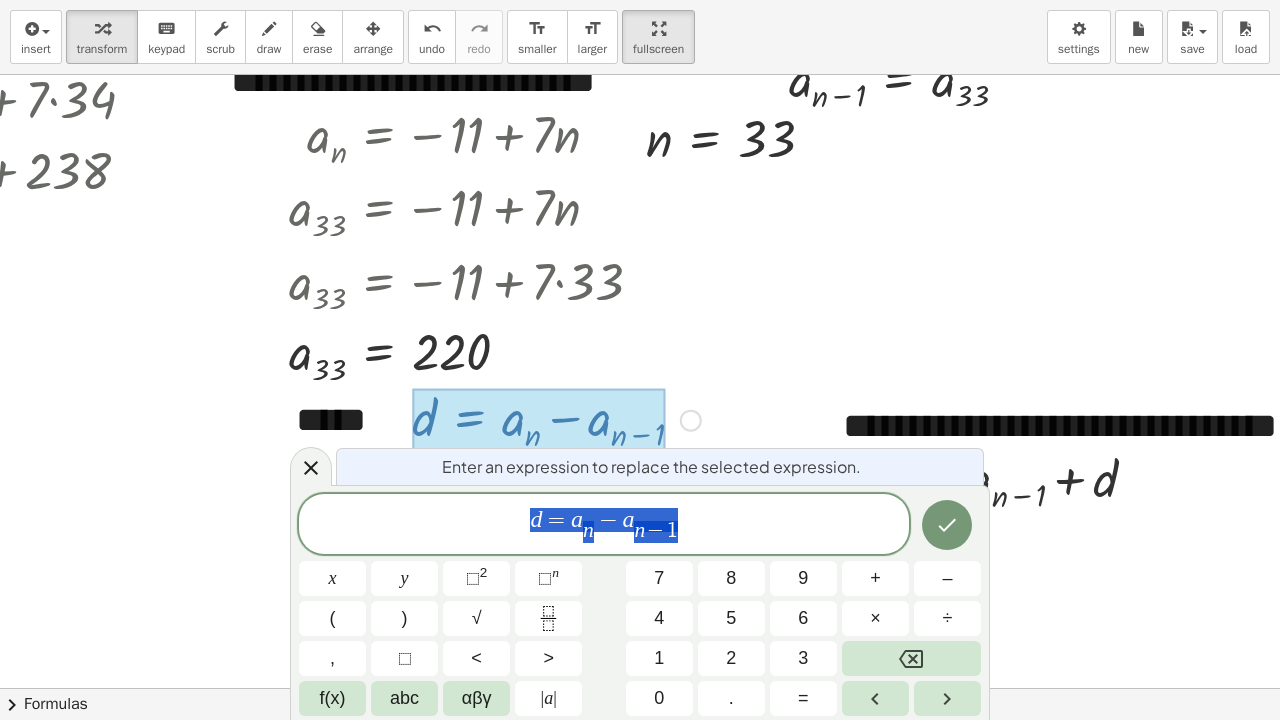 scroll, scrollTop: 2630, scrollLeft: 281, axis: both 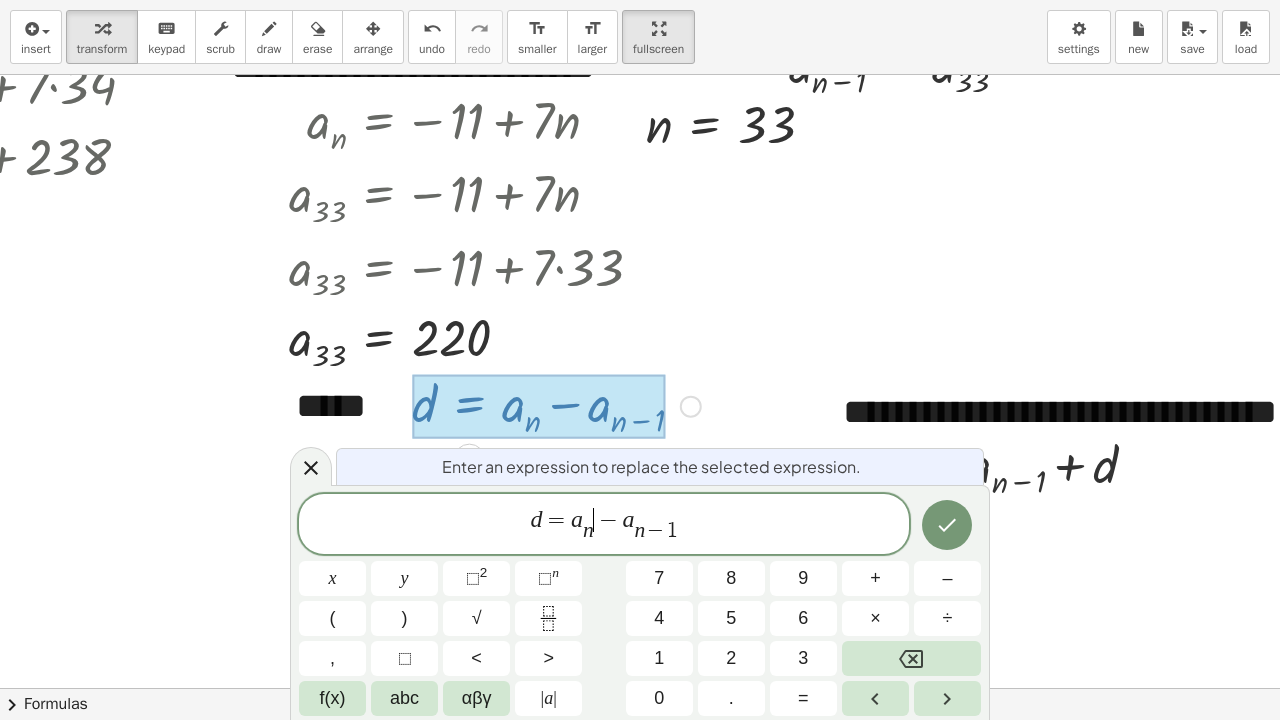 click on "d = a n ​ ​ − a n − 1 ​" at bounding box center [604, 525] 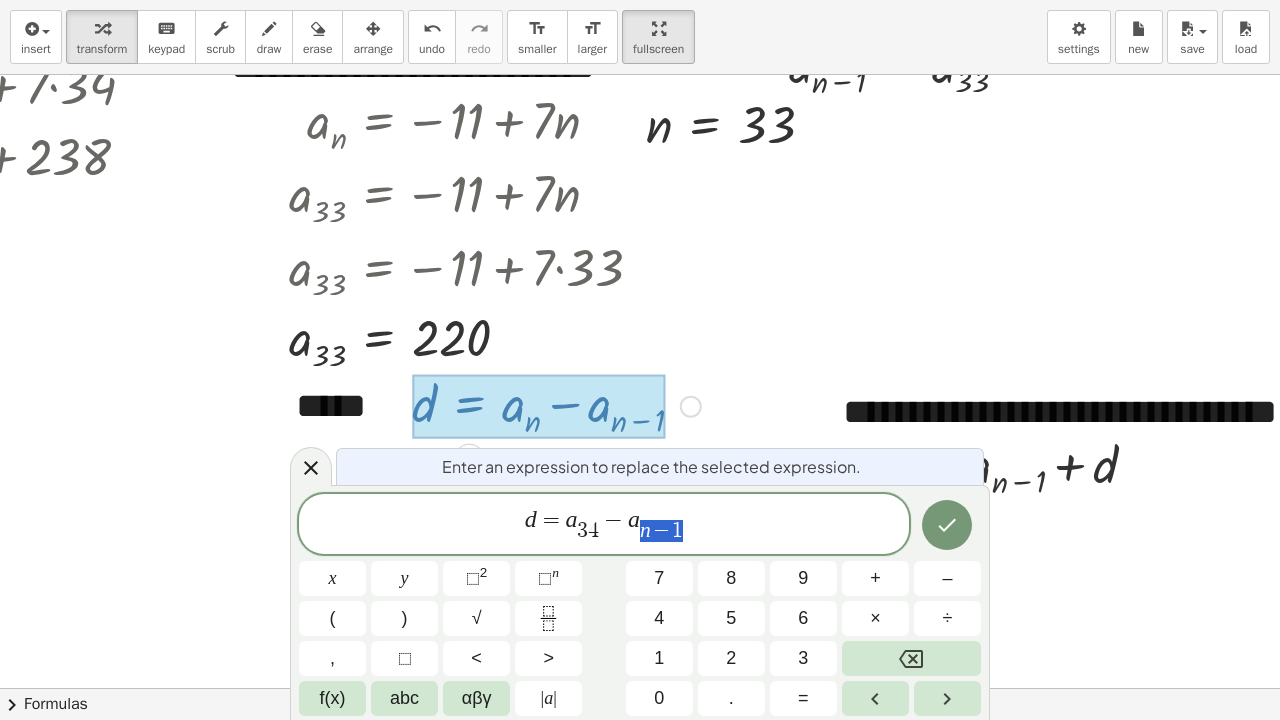 drag, startPoint x: 642, startPoint y: 533, endPoint x: 680, endPoint y: 540, distance: 38.63936 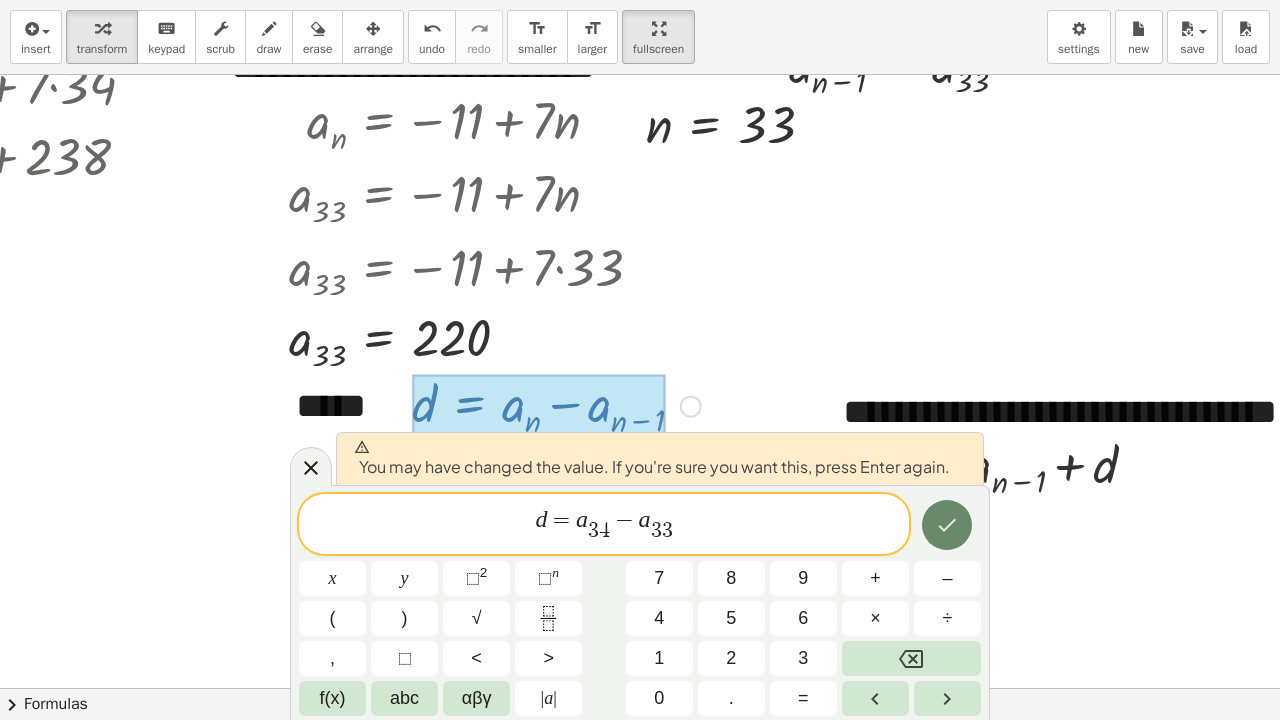 click 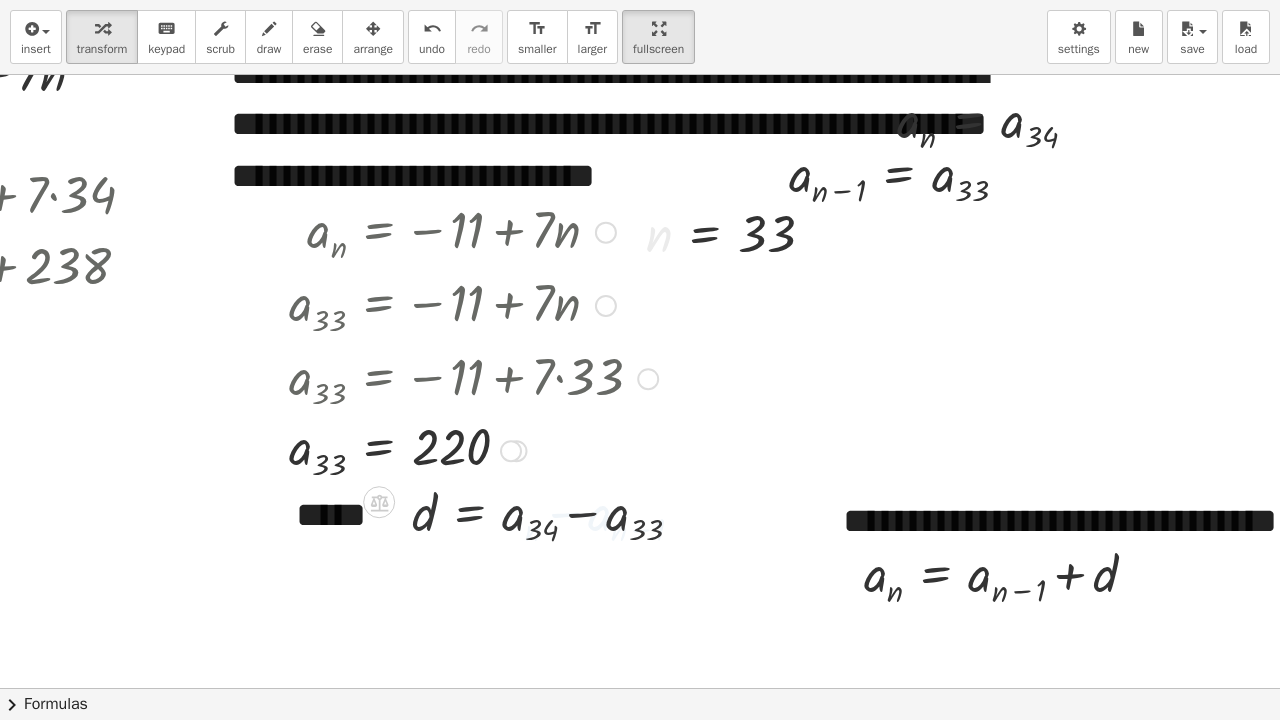 scroll, scrollTop: 2520, scrollLeft: 281, axis: both 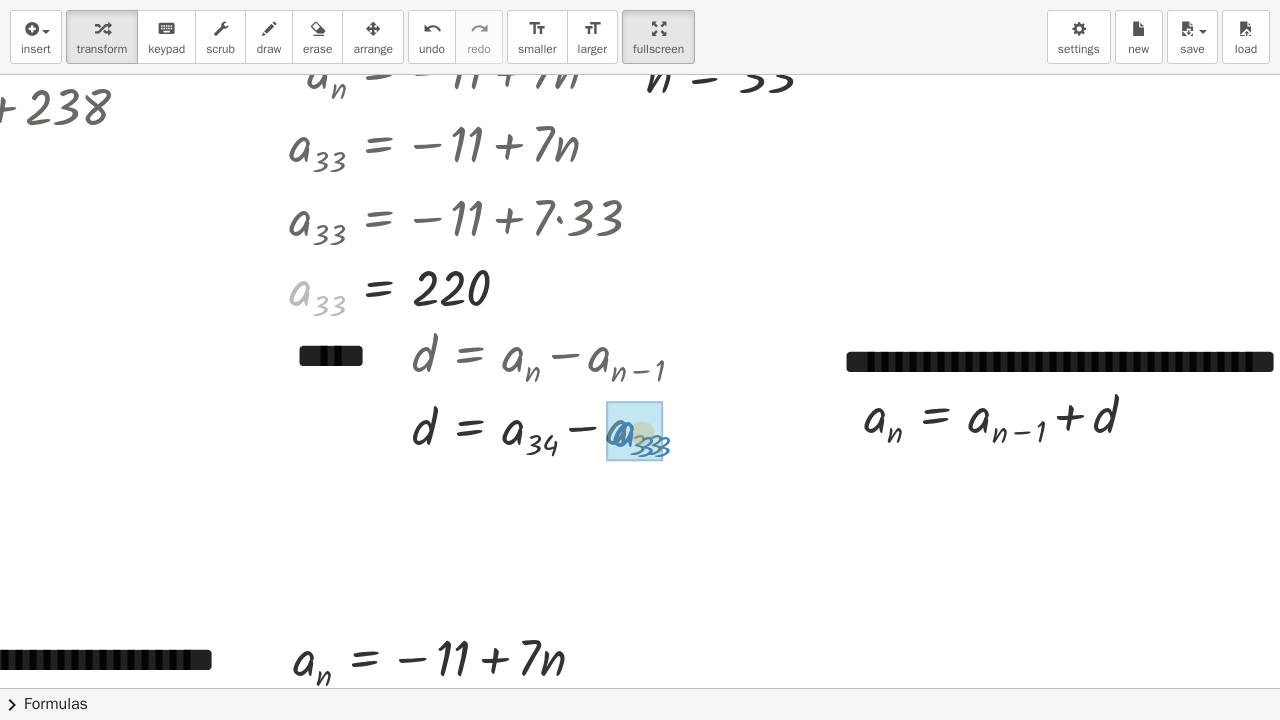 drag, startPoint x: 305, startPoint y: 301, endPoint x: 628, endPoint y: 442, distance: 352.4344 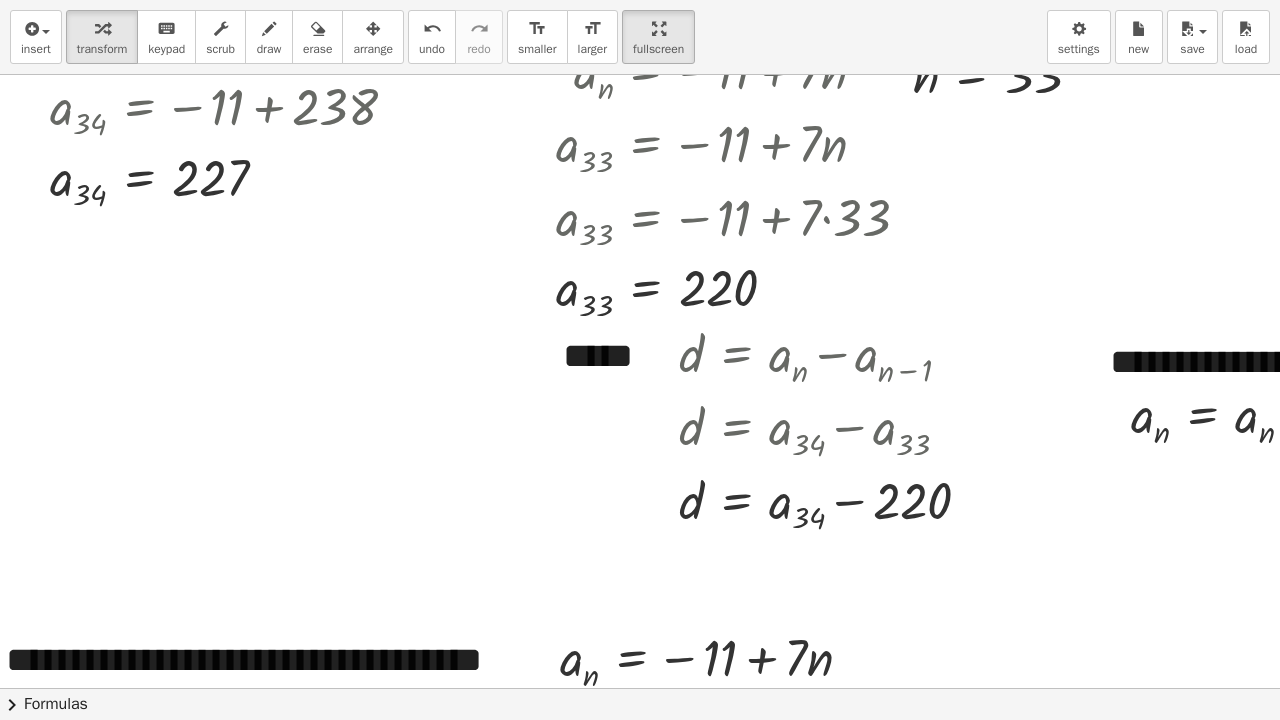 scroll, scrollTop: 2680, scrollLeft: 21, axis: both 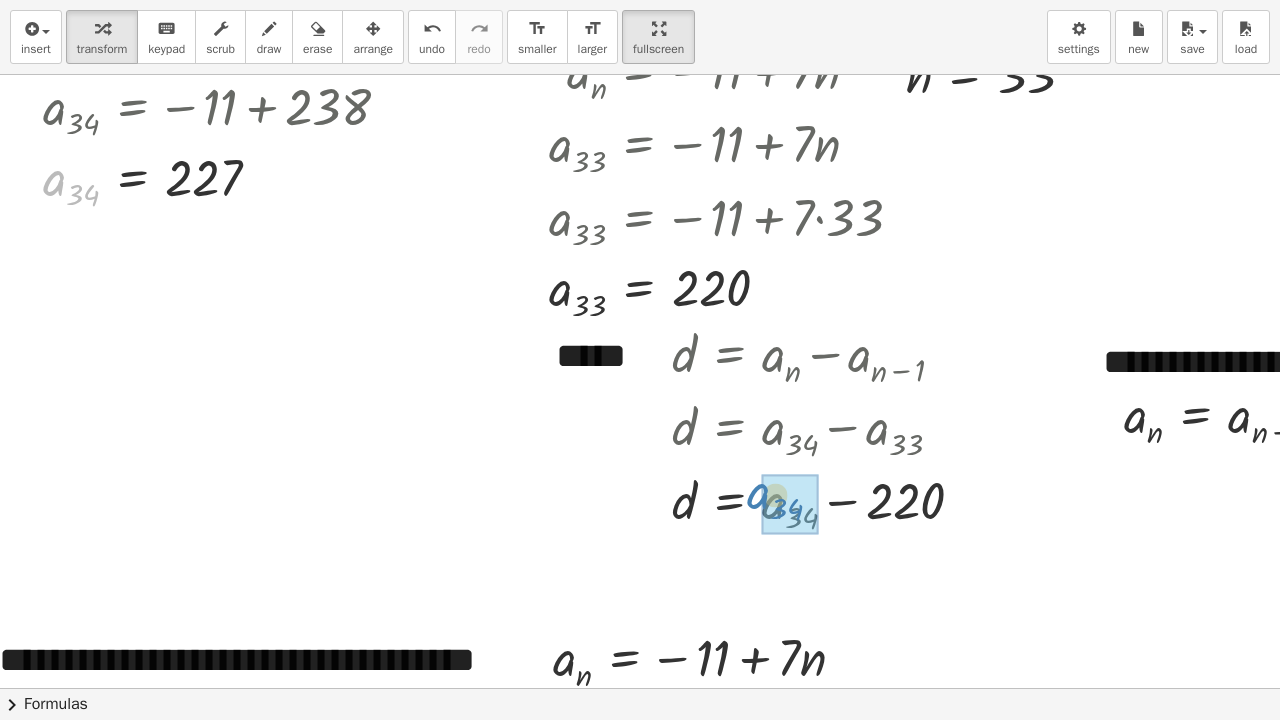 drag, startPoint x: 584, startPoint y: 403, endPoint x: 778, endPoint y: 501, distance: 217.34764 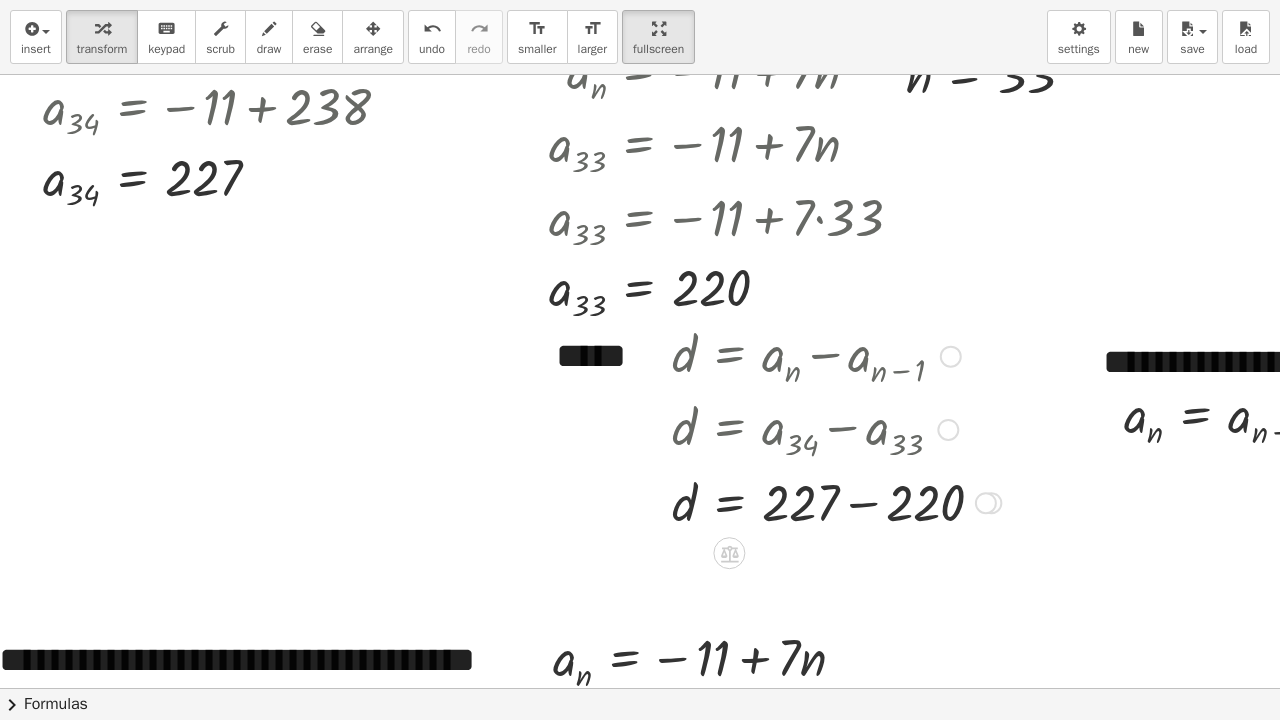 click at bounding box center [836, 501] 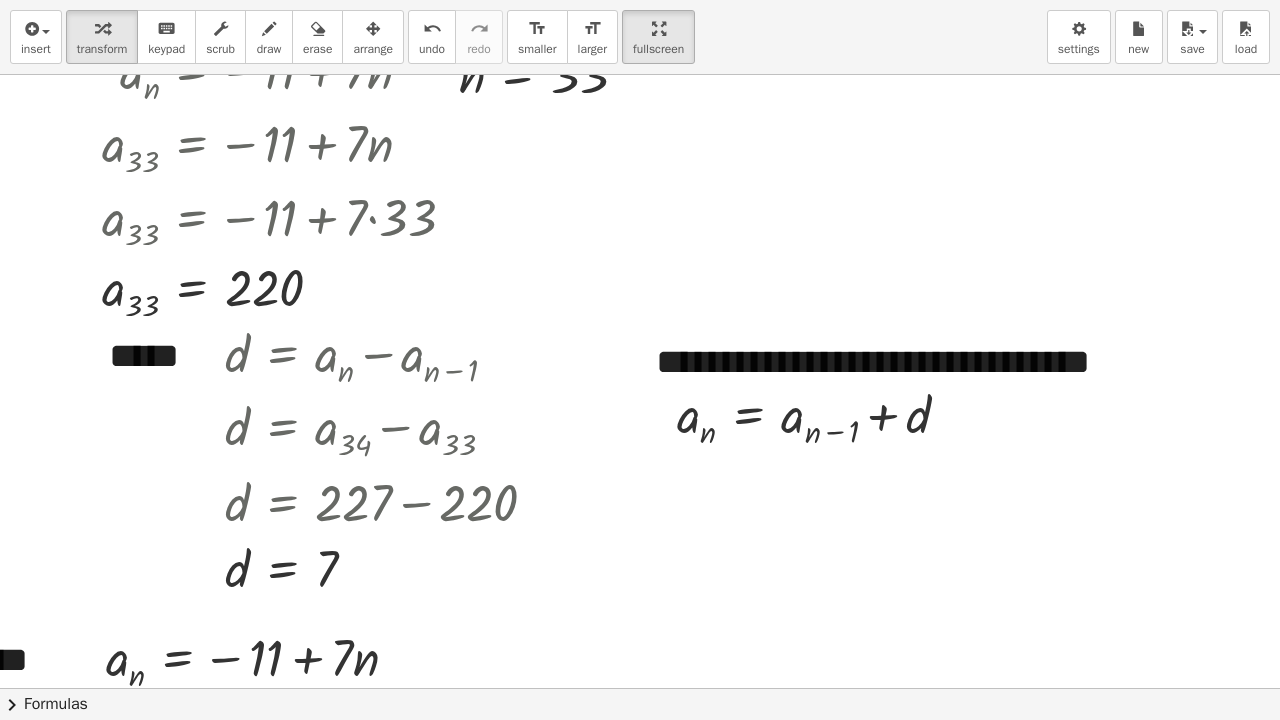 scroll, scrollTop: 2680, scrollLeft: 464, axis: both 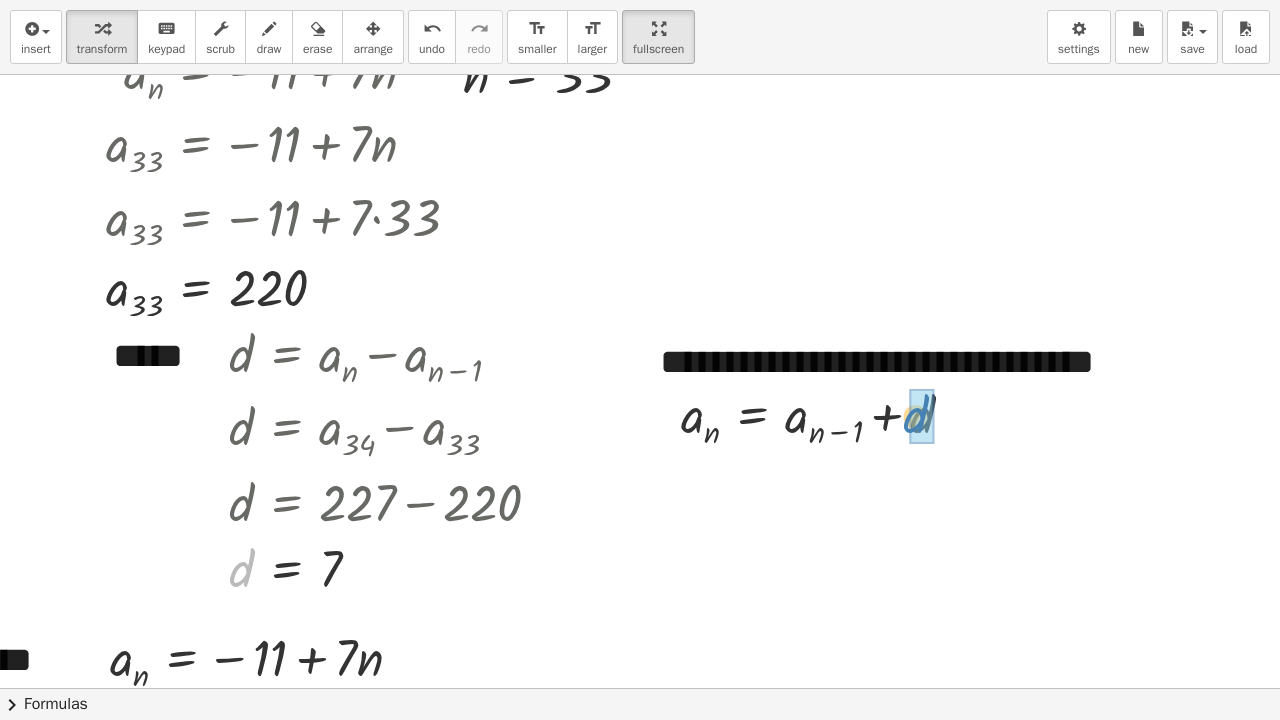 drag, startPoint x: 235, startPoint y: 572, endPoint x: 914, endPoint y: 427, distance: 694.30975 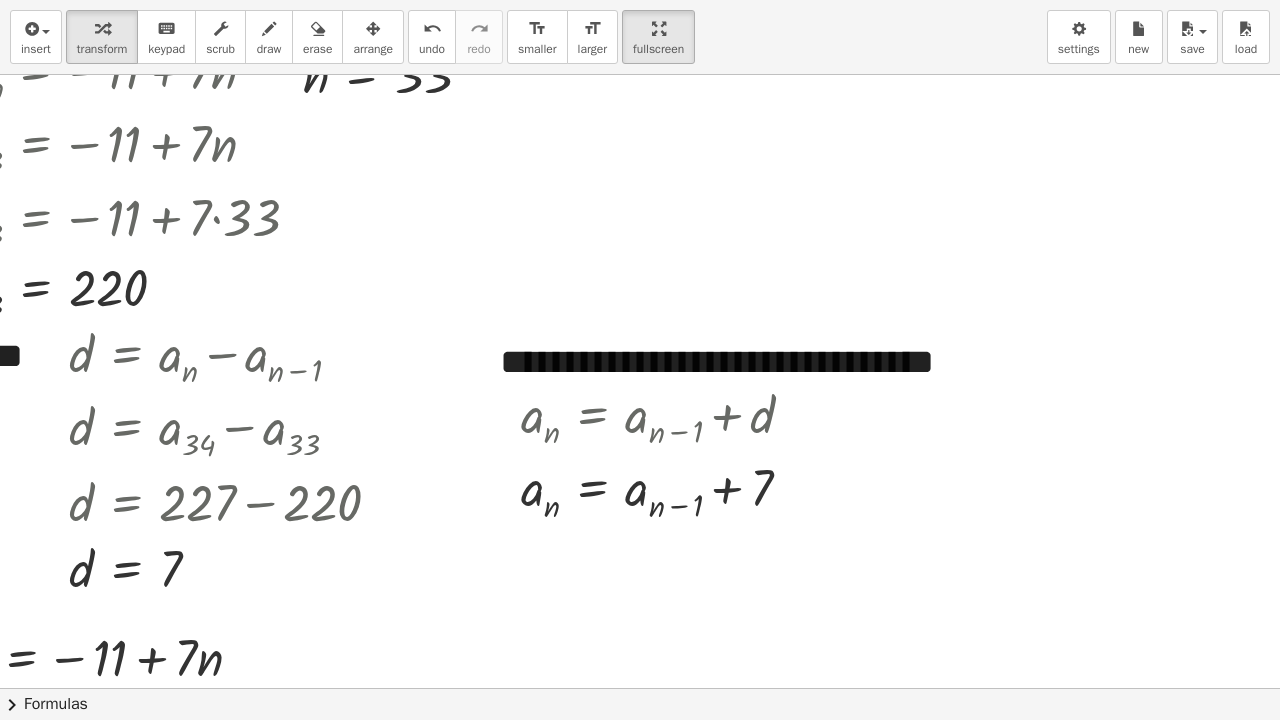 scroll, scrollTop: 2680, scrollLeft: 671, axis: both 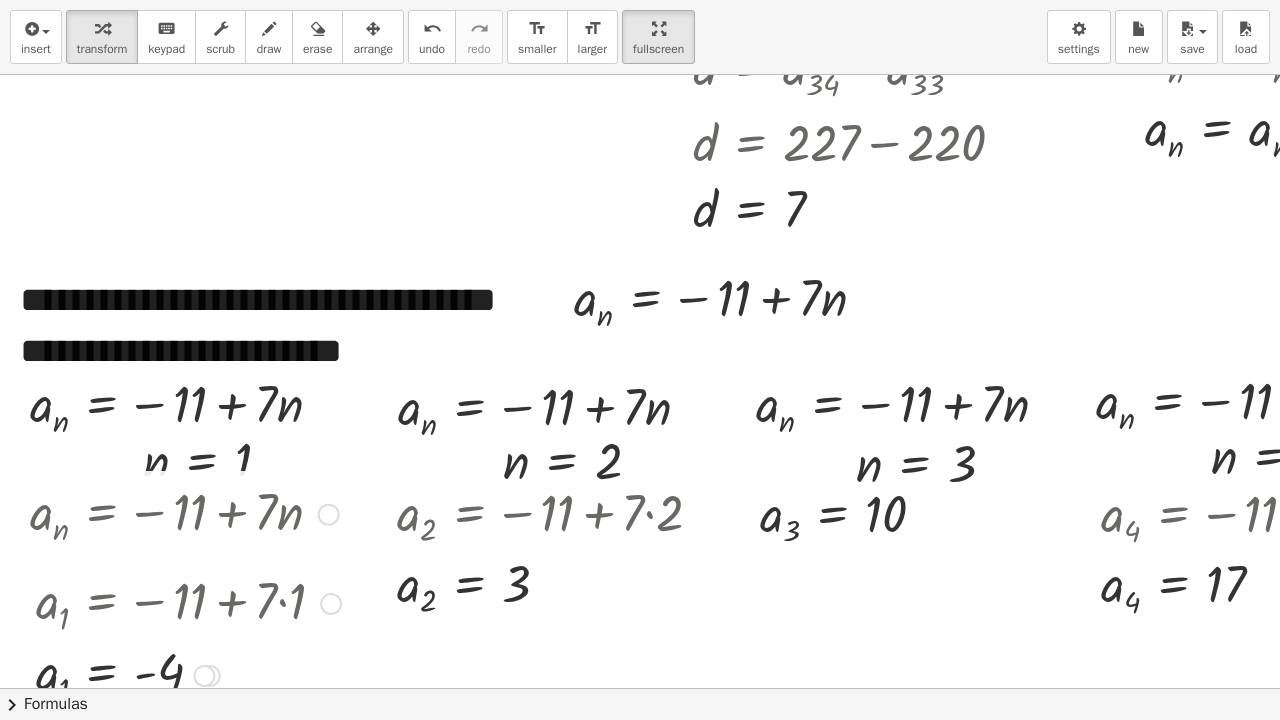 drag, startPoint x: 326, startPoint y: 515, endPoint x: 322, endPoint y: 609, distance: 94.08507 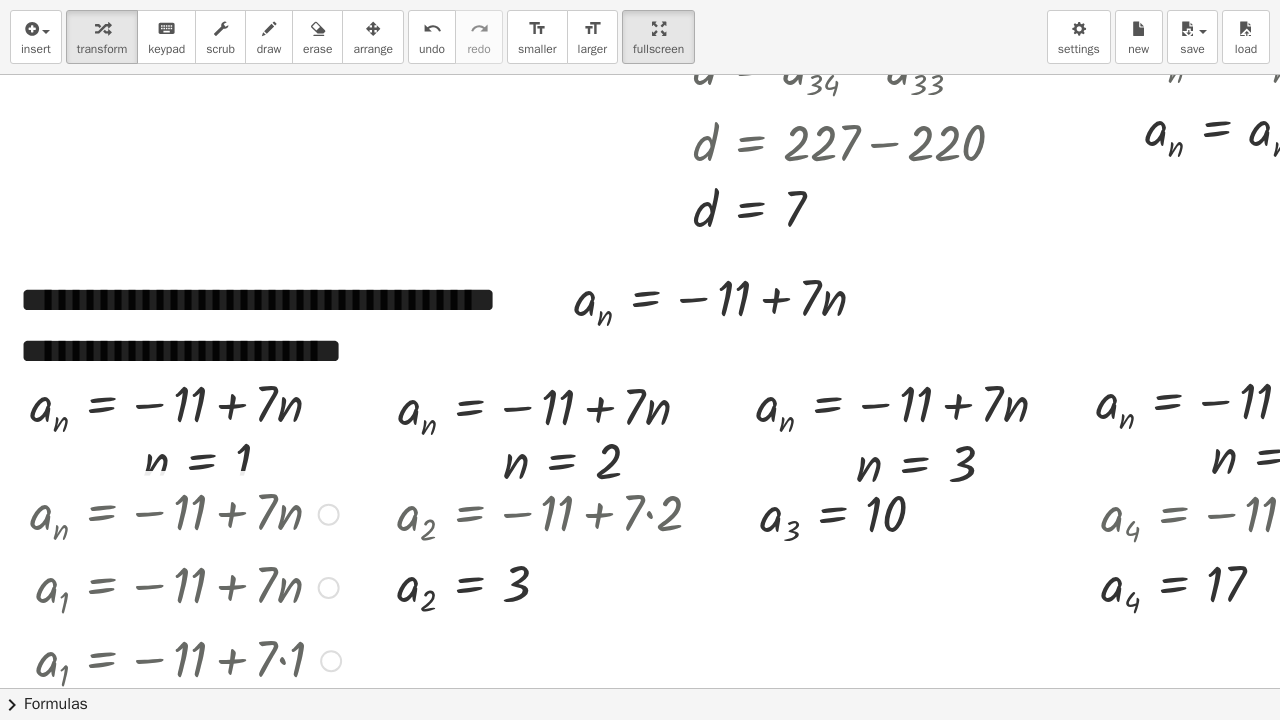 drag, startPoint x: 328, startPoint y: 590, endPoint x: 329, endPoint y: 669, distance: 79.00633 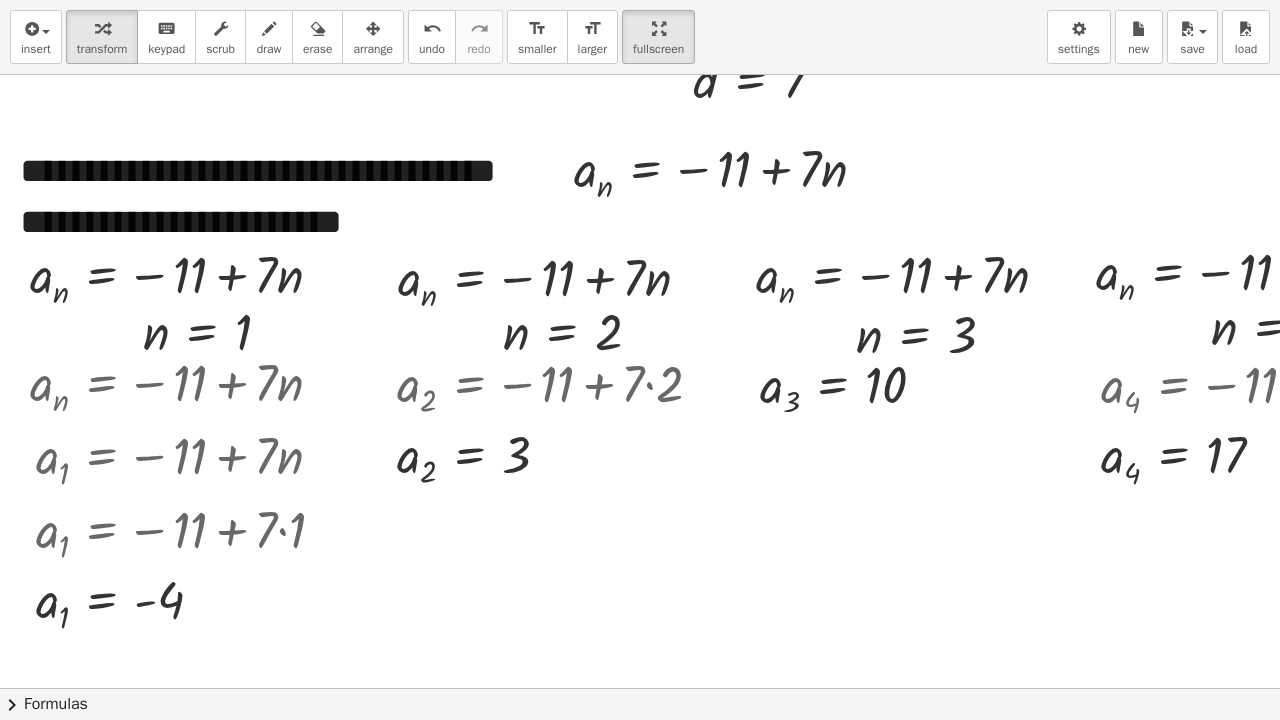 scroll, scrollTop: 3200, scrollLeft: 0, axis: vertical 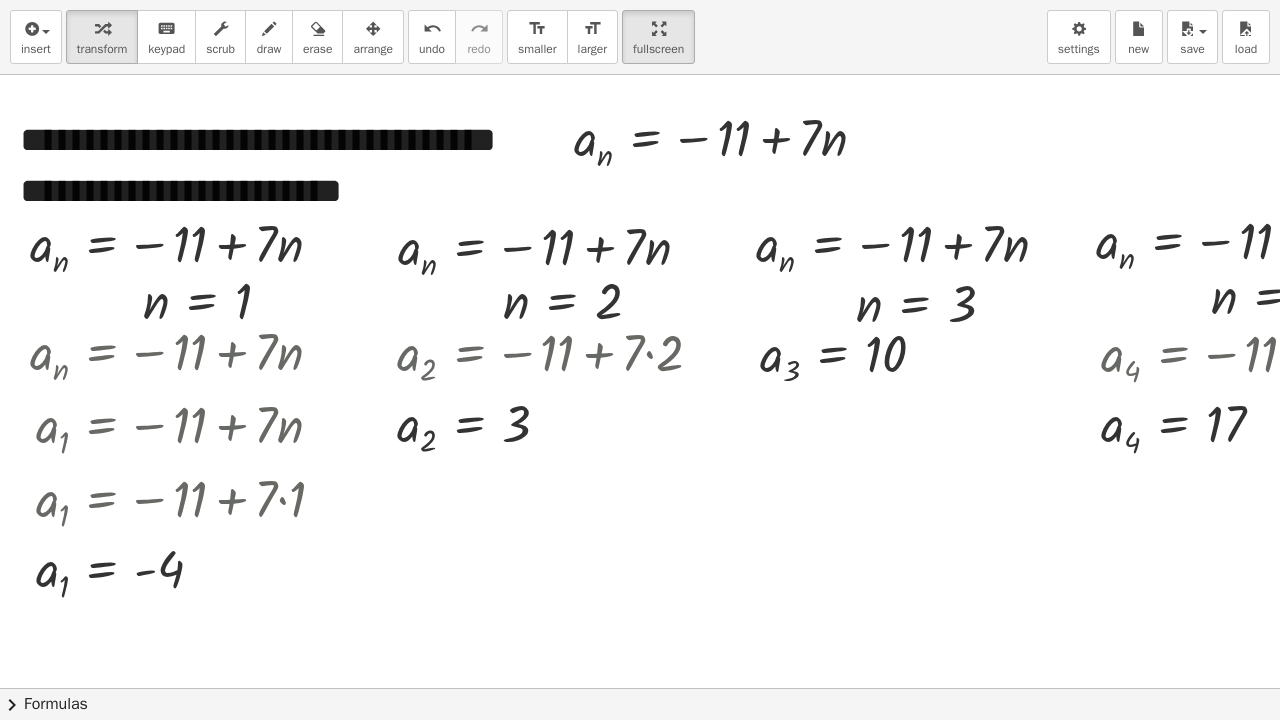 click at bounding box center [968, 556] 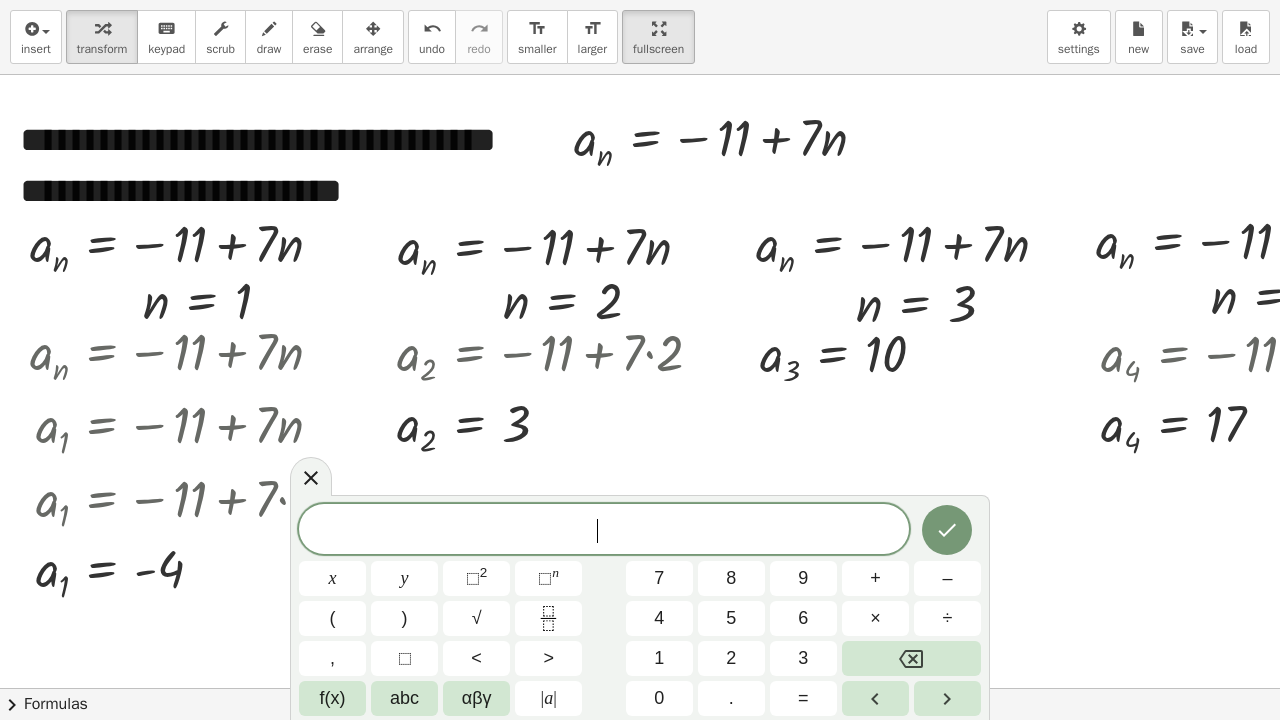 click 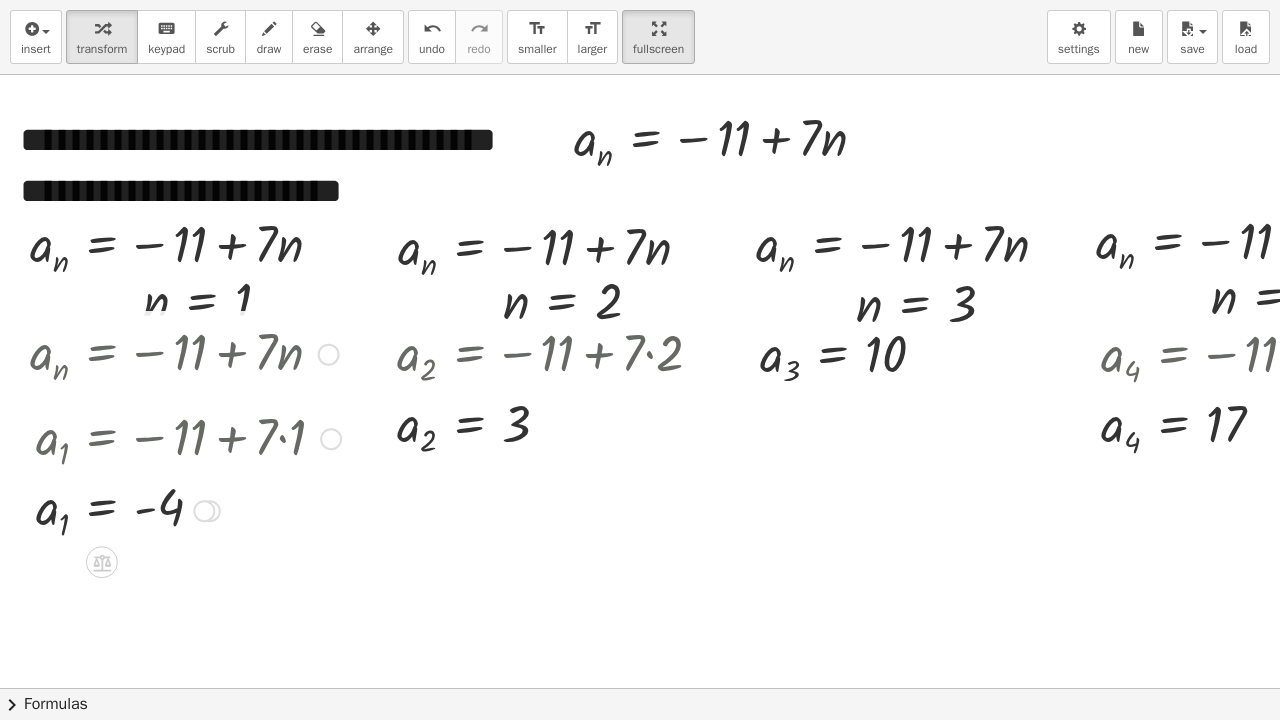 drag, startPoint x: 328, startPoint y: 498, endPoint x: 328, endPoint y: 433, distance: 65 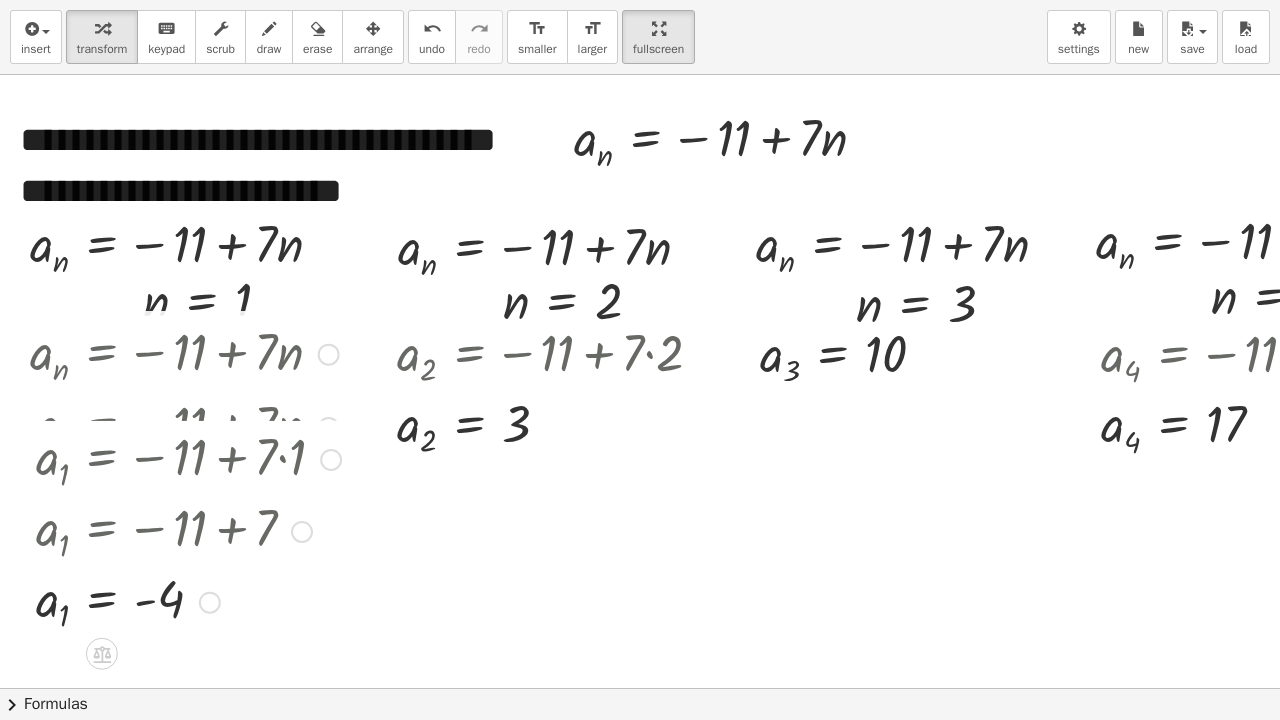 drag, startPoint x: 205, startPoint y: 502, endPoint x: 422, endPoint y: 618, distance: 246.05893 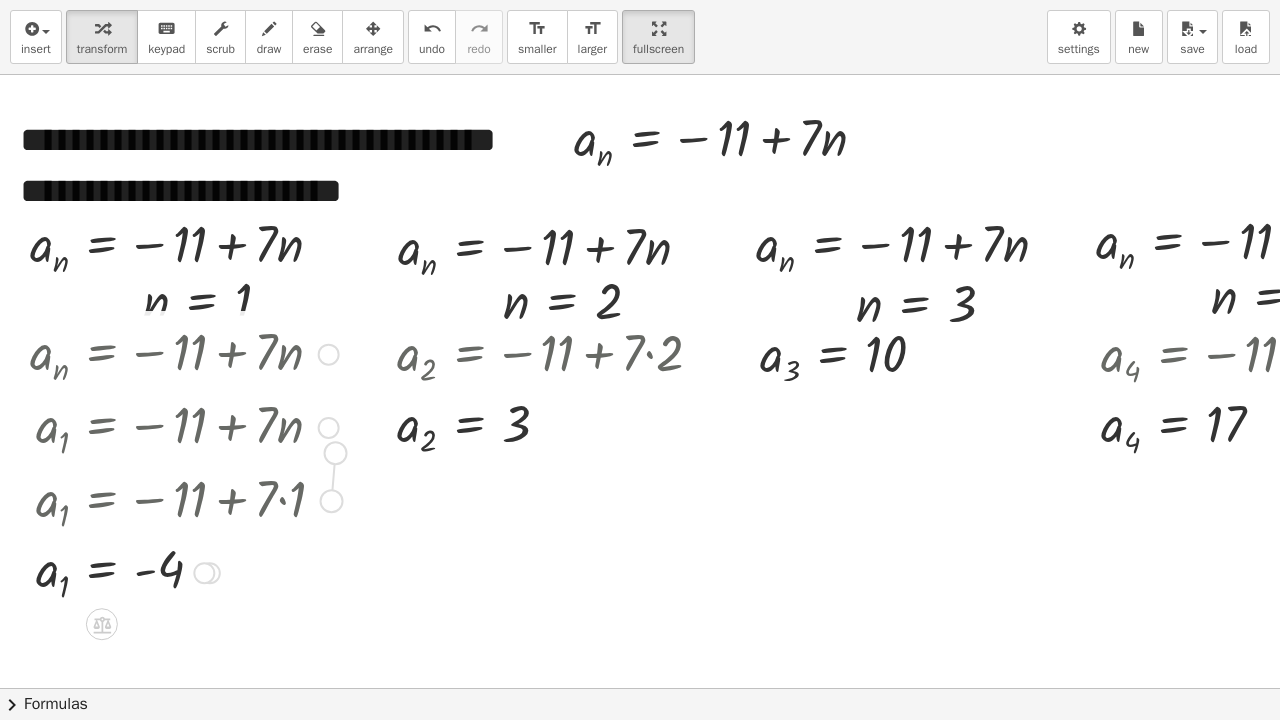 drag, startPoint x: 324, startPoint y: 496, endPoint x: 333, endPoint y: 442, distance: 54.74486 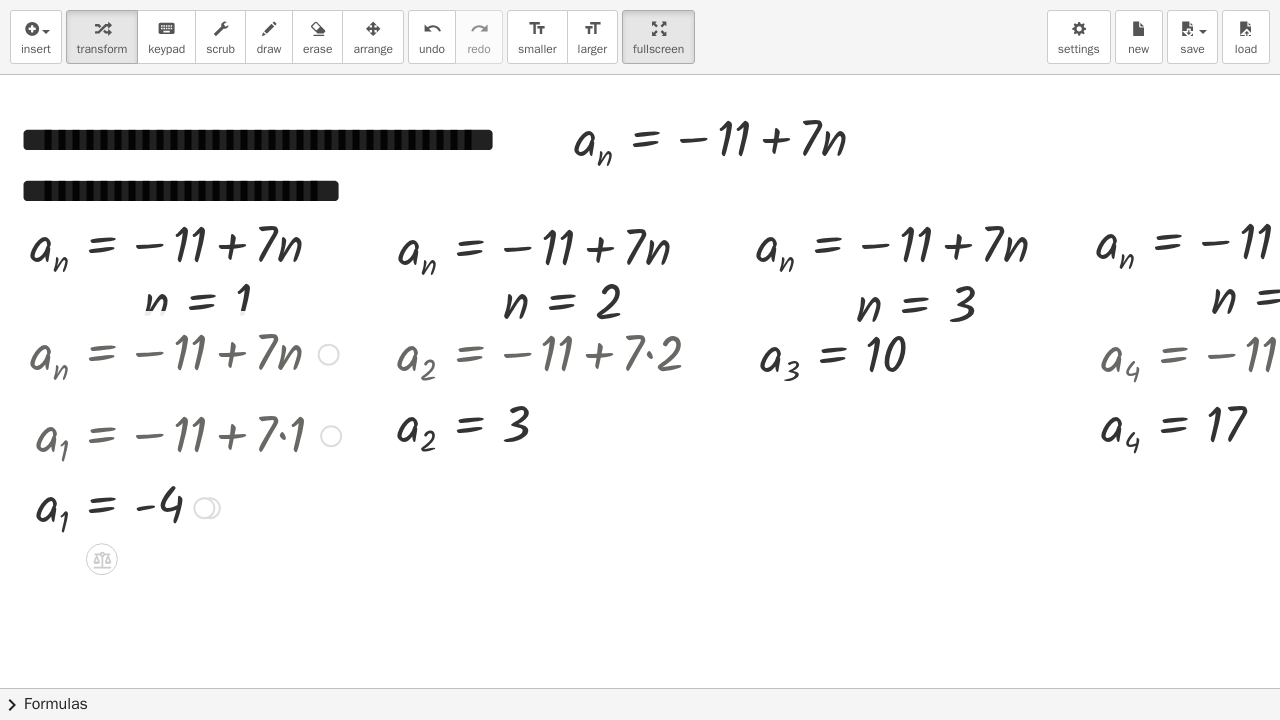 drag, startPoint x: 329, startPoint y: 499, endPoint x: 327, endPoint y: 427, distance: 72.02777 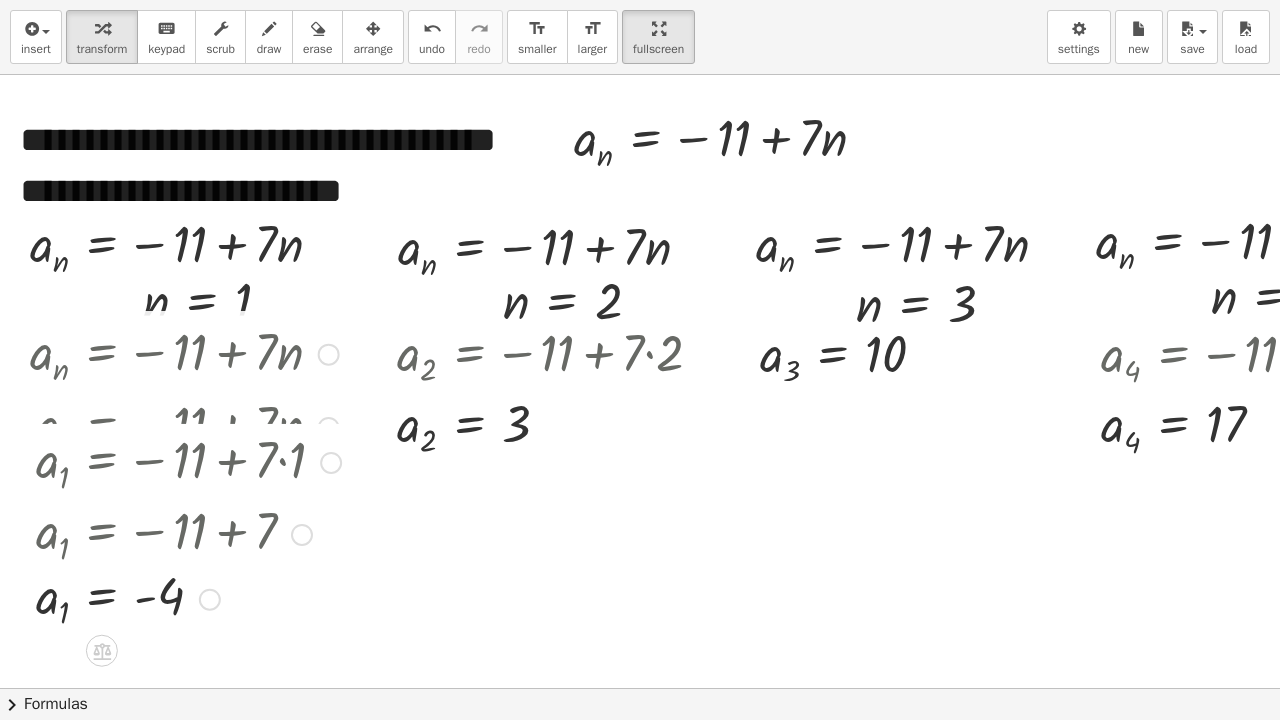 drag, startPoint x: 207, startPoint y: 503, endPoint x: 214, endPoint y: 607, distance: 104.23531 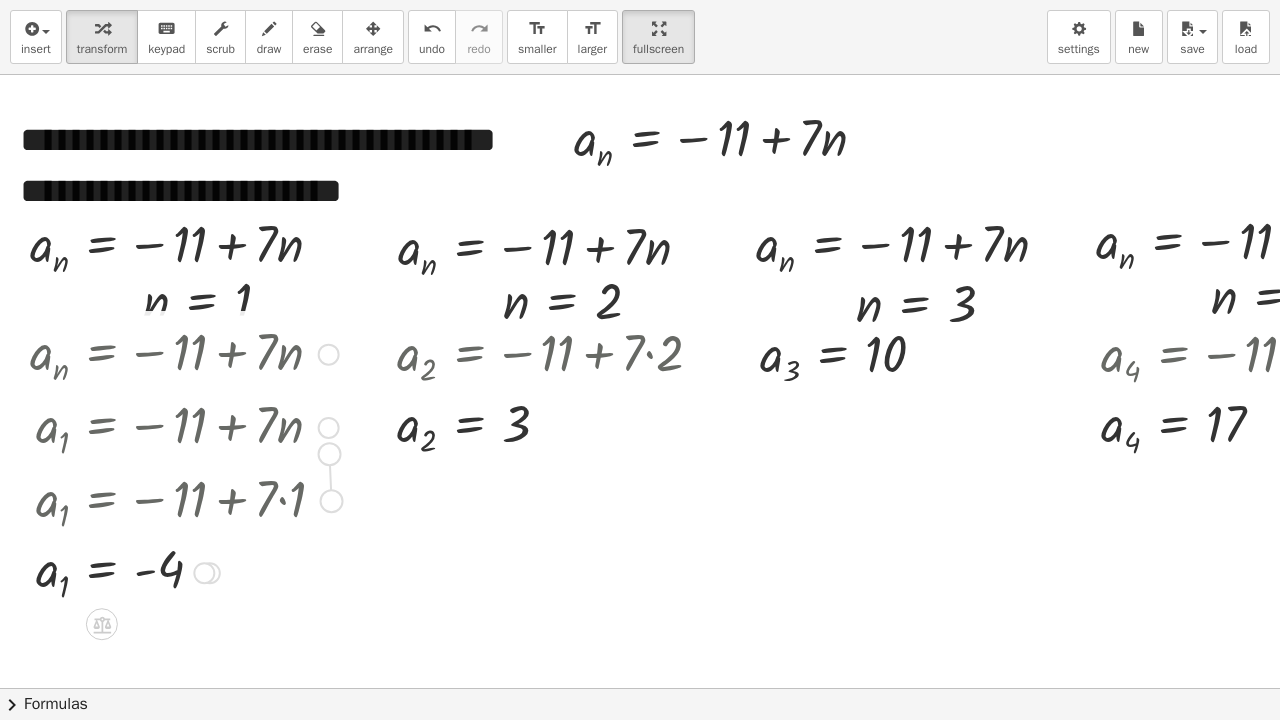 drag, startPoint x: 333, startPoint y: 497, endPoint x: 332, endPoint y: 448, distance: 49.010204 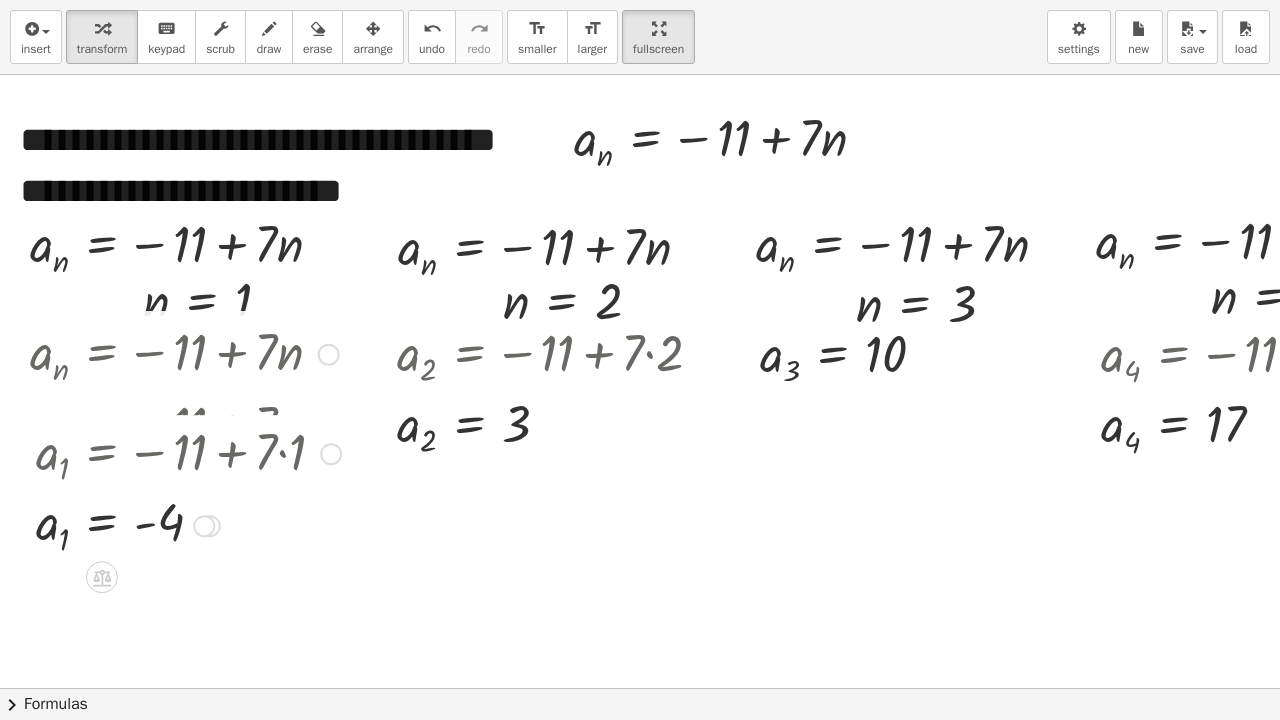 drag, startPoint x: 330, startPoint y: 502, endPoint x: 344, endPoint y: 448, distance: 55.7853 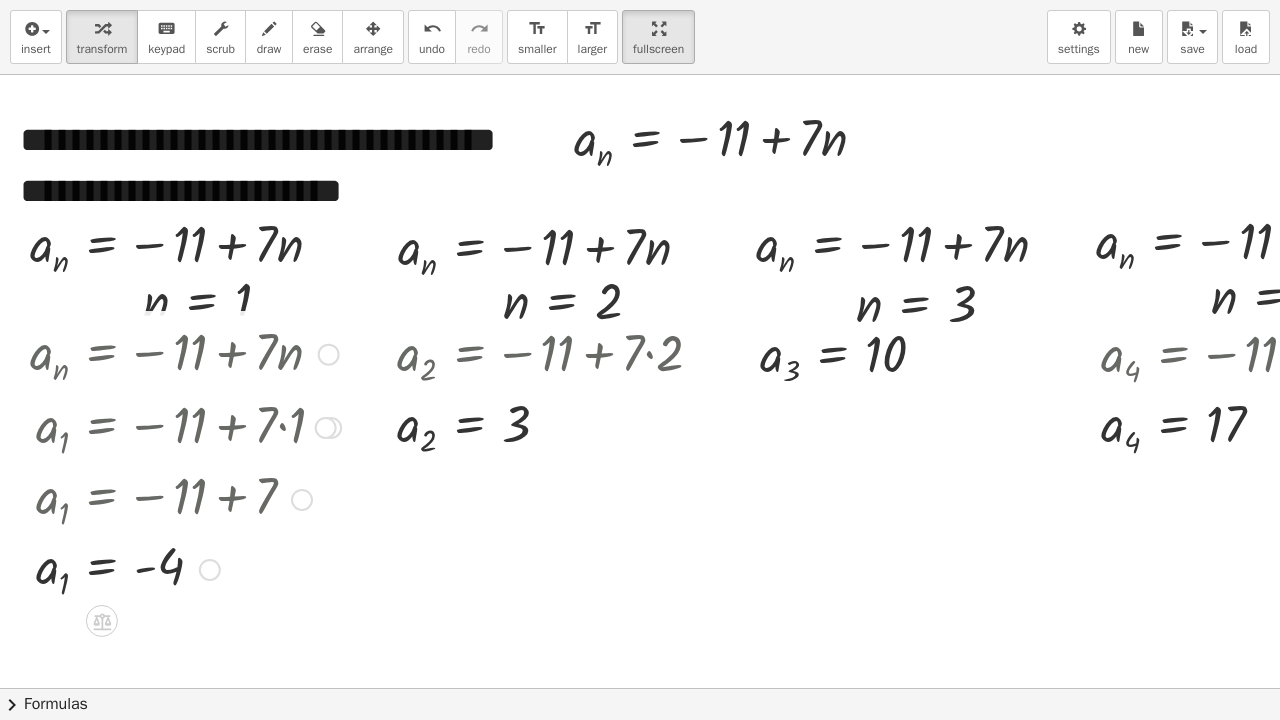 drag, startPoint x: 209, startPoint y: 498, endPoint x: 218, endPoint y: 570, distance: 72.56032 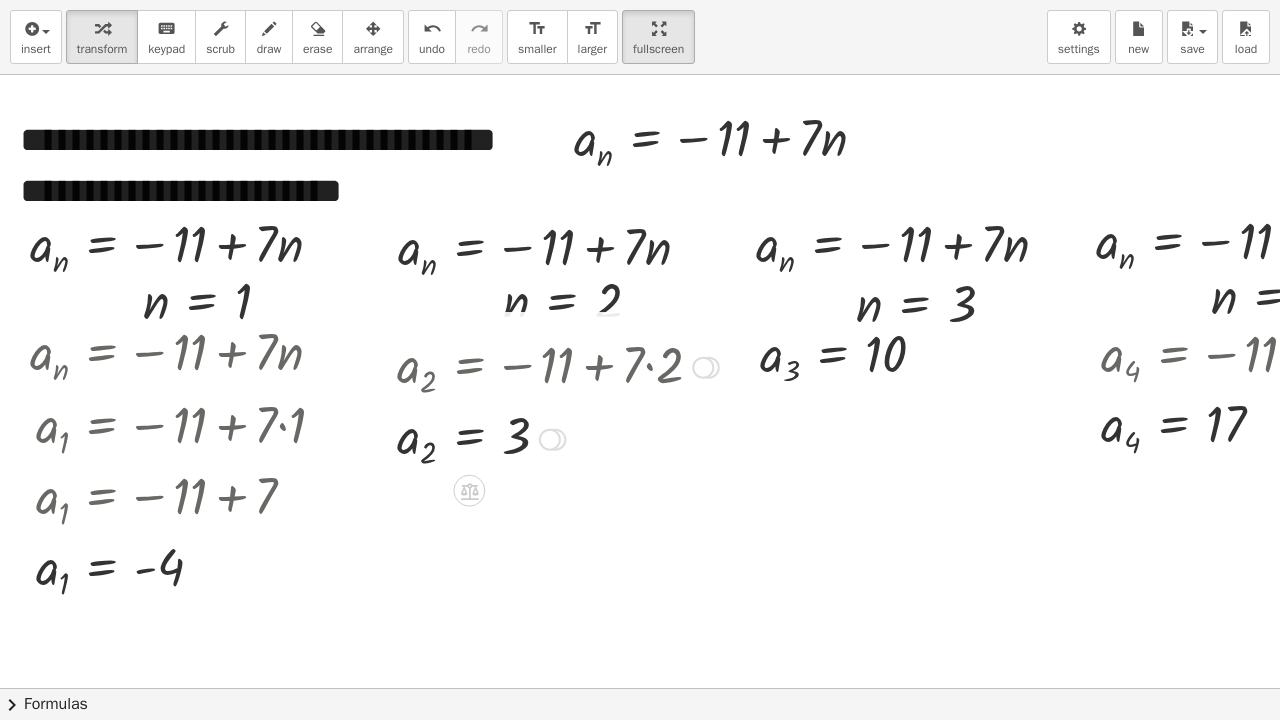 drag, startPoint x: 710, startPoint y: 356, endPoint x: 528, endPoint y: 520, distance: 244.98979 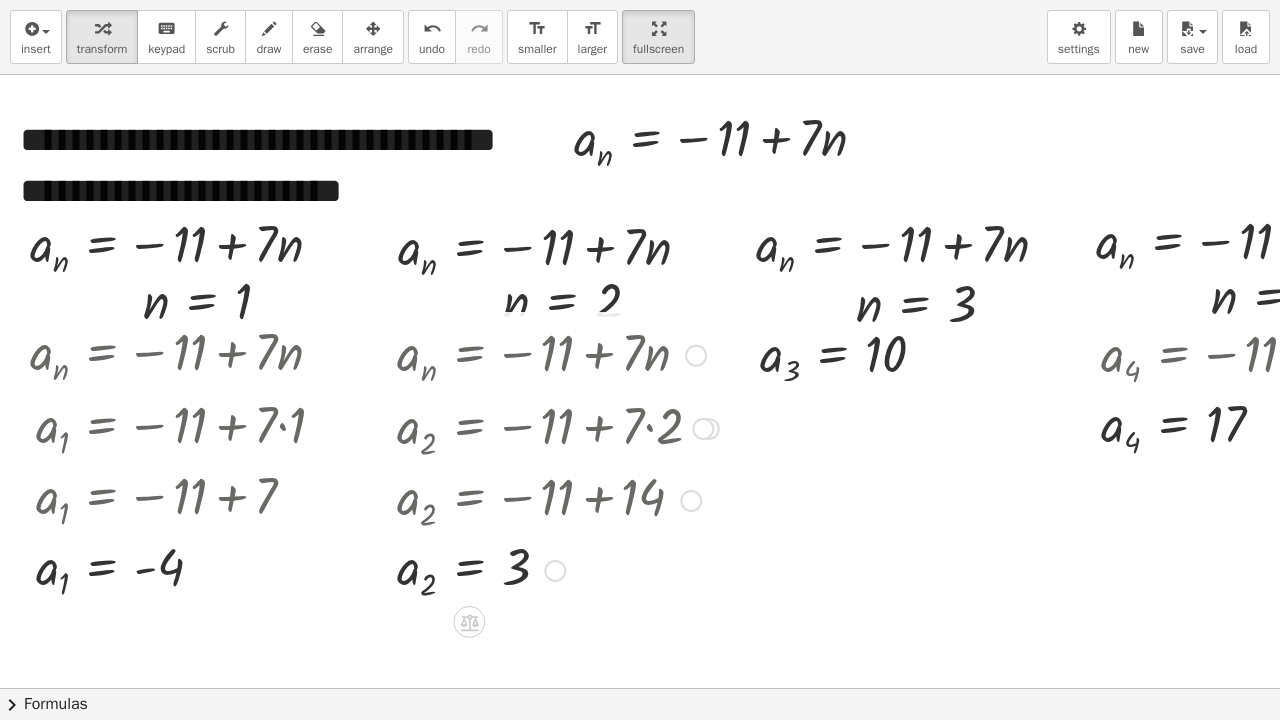 drag, startPoint x: 548, startPoint y: 433, endPoint x: 578, endPoint y: 573, distance: 143.1782 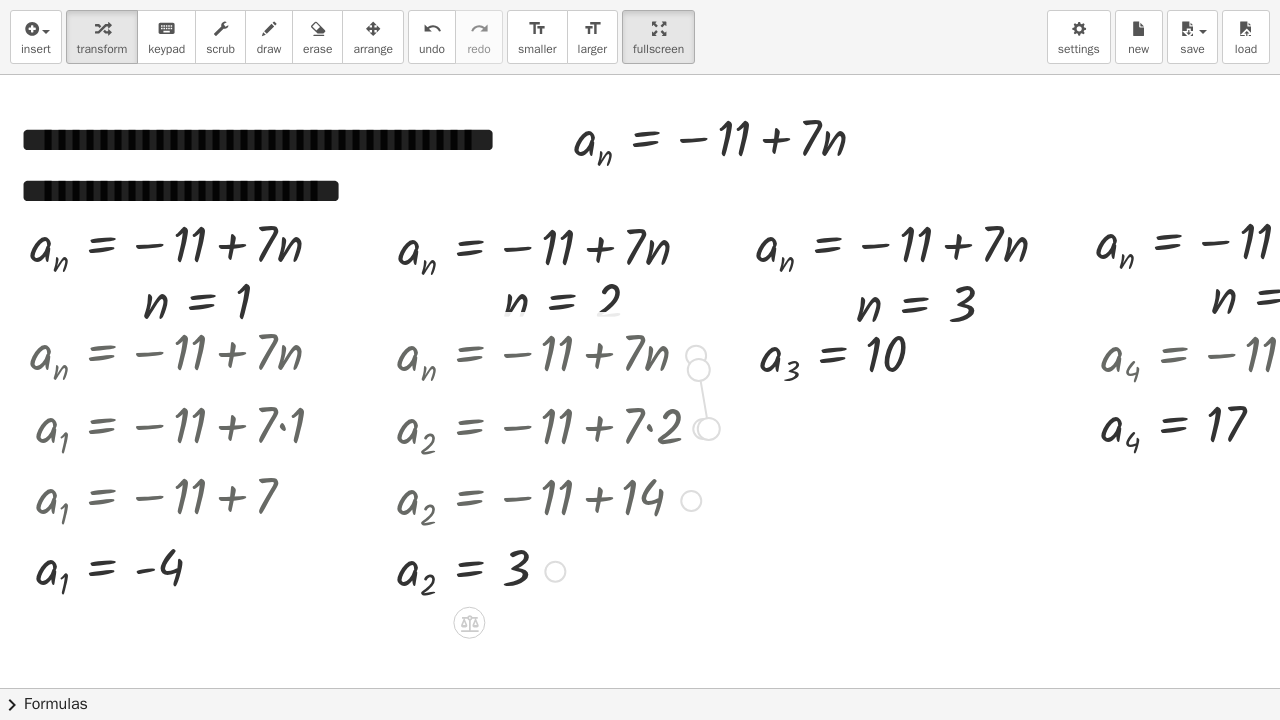drag, startPoint x: 706, startPoint y: 424, endPoint x: 691, endPoint y: 350, distance: 75.50497 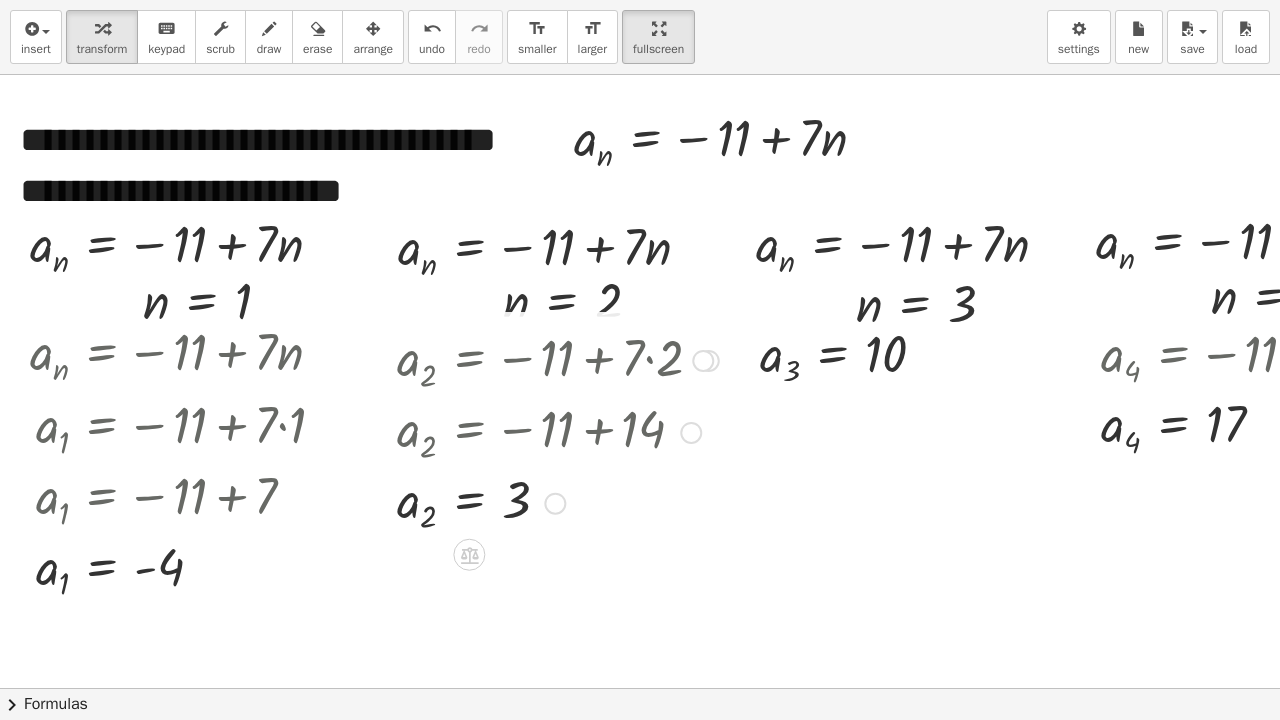 drag, startPoint x: 706, startPoint y: 430, endPoint x: 694, endPoint y: 358, distance: 72.99315 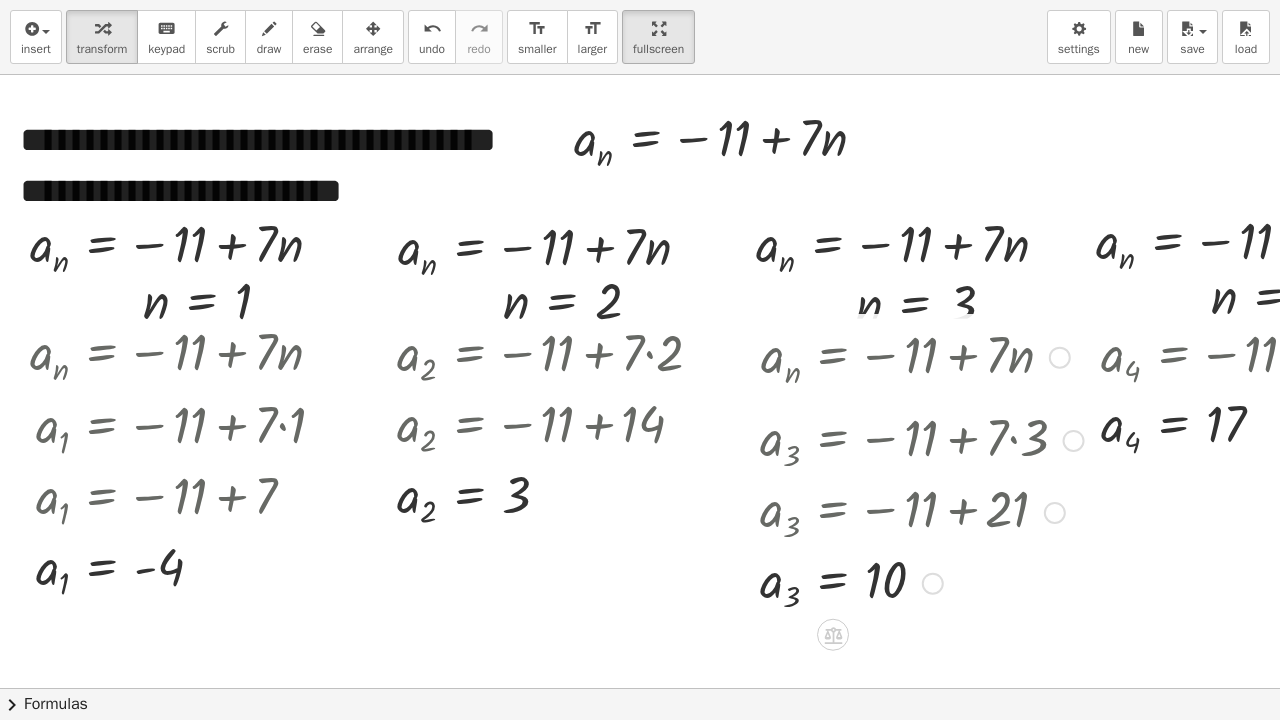 drag, startPoint x: 929, startPoint y: 358, endPoint x: 1079, endPoint y: 564, distance: 254.82542 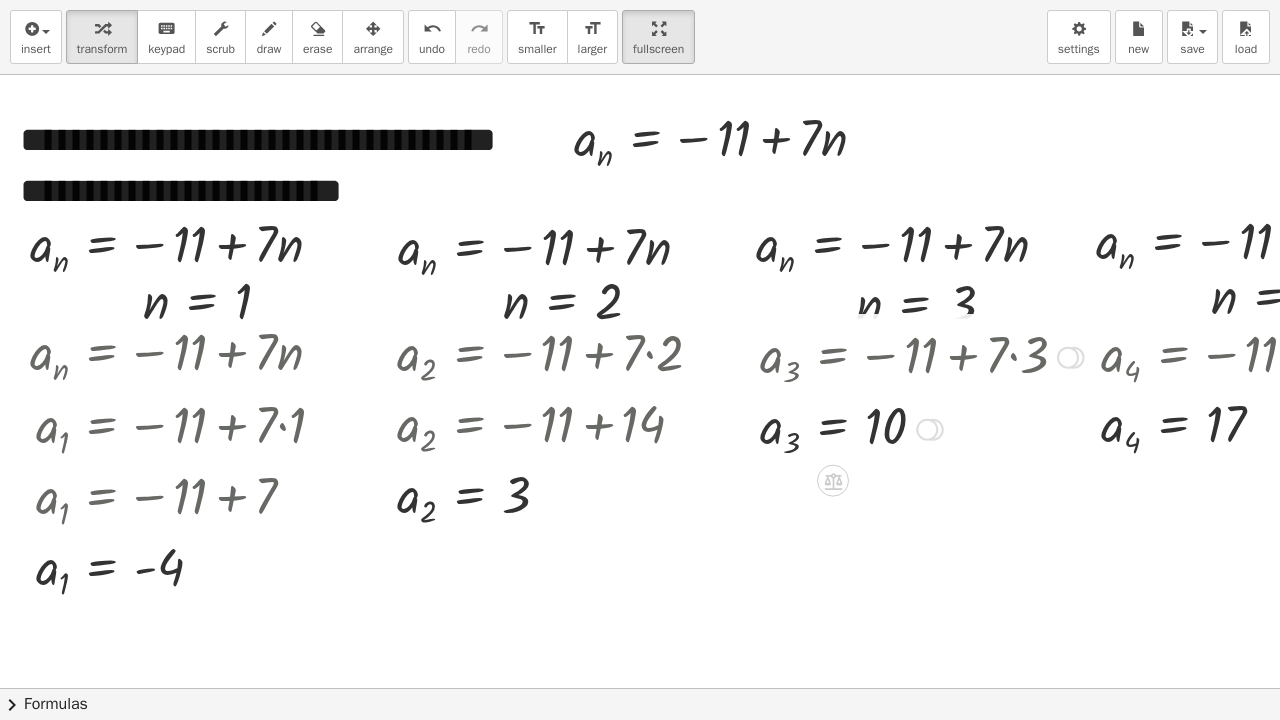 drag, startPoint x: 1070, startPoint y: 505, endPoint x: 1046, endPoint y: 352, distance: 154.87091 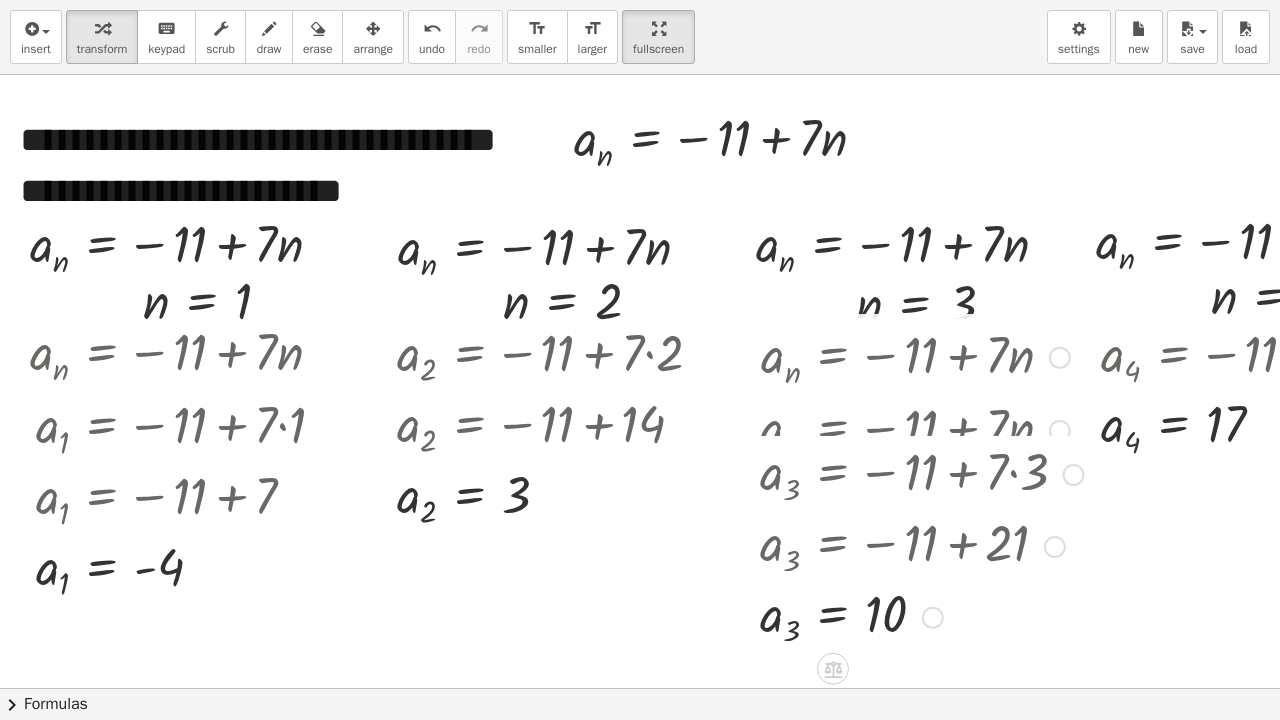 drag, startPoint x: 926, startPoint y: 435, endPoint x: 950, endPoint y: 619, distance: 185.55861 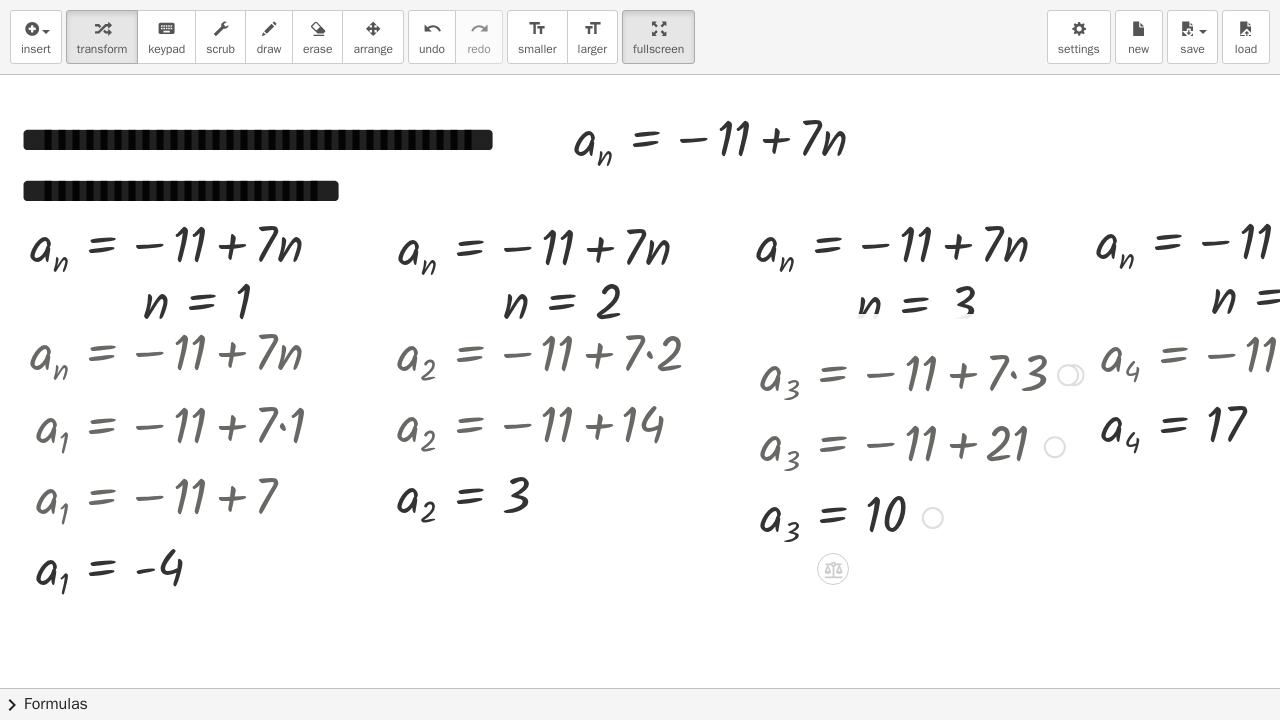 drag, startPoint x: 1069, startPoint y: 488, endPoint x: 1022, endPoint y: 368, distance: 128.87592 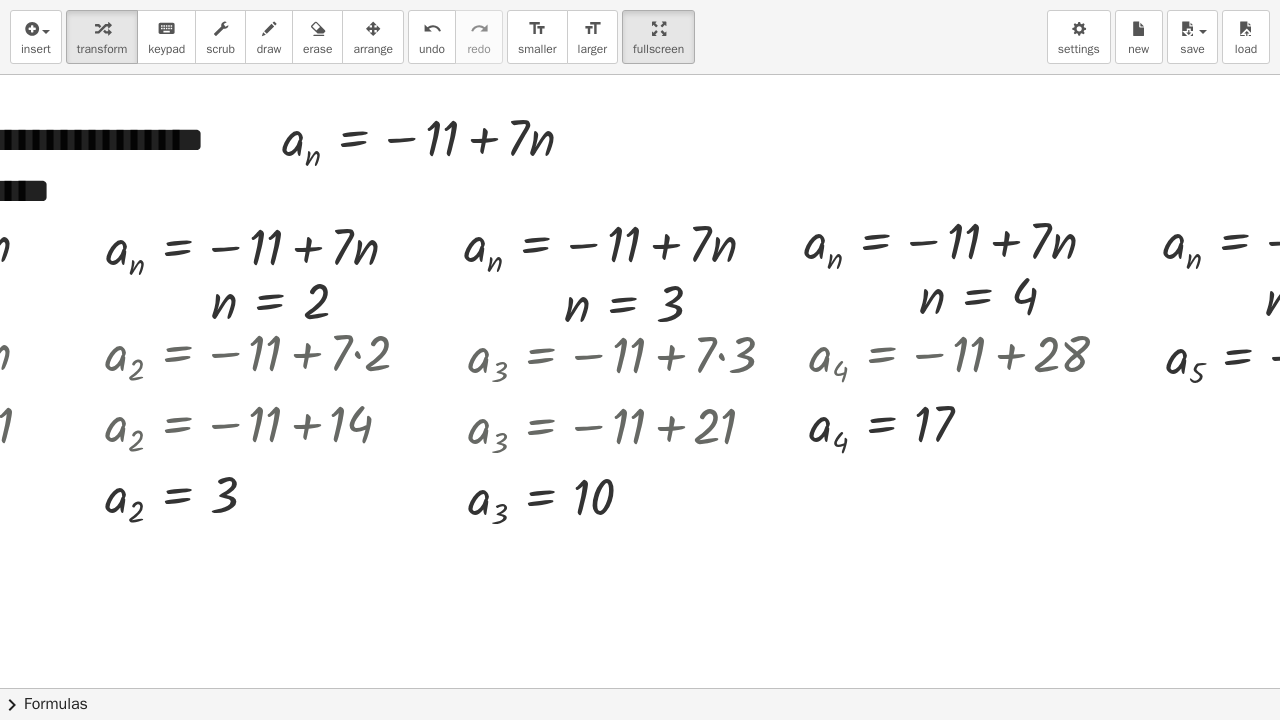 scroll, scrollTop: 3200, scrollLeft: 290, axis: both 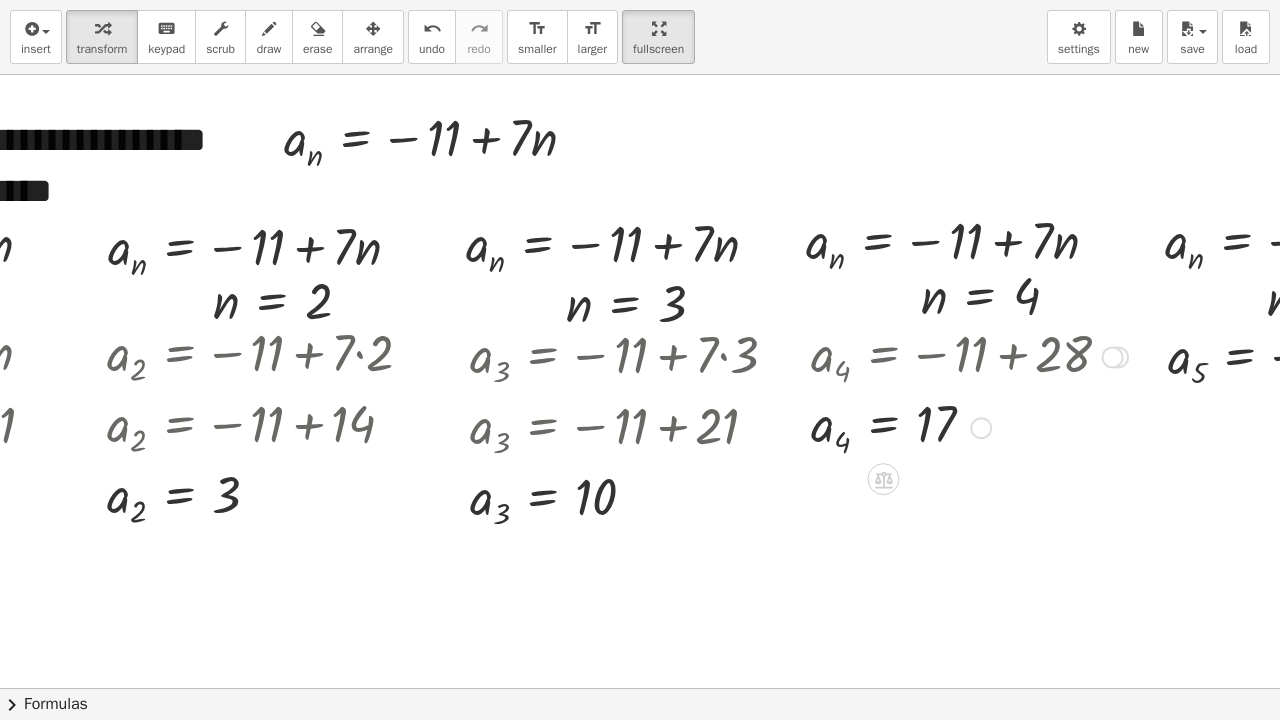 click on "a 4 = 17" at bounding box center [883, 428] 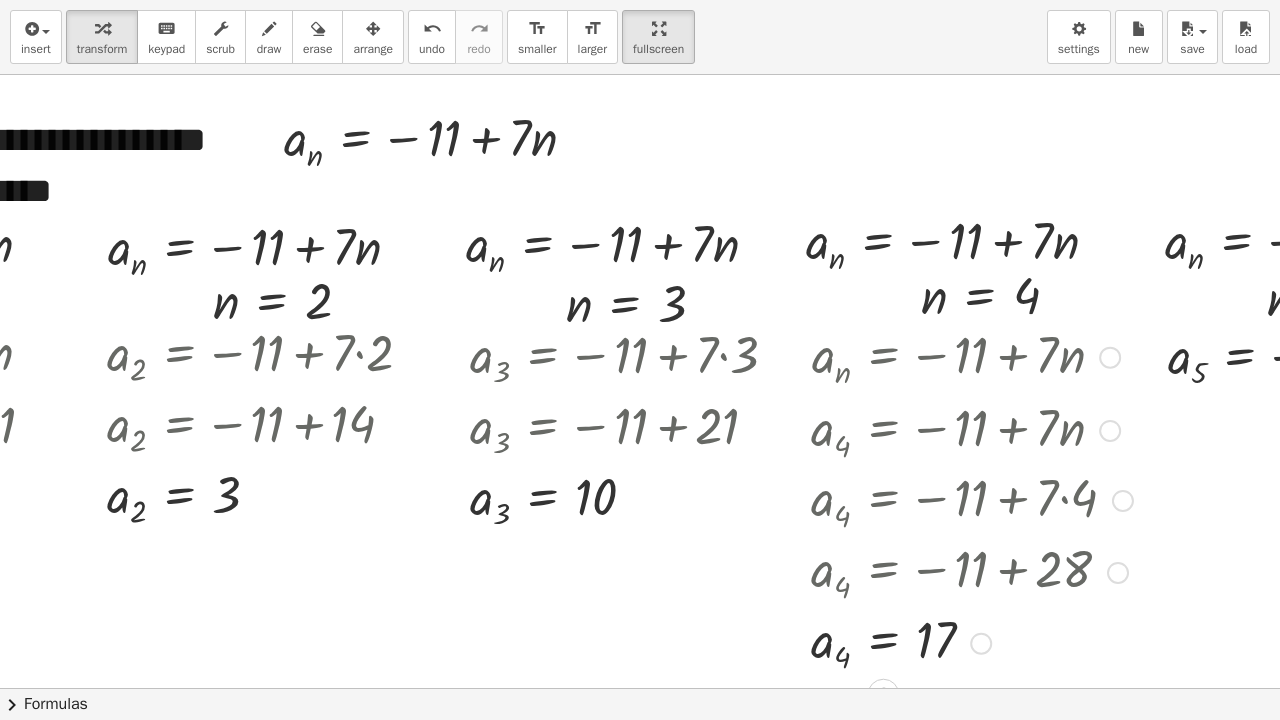 drag, startPoint x: 1109, startPoint y: 426, endPoint x: 1134, endPoint y: 600, distance: 175.7868 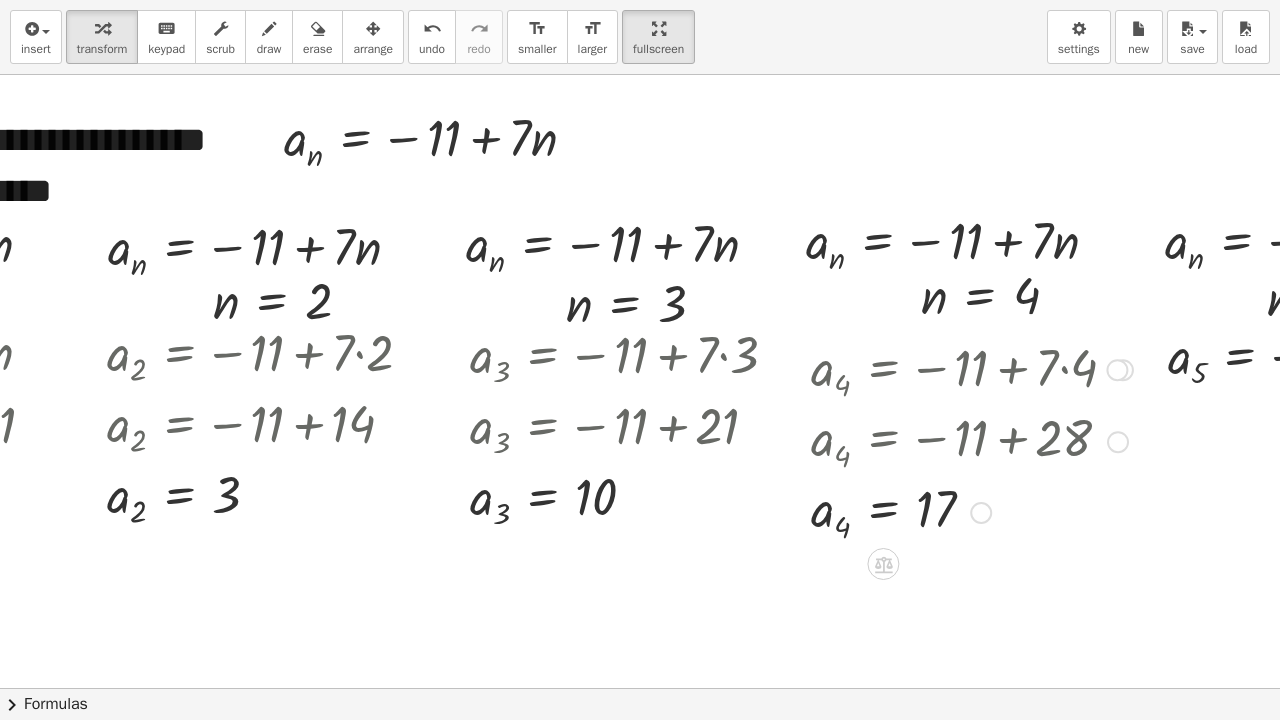 drag, startPoint x: 1122, startPoint y: 500, endPoint x: 1098, endPoint y: 357, distance: 145 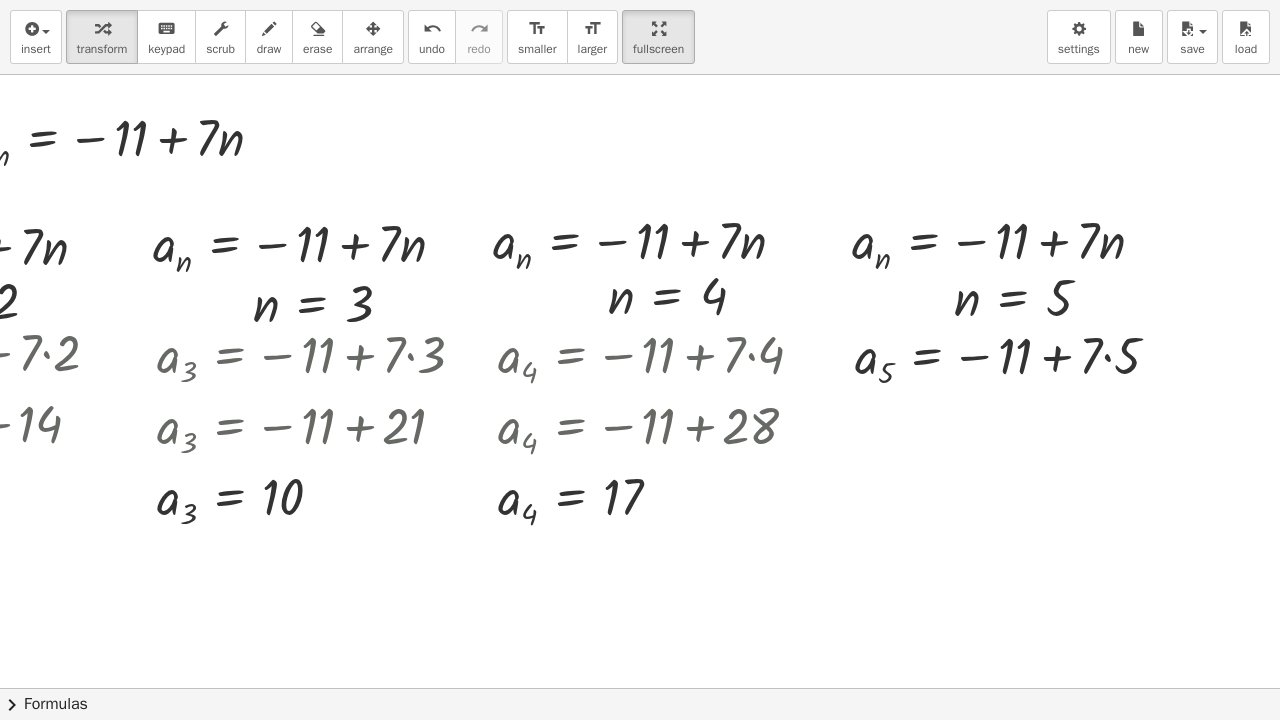 scroll, scrollTop: 3200, scrollLeft: 624, axis: both 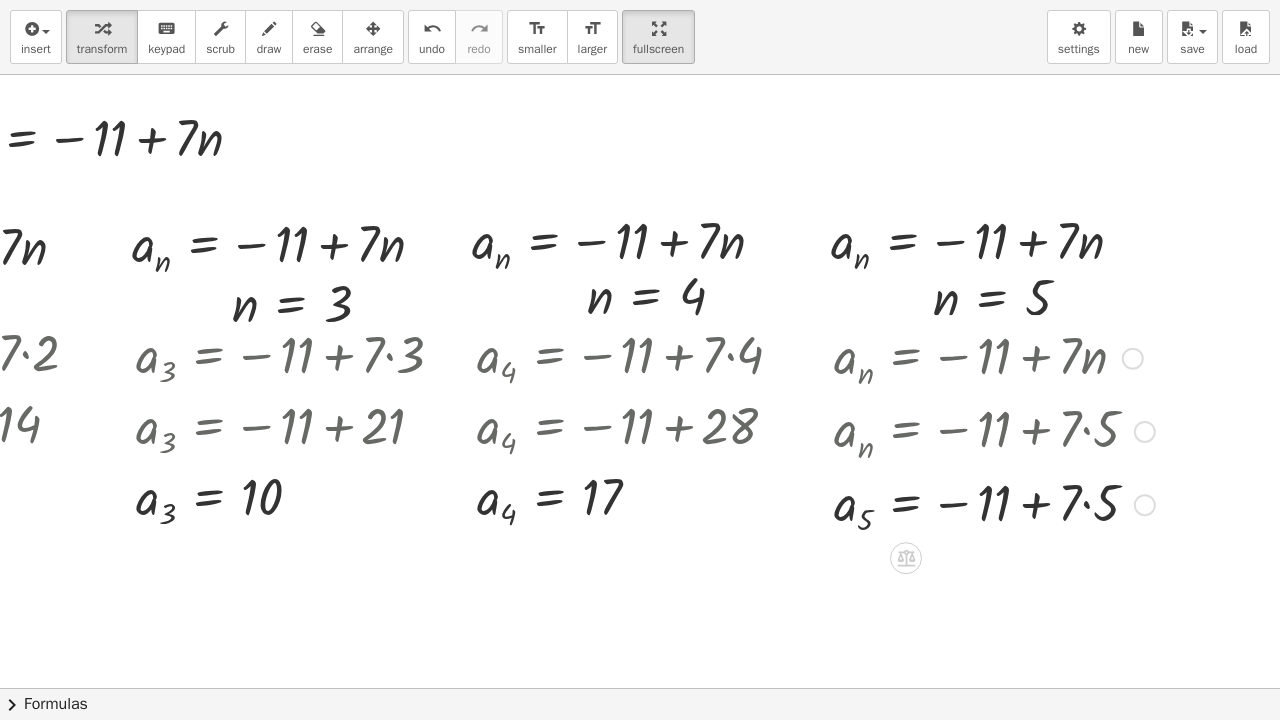 drag, startPoint x: 1142, startPoint y: 360, endPoint x: 1146, endPoint y: 513, distance: 153.05228 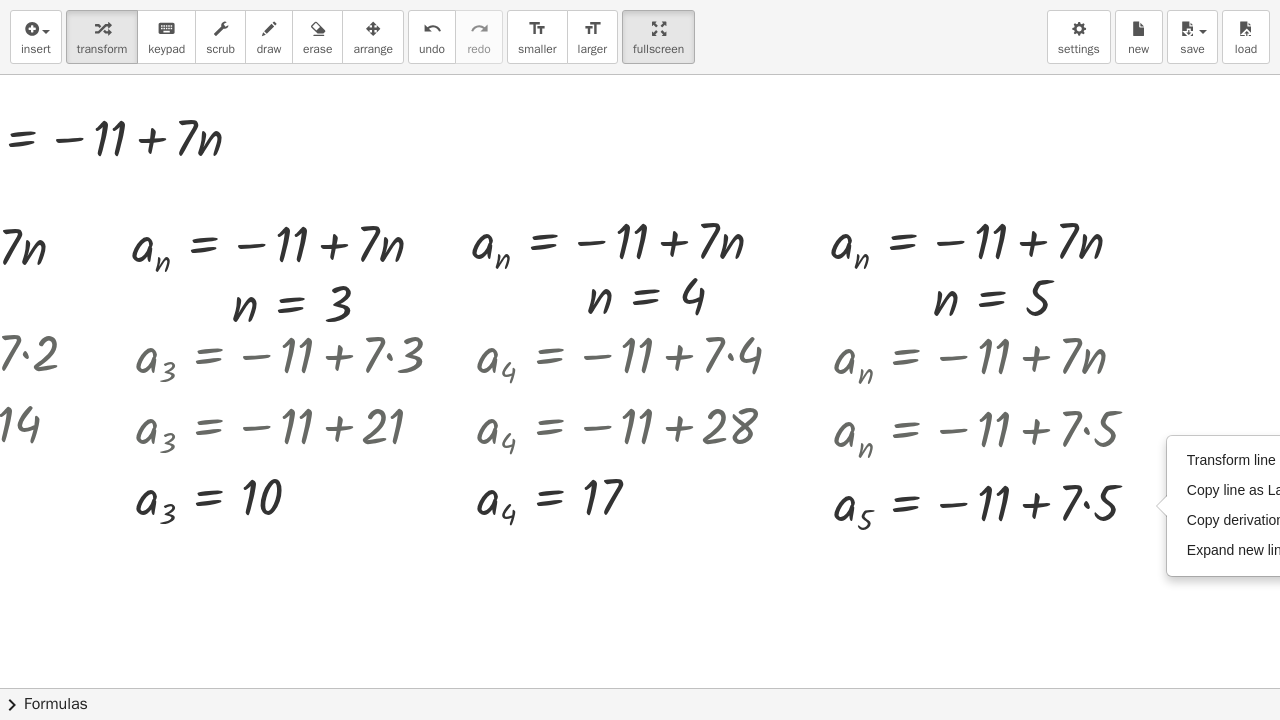 drag, startPoint x: 1078, startPoint y: 640, endPoint x: 1080, endPoint y: 610, distance: 30.066593 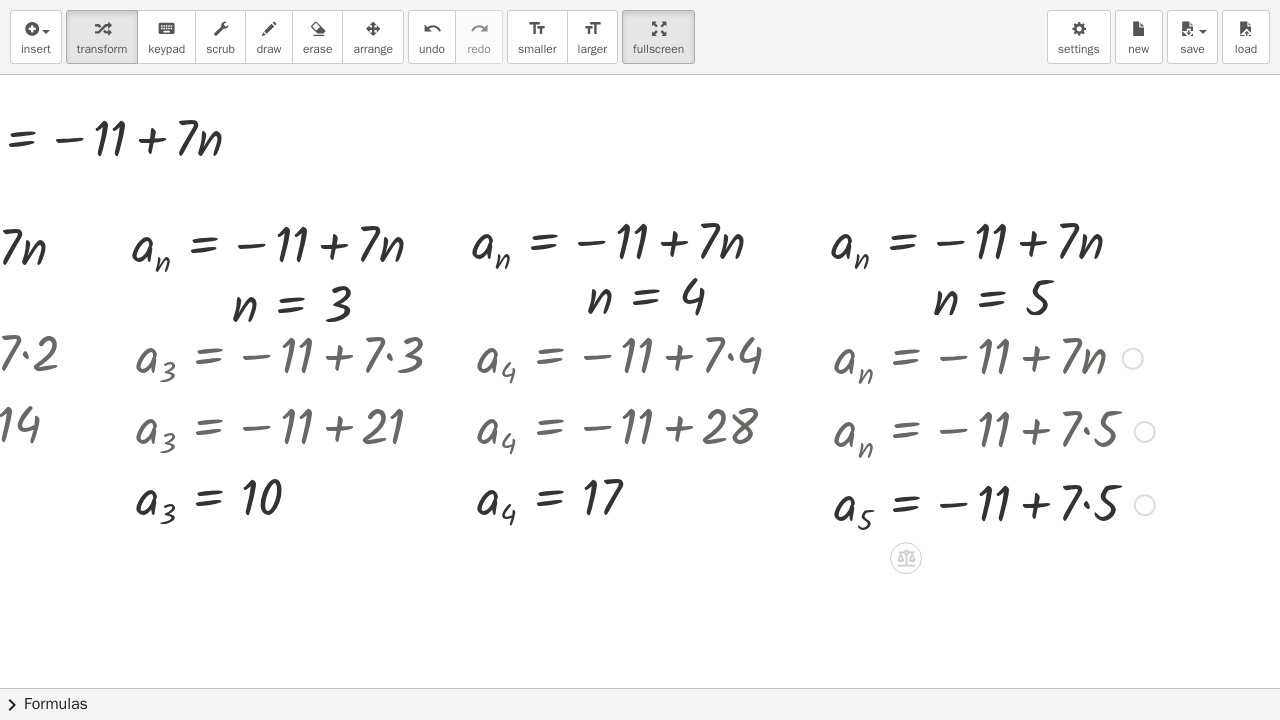click at bounding box center [994, 503] 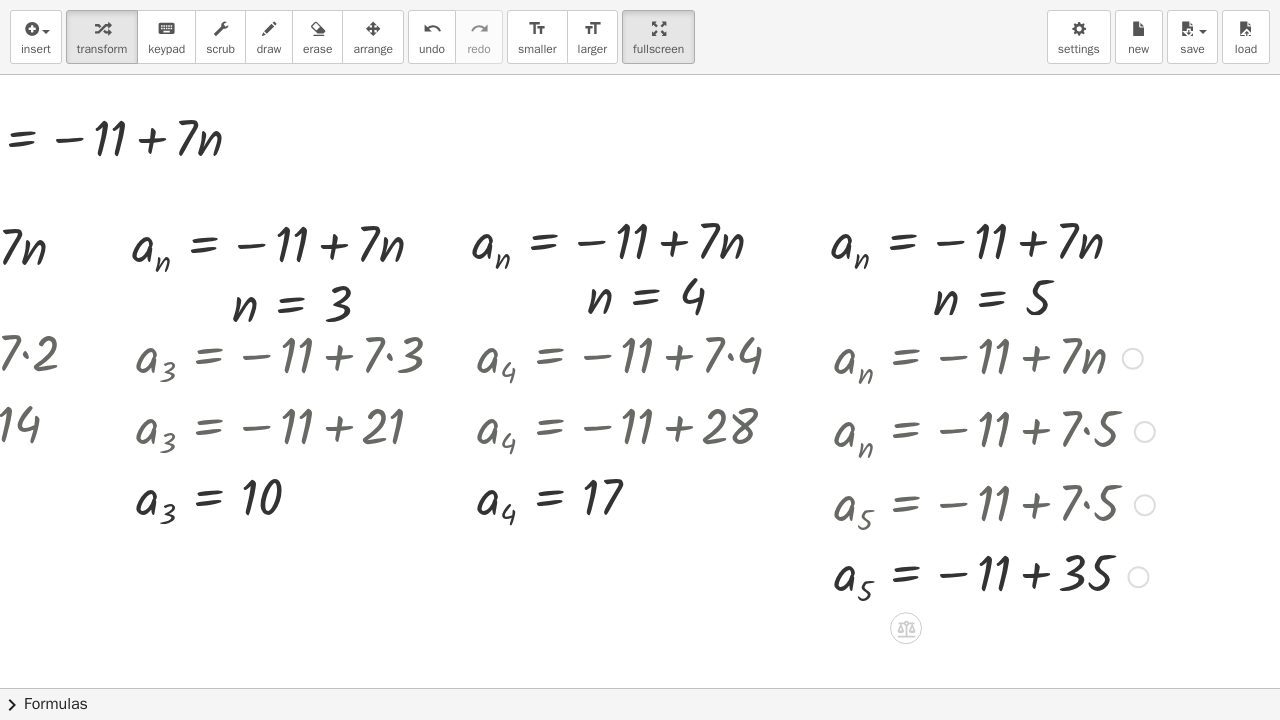 click at bounding box center [994, 575] 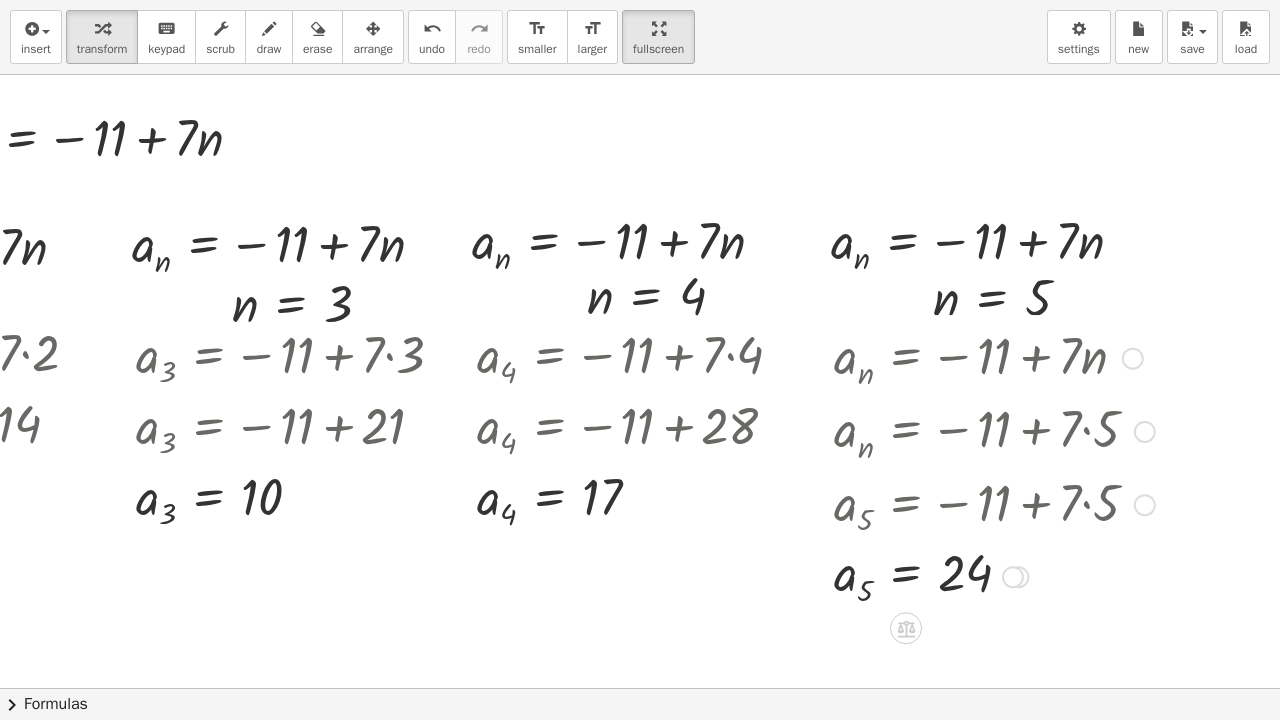 click at bounding box center [1145, 505] 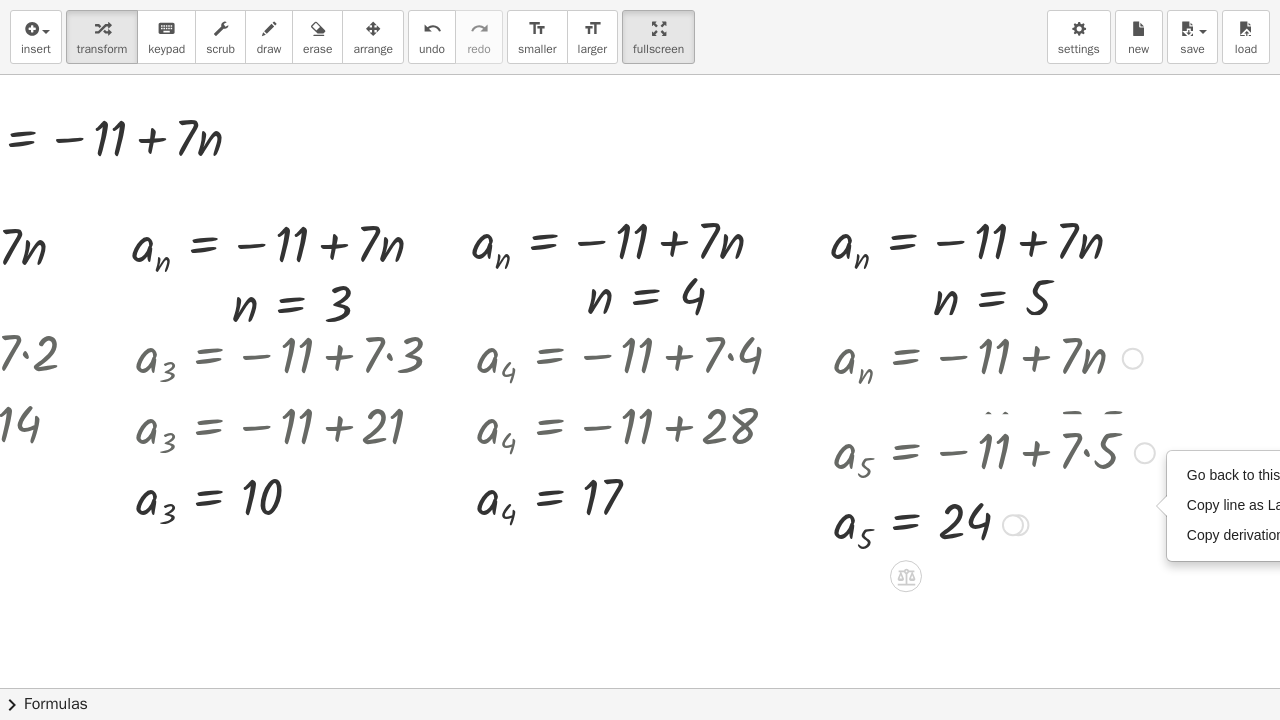 drag, startPoint x: 1141, startPoint y: 499, endPoint x: 1149, endPoint y: 446, distance: 53.600372 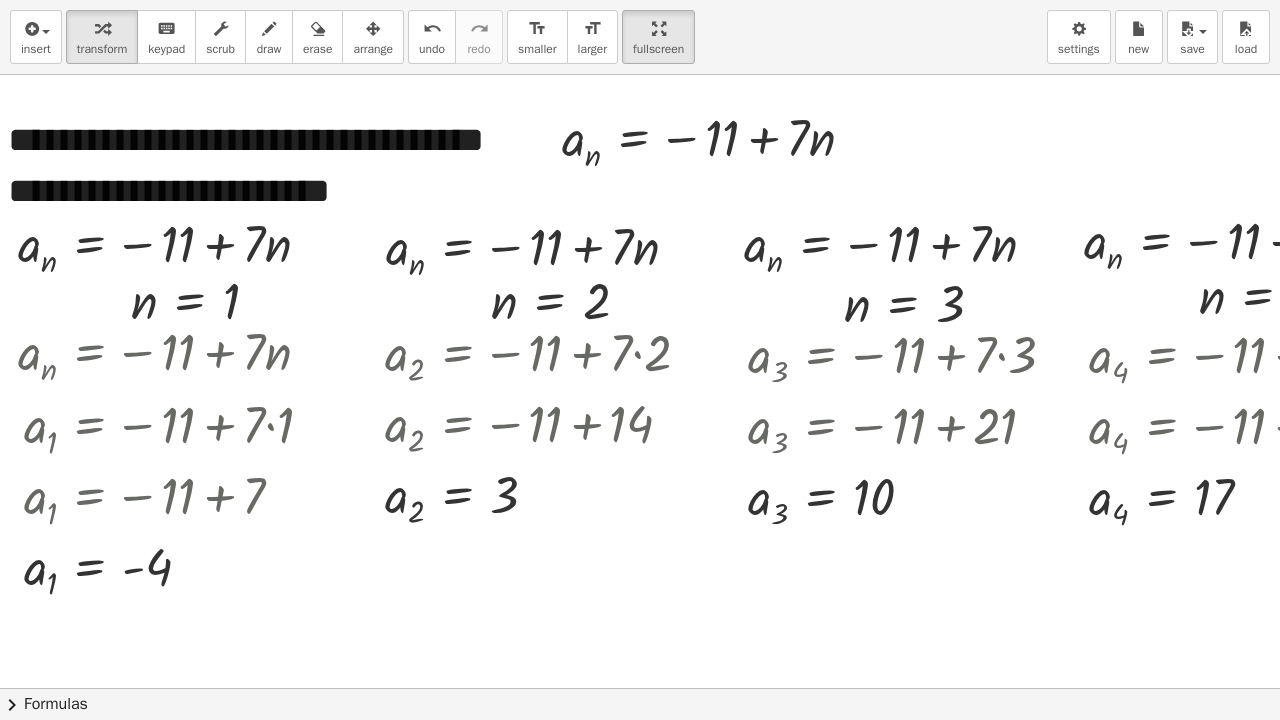 scroll, scrollTop: 3200, scrollLeft: 0, axis: vertical 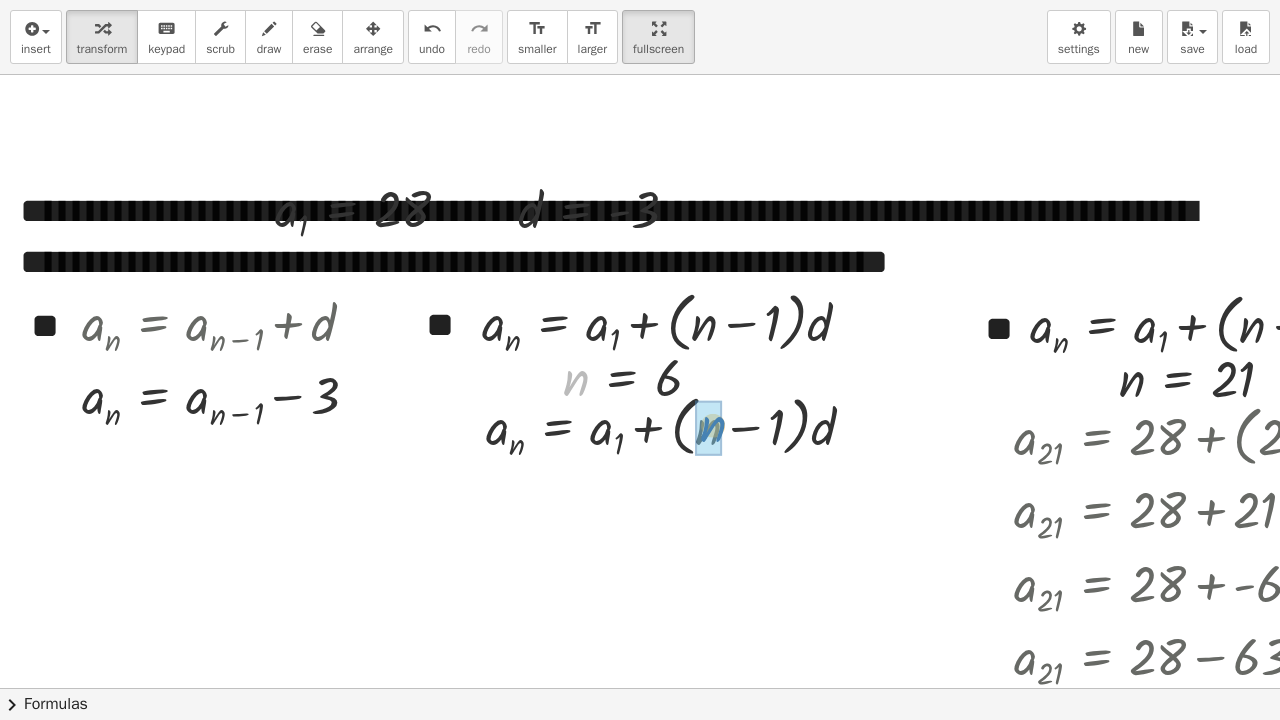 drag, startPoint x: 576, startPoint y: 375, endPoint x: 710, endPoint y: 414, distance: 139.56003 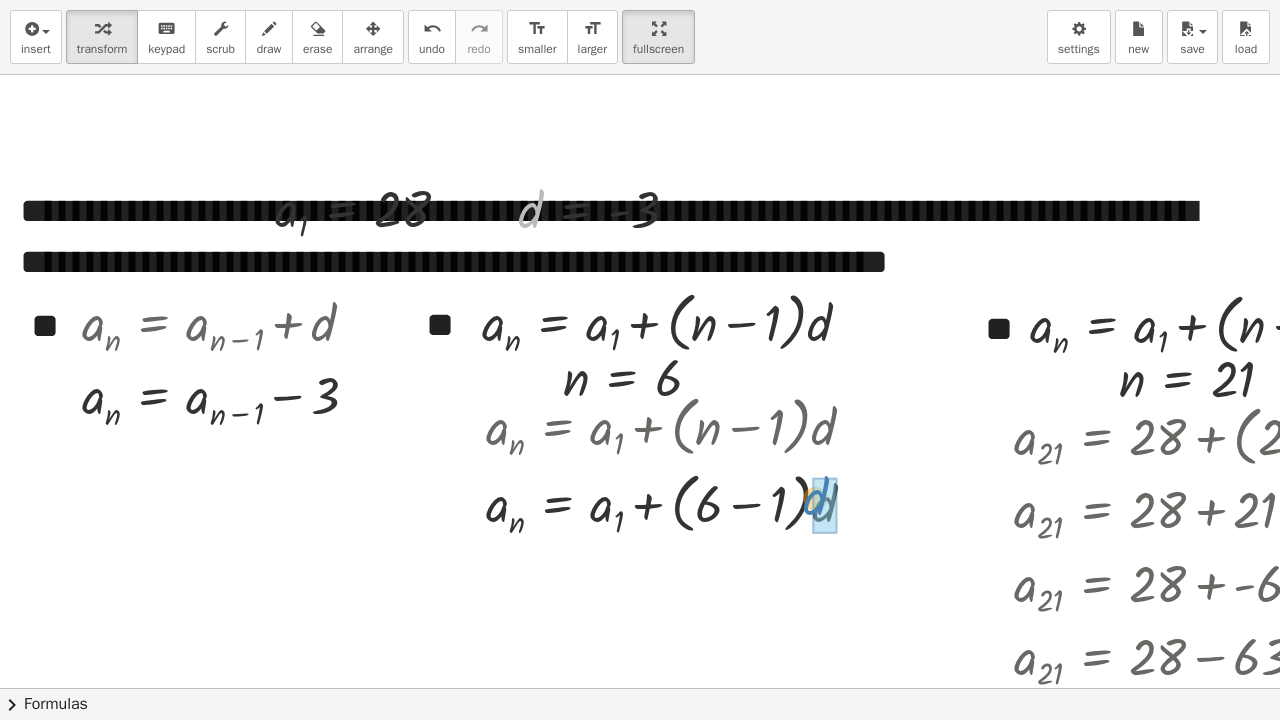 drag, startPoint x: 524, startPoint y: 212, endPoint x: 809, endPoint y: 500, distance: 405.17773 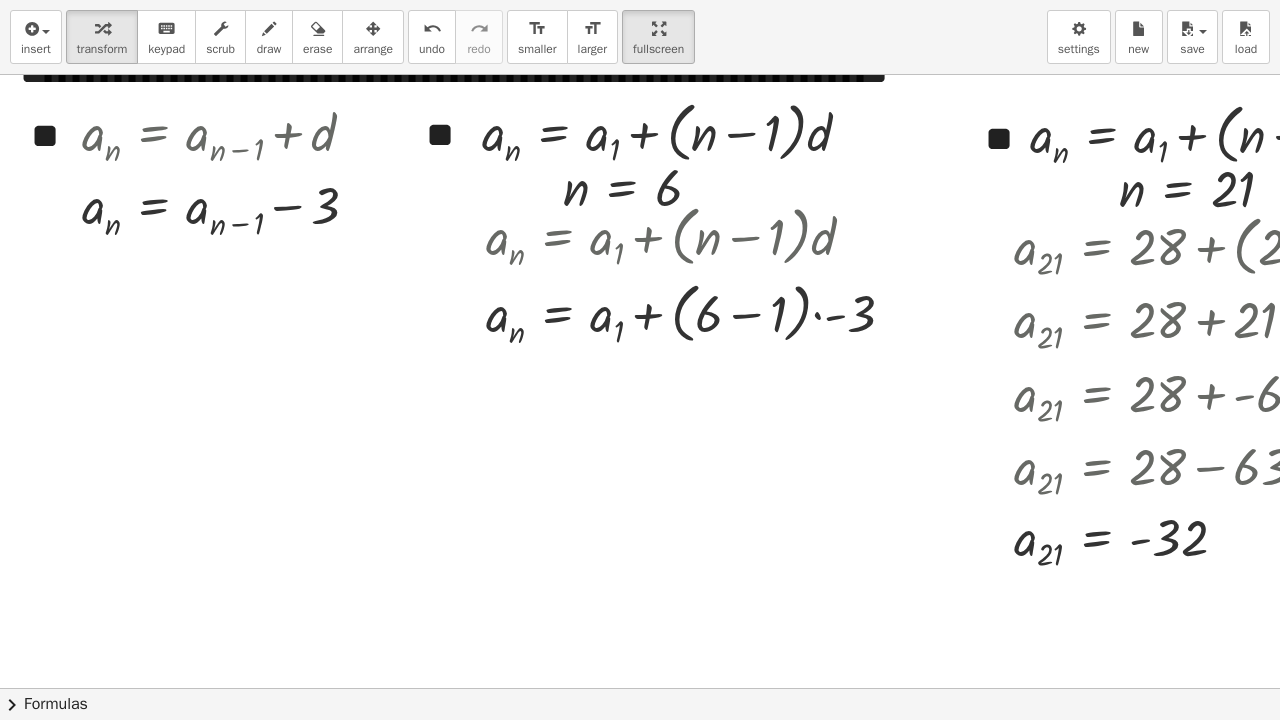 scroll, scrollTop: 3974, scrollLeft: 0, axis: vertical 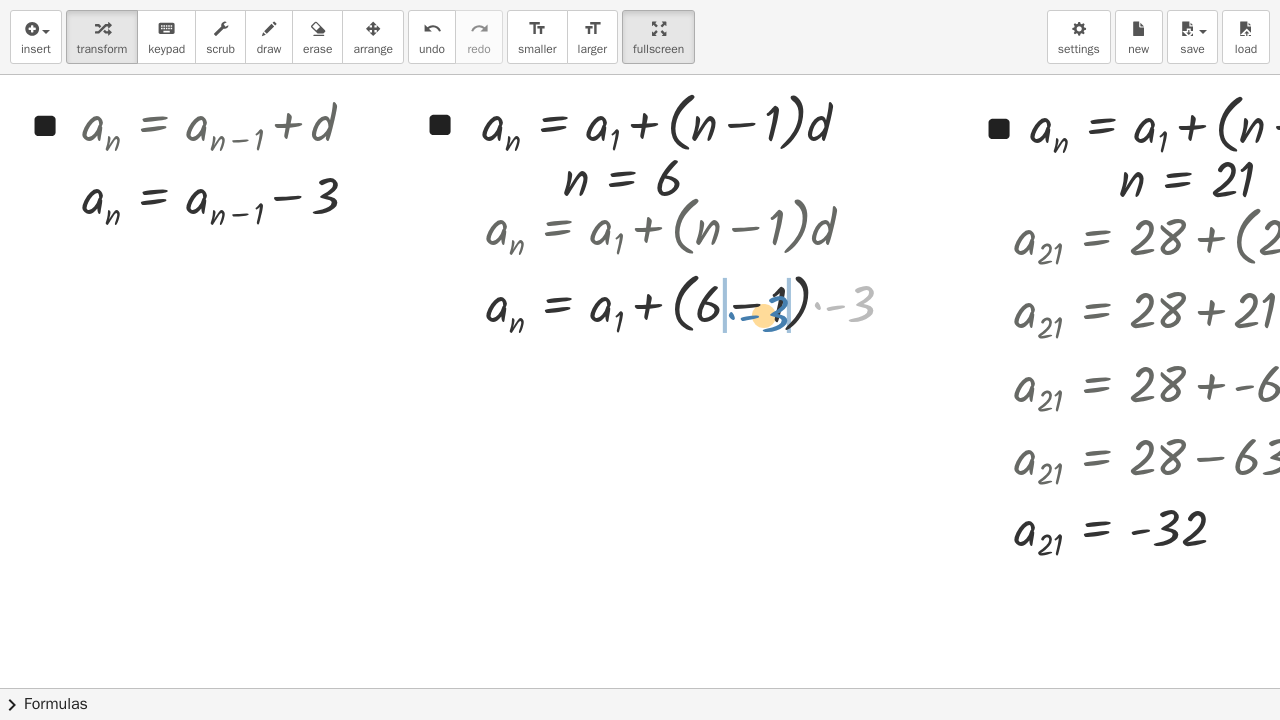 drag, startPoint x: 852, startPoint y: 298, endPoint x: 766, endPoint y: 308, distance: 86.579445 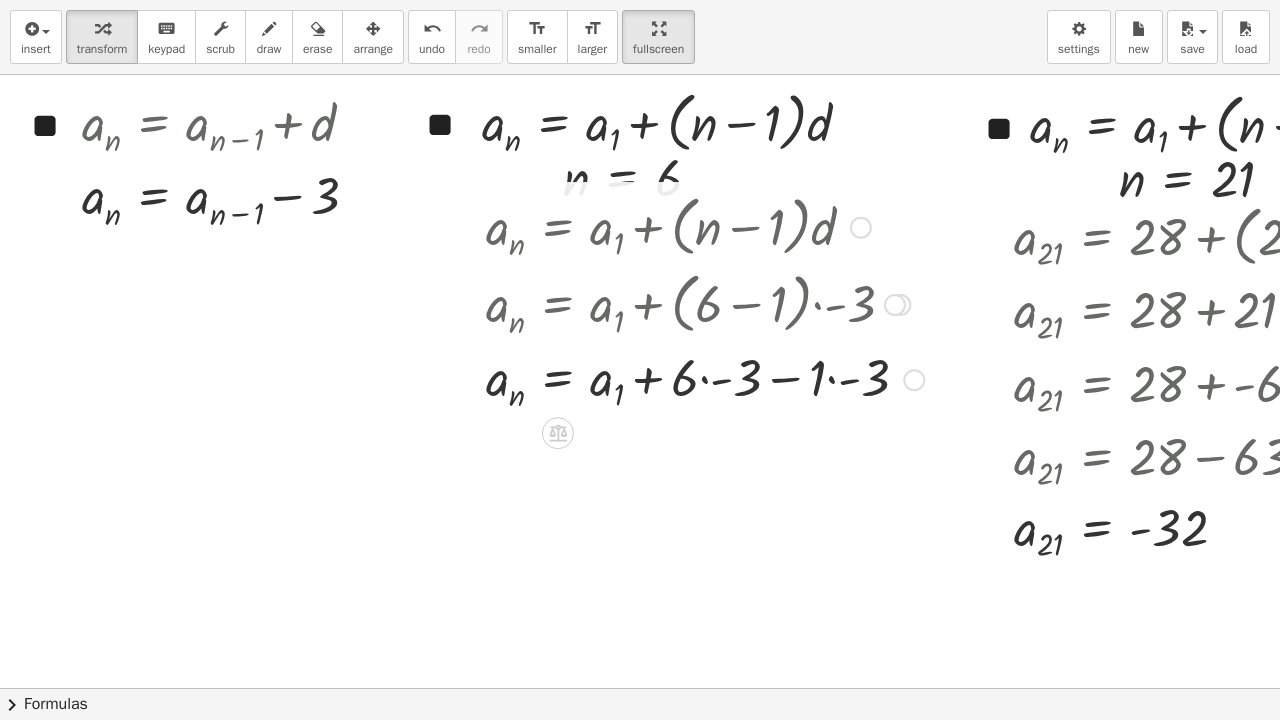 click at bounding box center (705, 378) 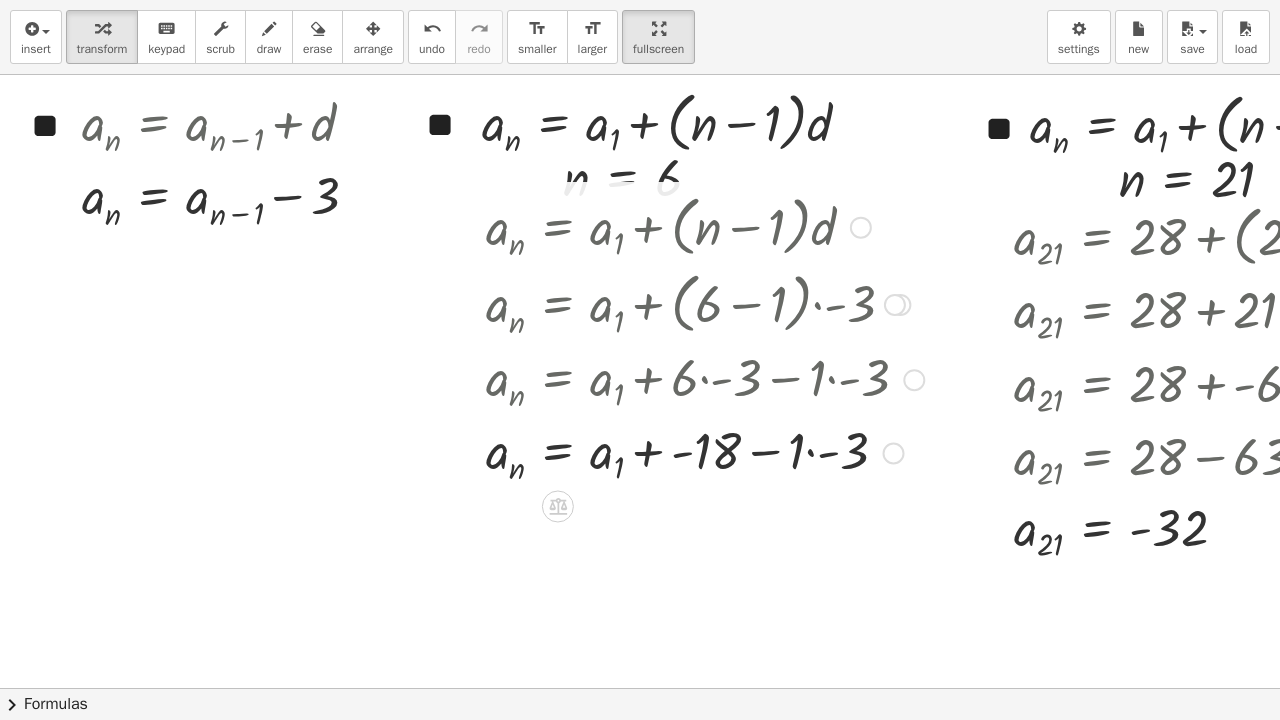 click at bounding box center [705, 451] 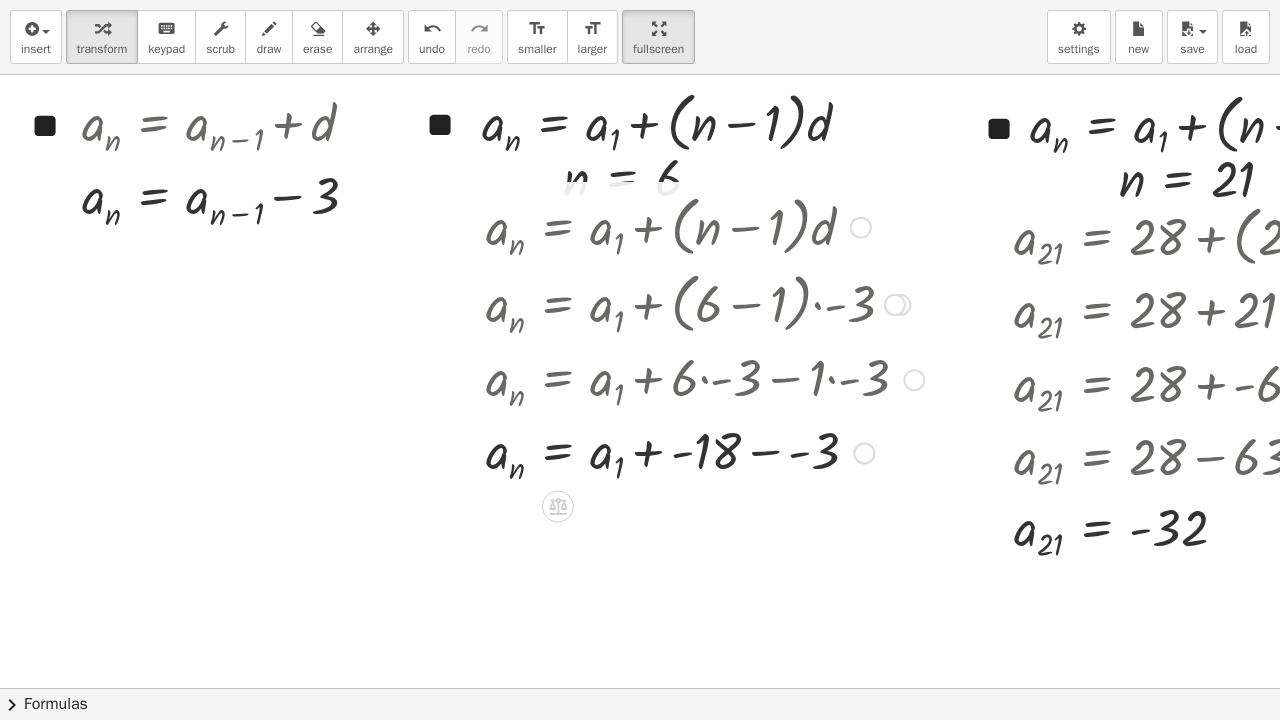 click at bounding box center [705, 451] 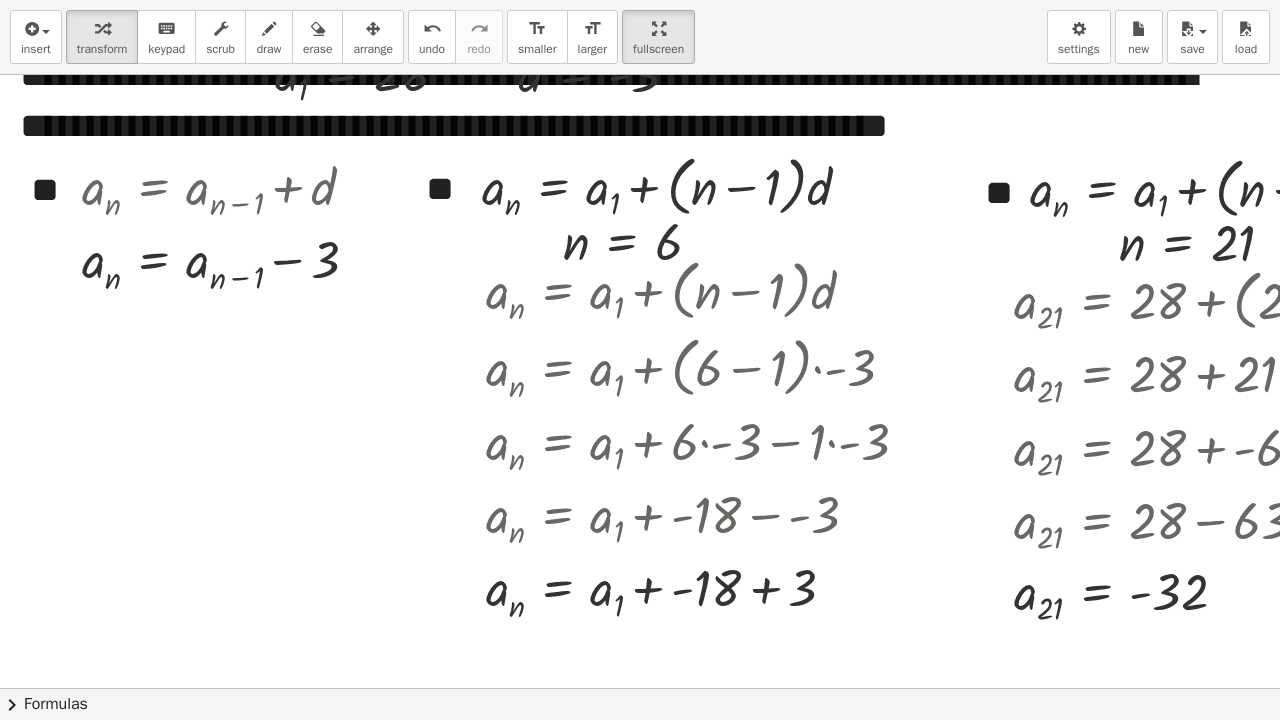 scroll, scrollTop: 3894, scrollLeft: 0, axis: vertical 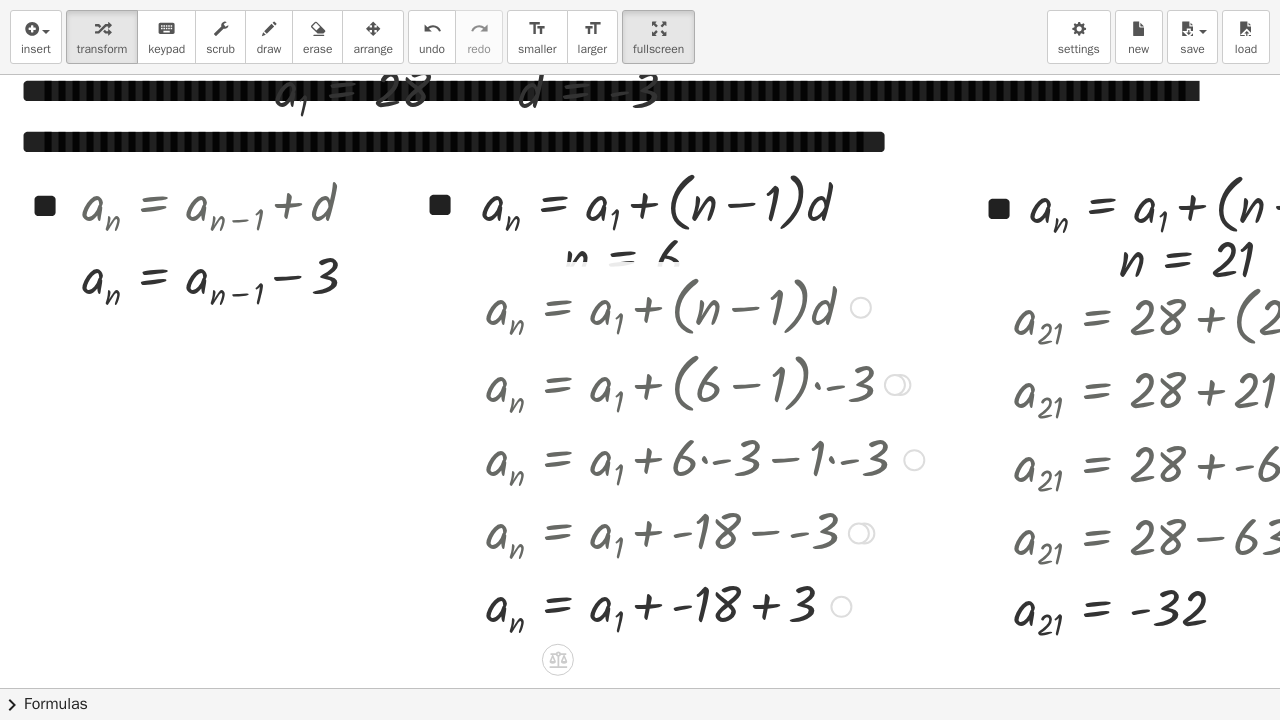click at bounding box center [895, 385] 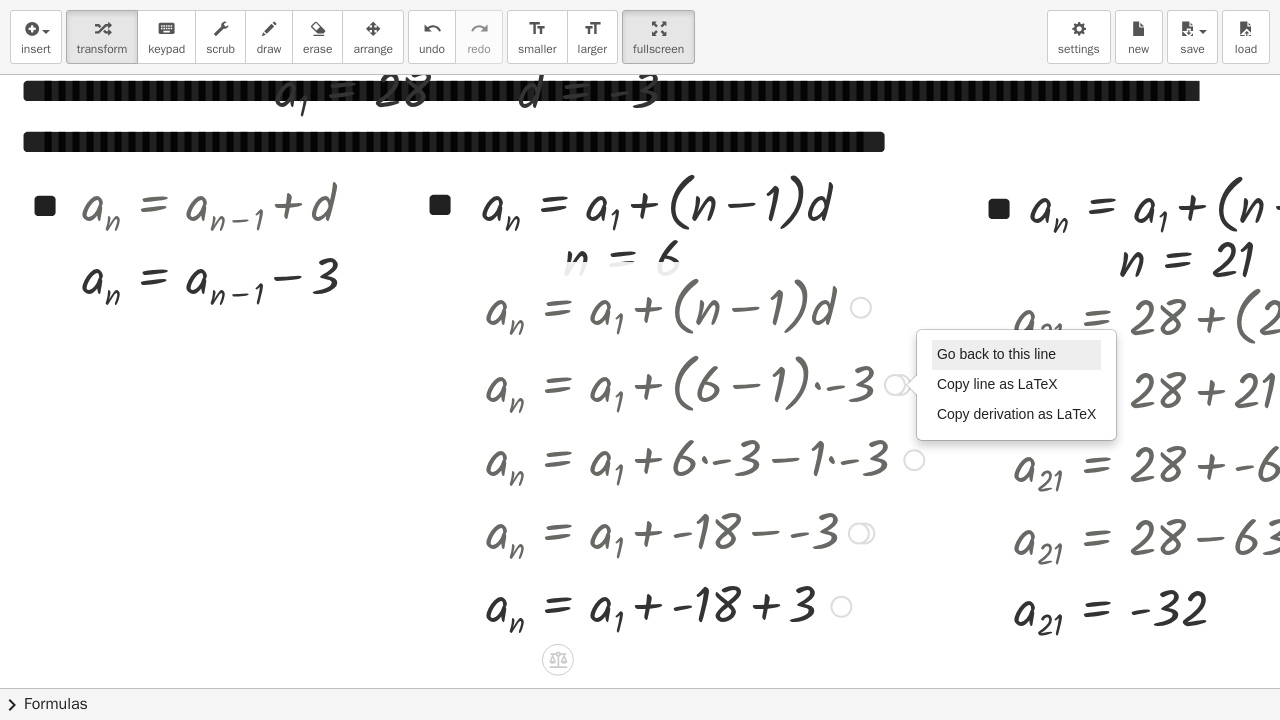 click on "Go back to this line" at bounding box center (996, 354) 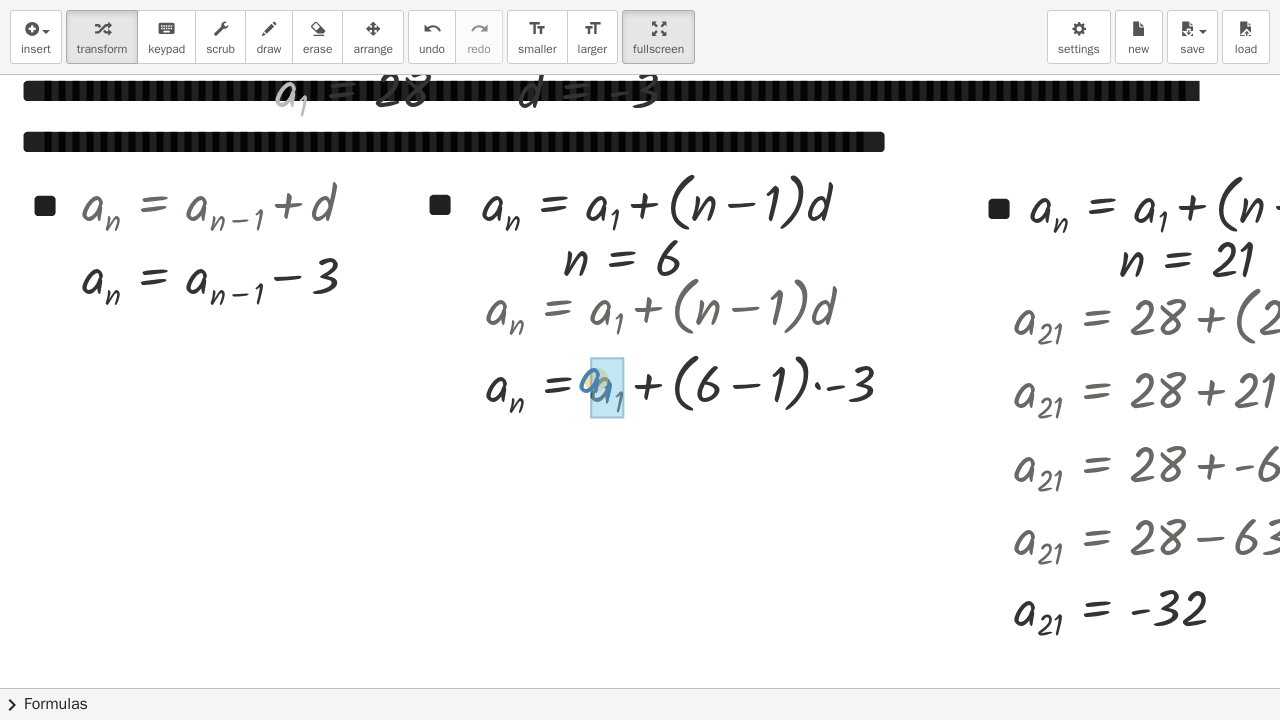 drag, startPoint x: 296, startPoint y: 101, endPoint x: 720, endPoint y: 434, distance: 539.13354 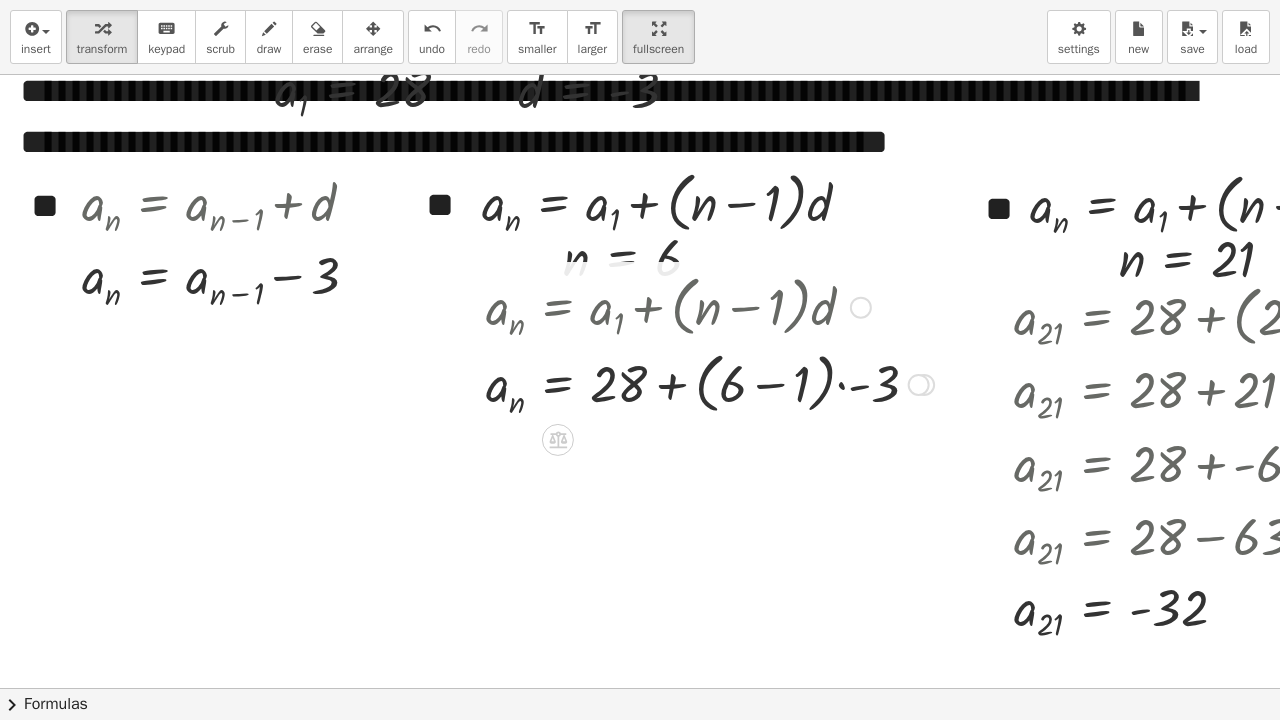 click at bounding box center (710, 382) 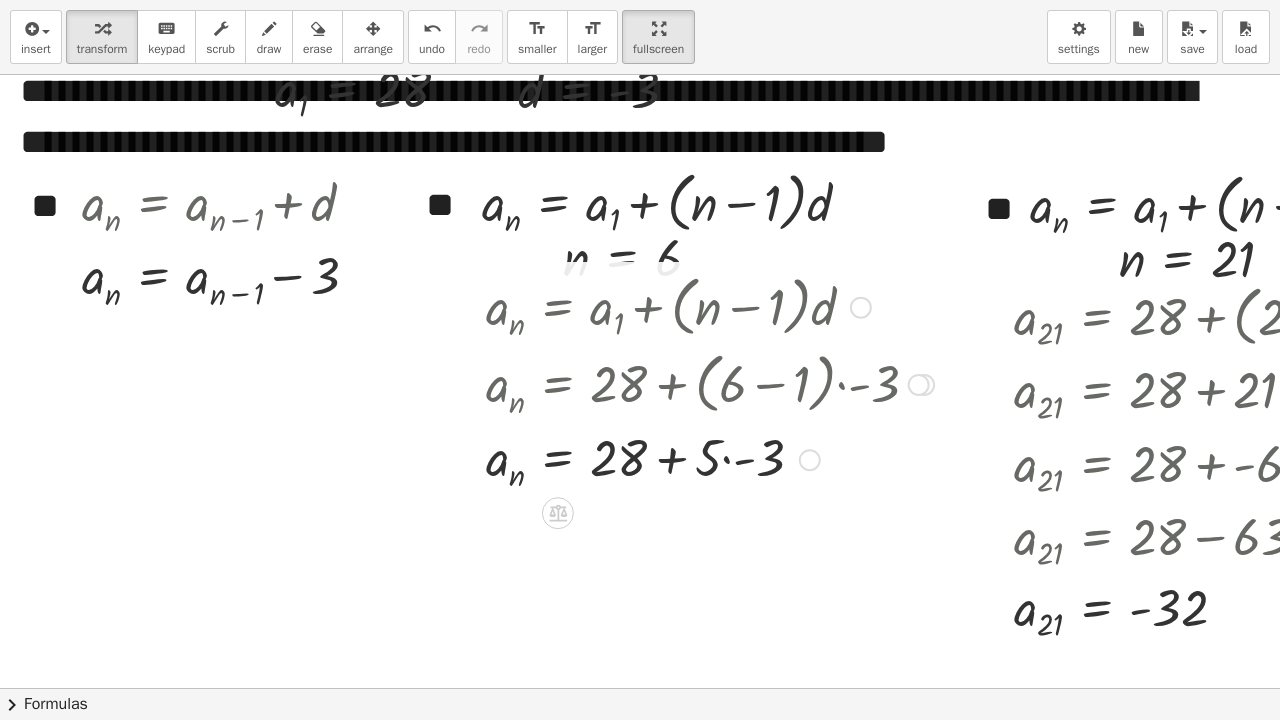 click at bounding box center [710, 458] 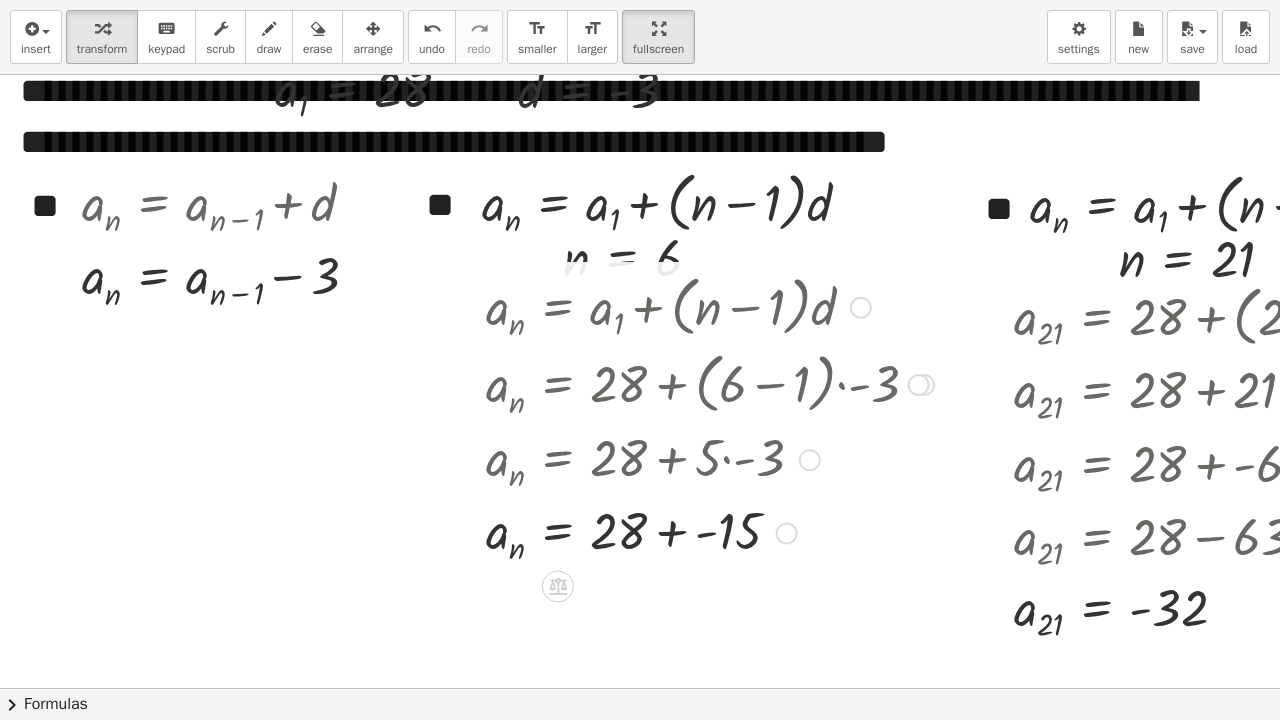 click at bounding box center [710, 531] 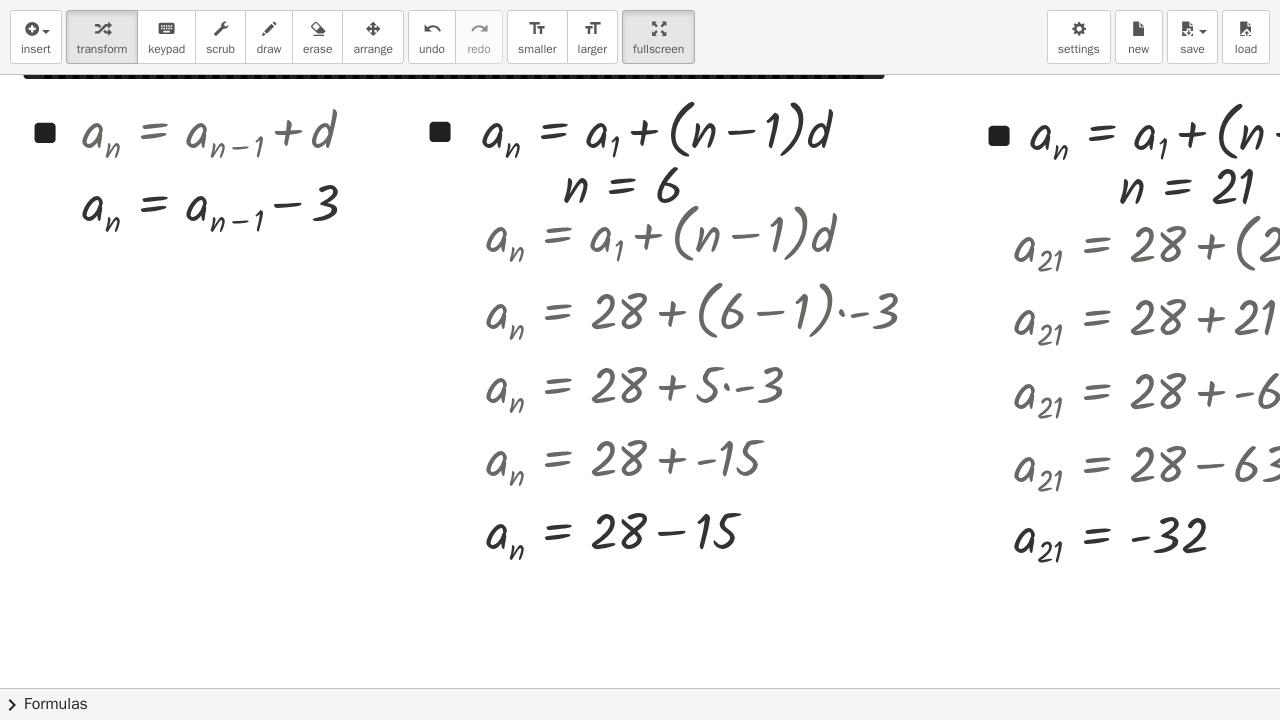 scroll, scrollTop: 3974, scrollLeft: 0, axis: vertical 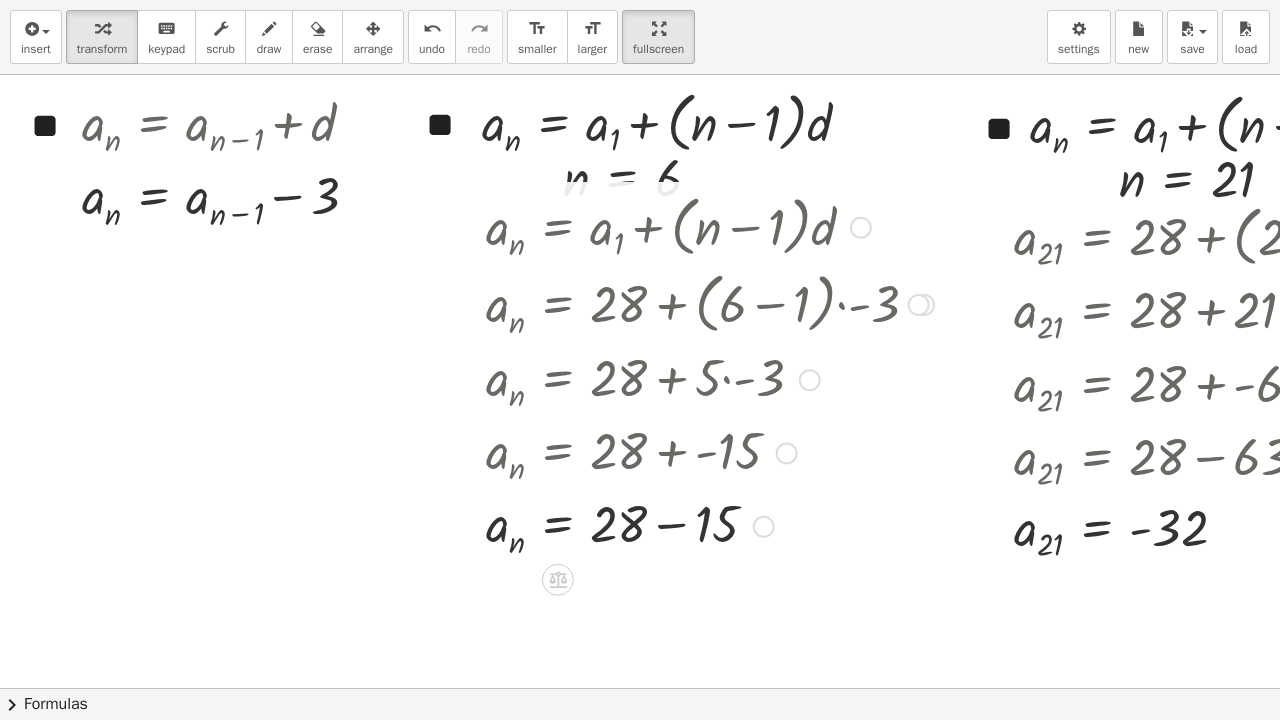click at bounding box center [710, 524] 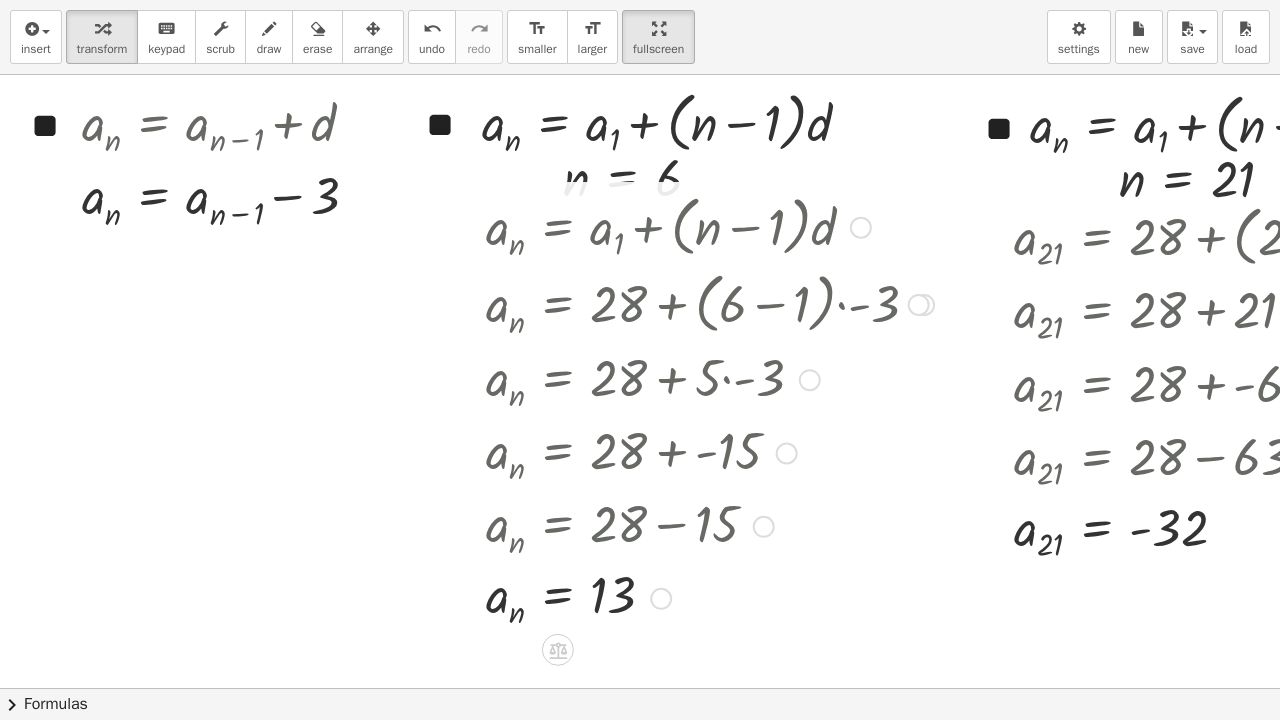 click at bounding box center [710, 302] 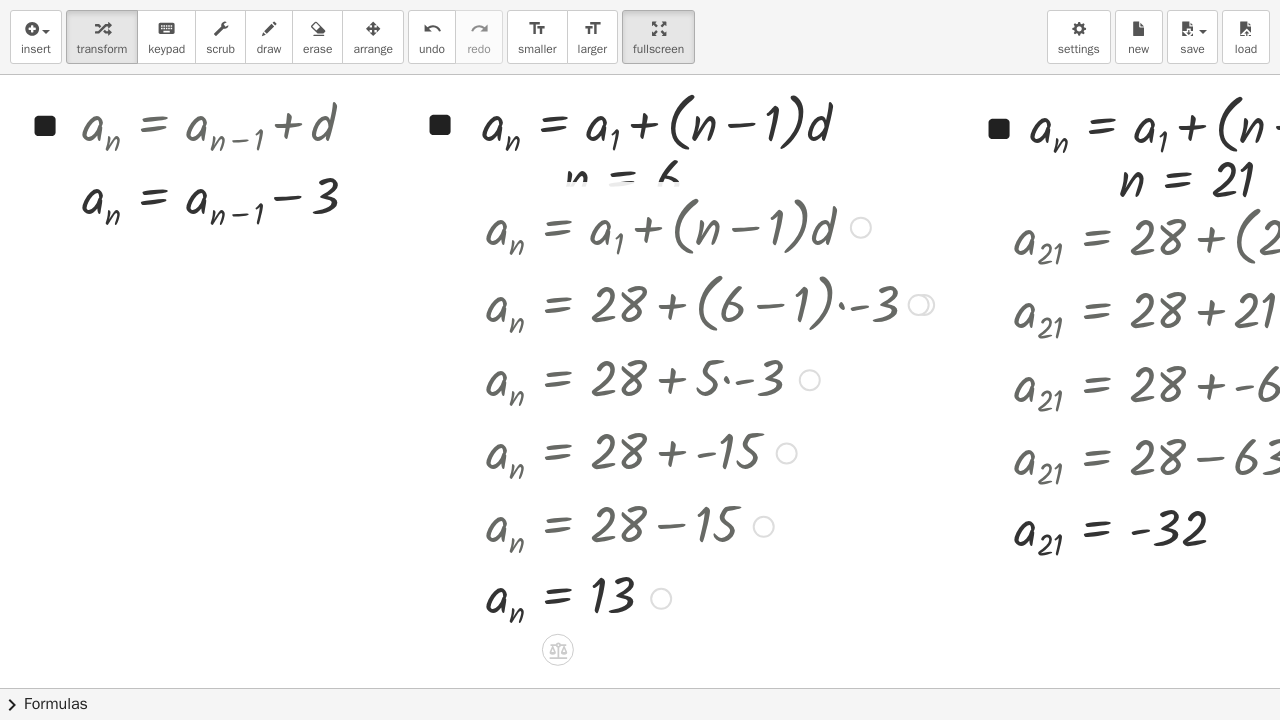 click at bounding box center (919, 305) 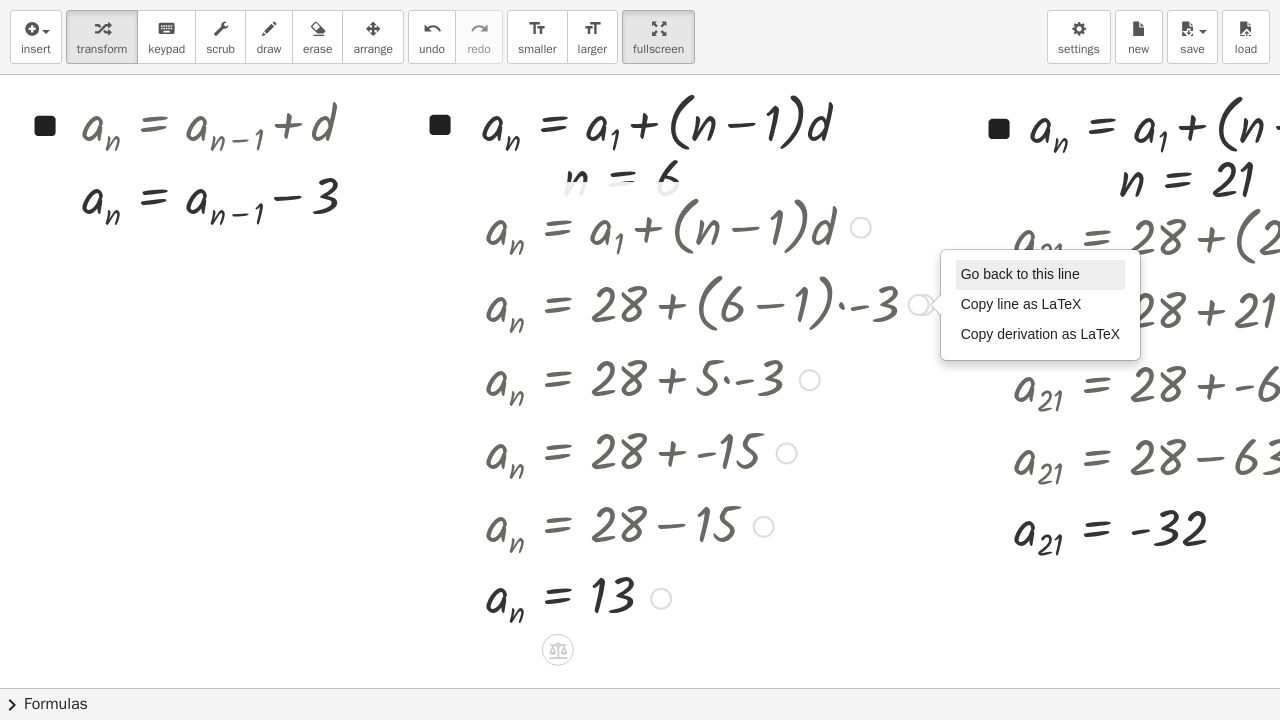 click on "Go back to this line" at bounding box center (1020, 274) 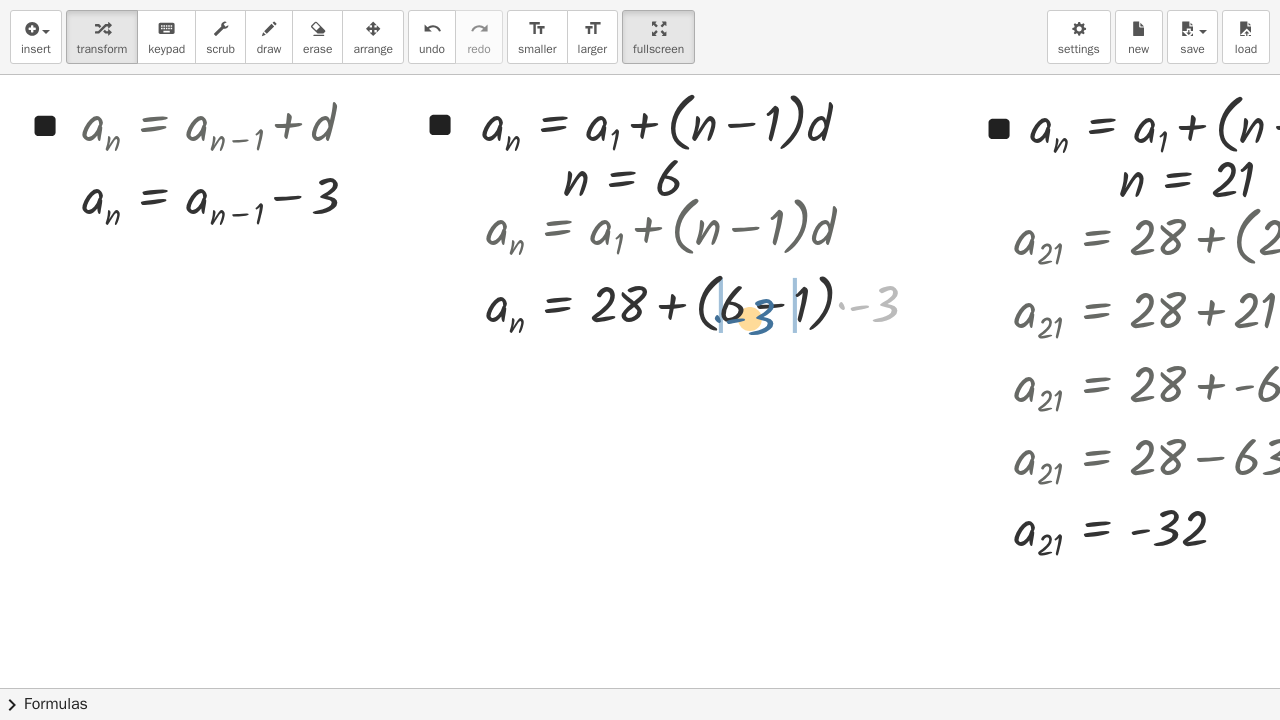 drag, startPoint x: 893, startPoint y: 304, endPoint x: 769, endPoint y: 317, distance: 124.67959 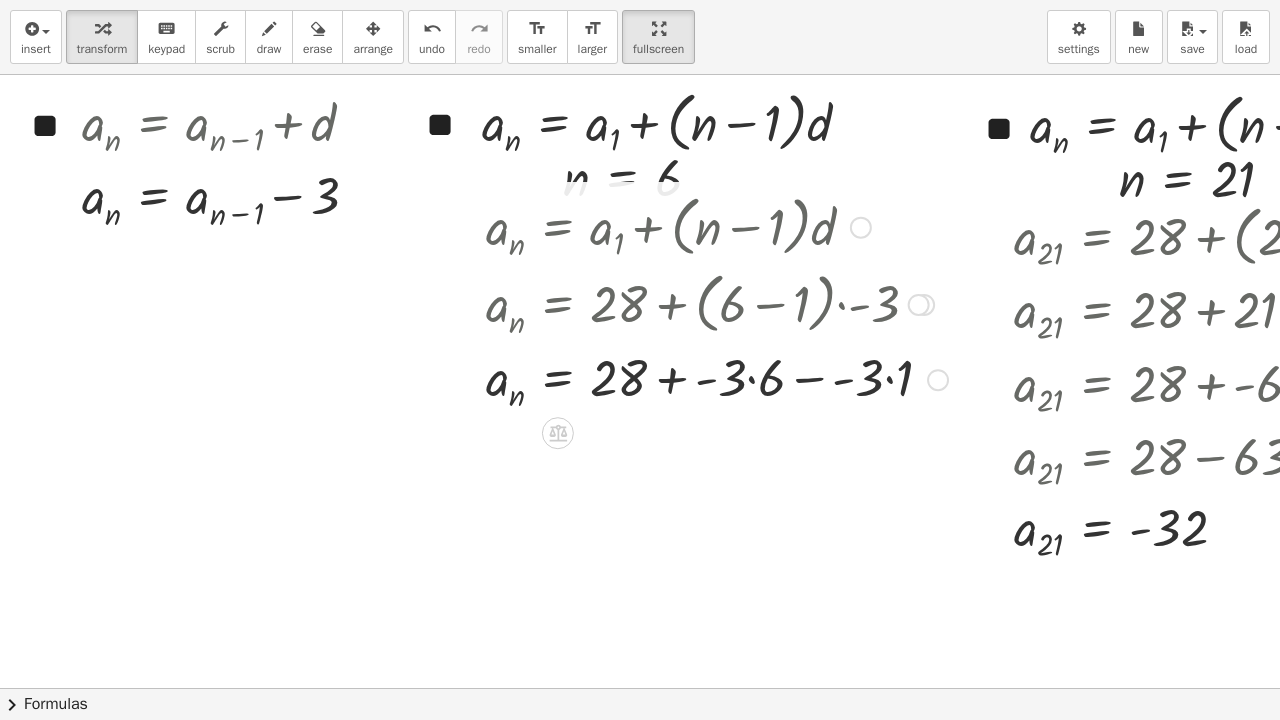 click at bounding box center (717, 378) 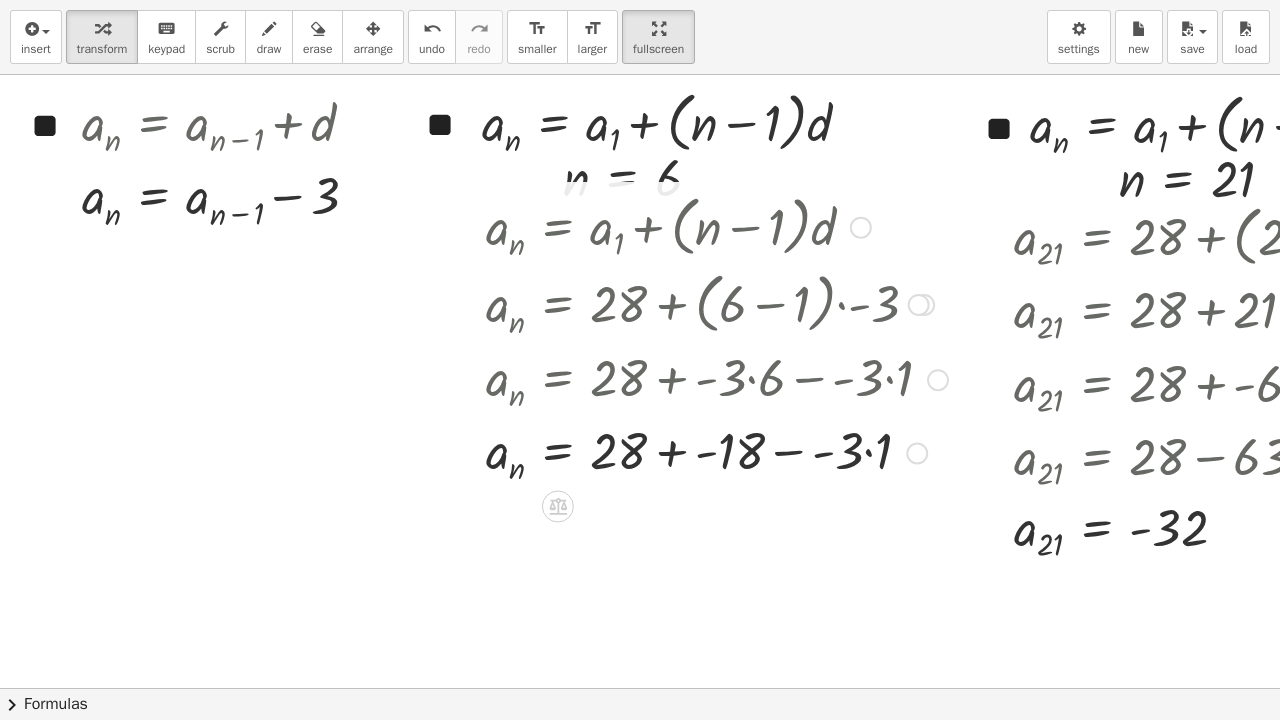 click at bounding box center (717, 451) 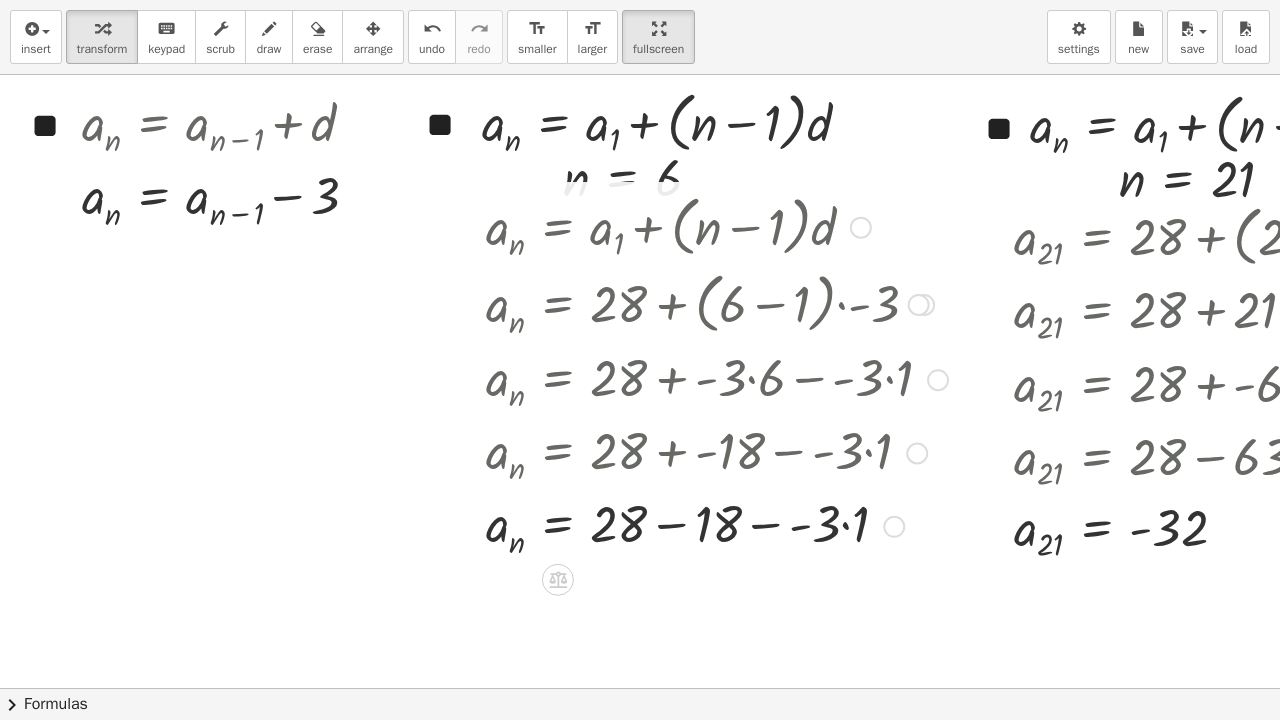 click at bounding box center (717, 524) 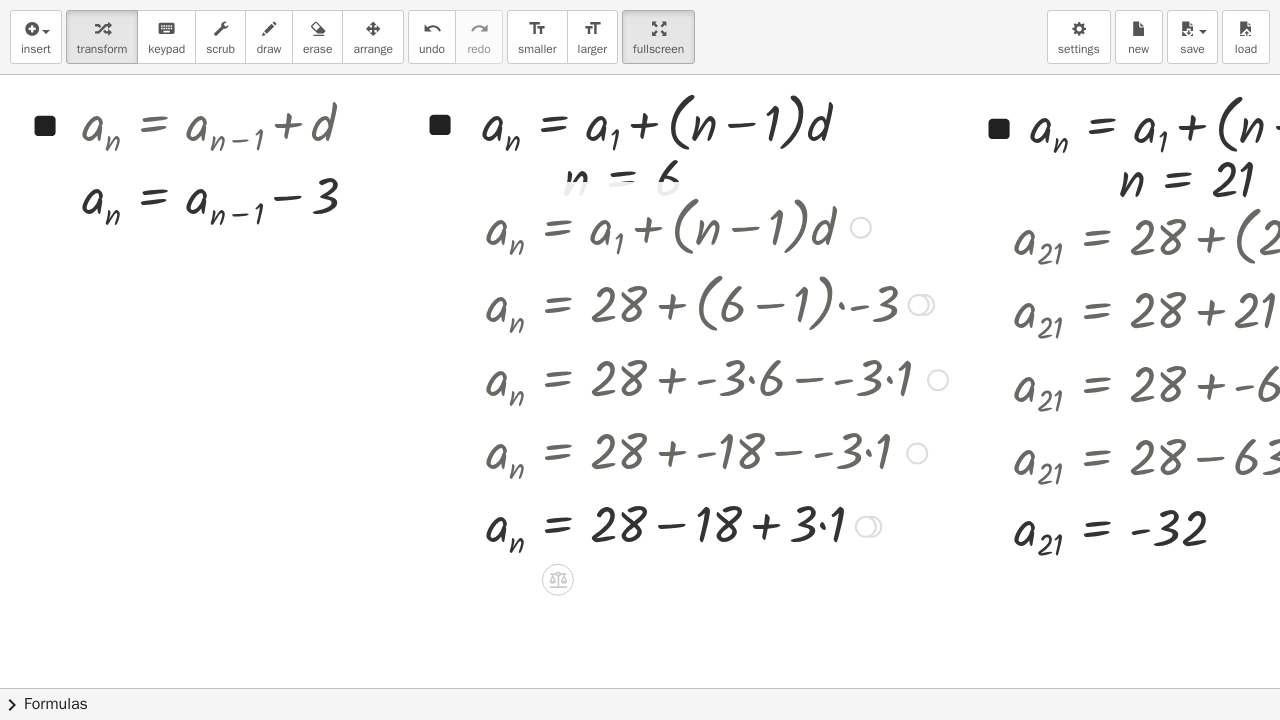 click at bounding box center [717, 524] 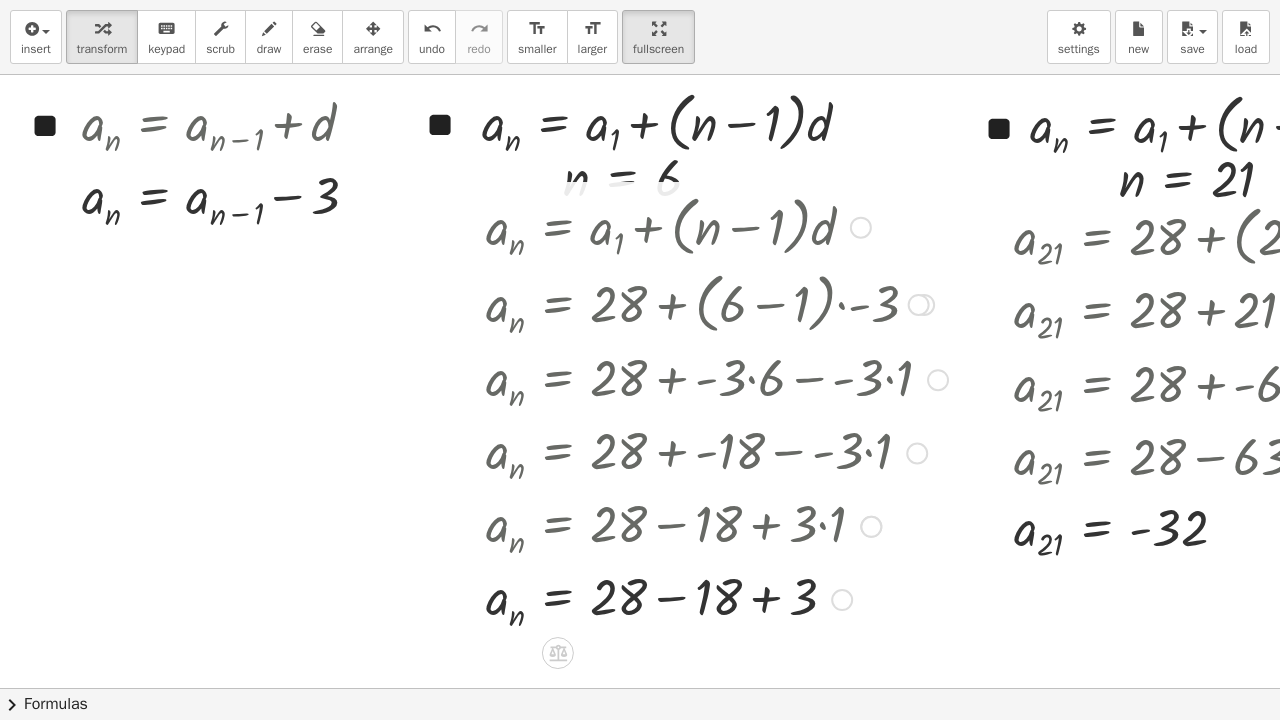 click at bounding box center [717, 597] 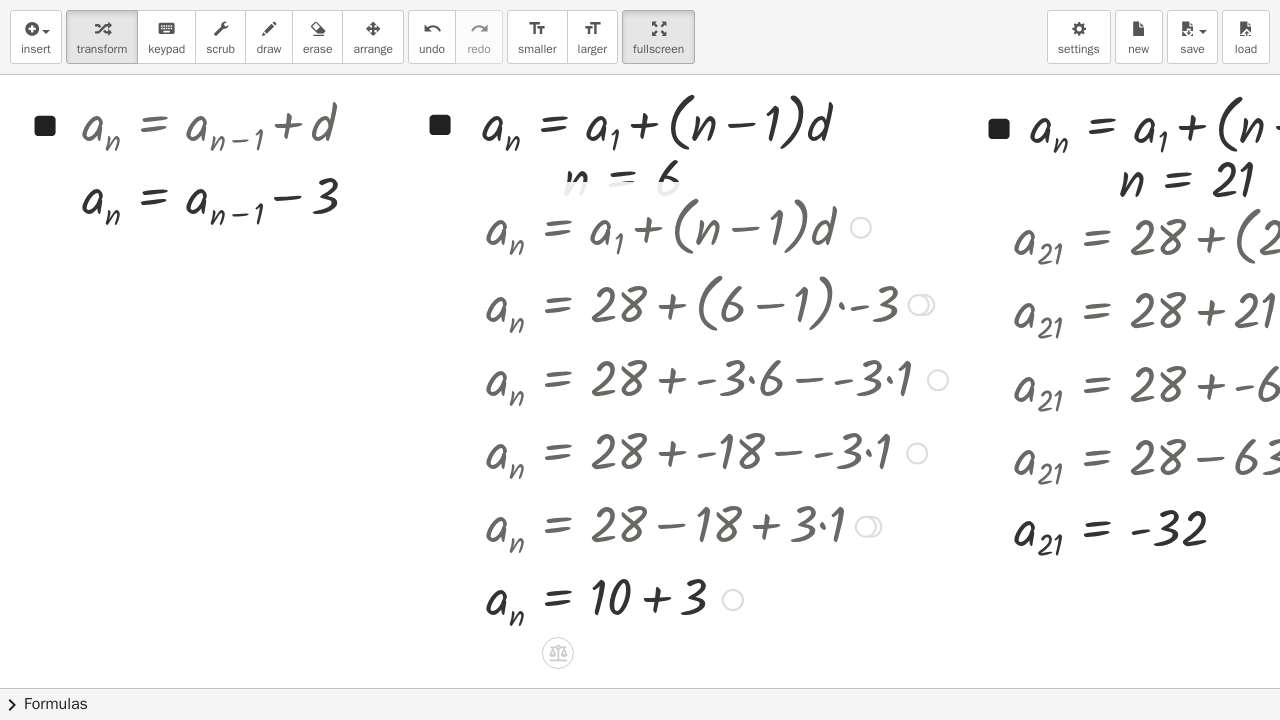 click at bounding box center [717, 597] 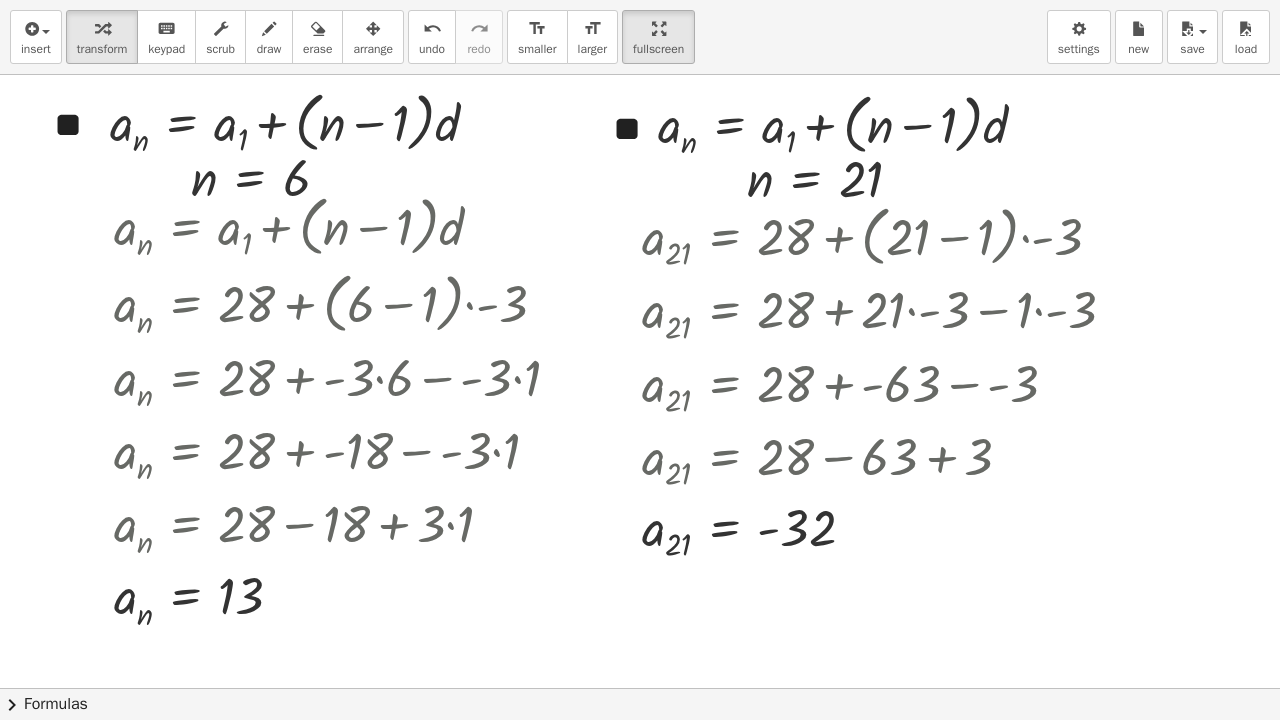 scroll, scrollTop: 3974, scrollLeft: 372, axis: both 